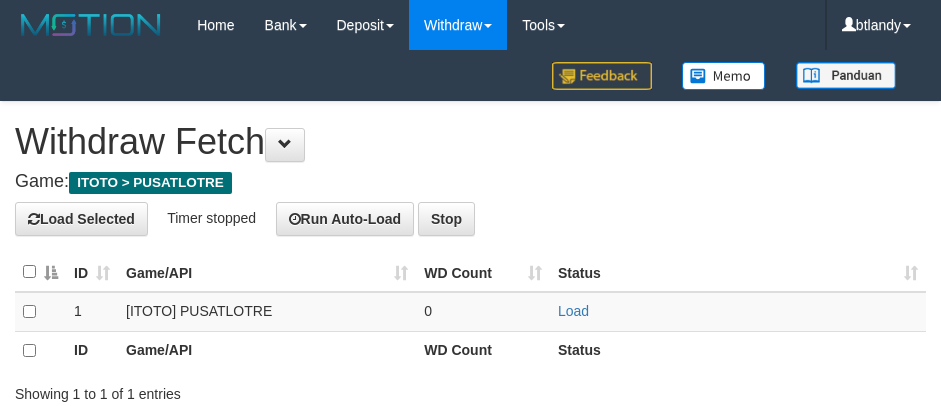 scroll, scrollTop: 0, scrollLeft: 0, axis: both 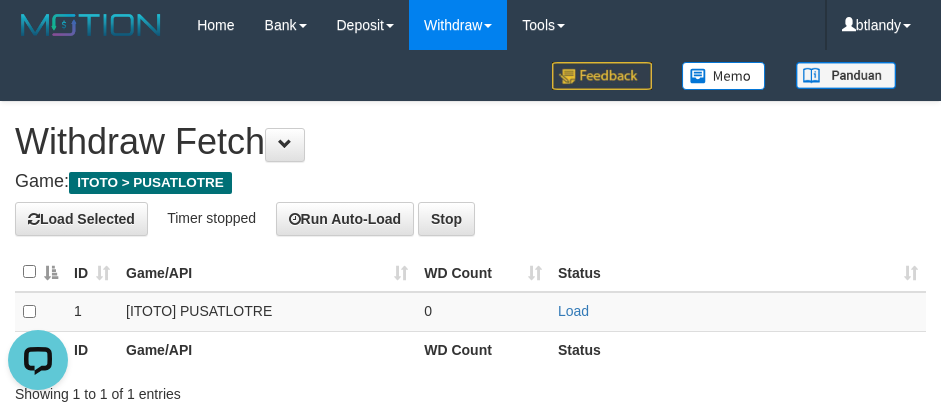 click on "**********" at bounding box center [470, 279] 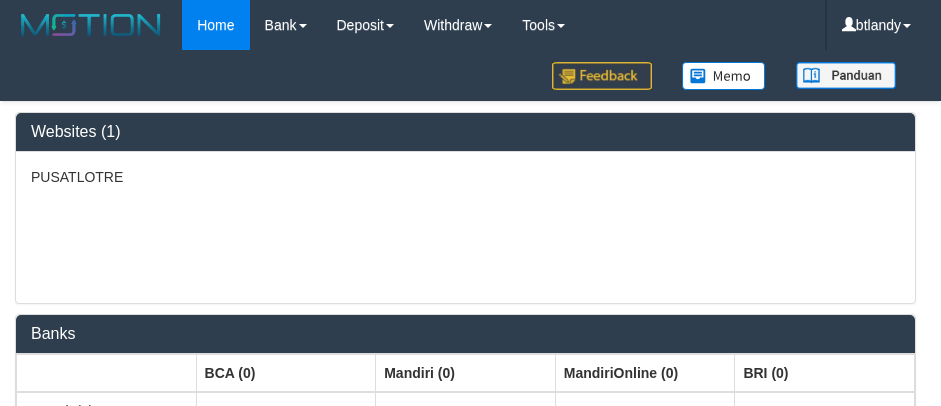 select on "***" 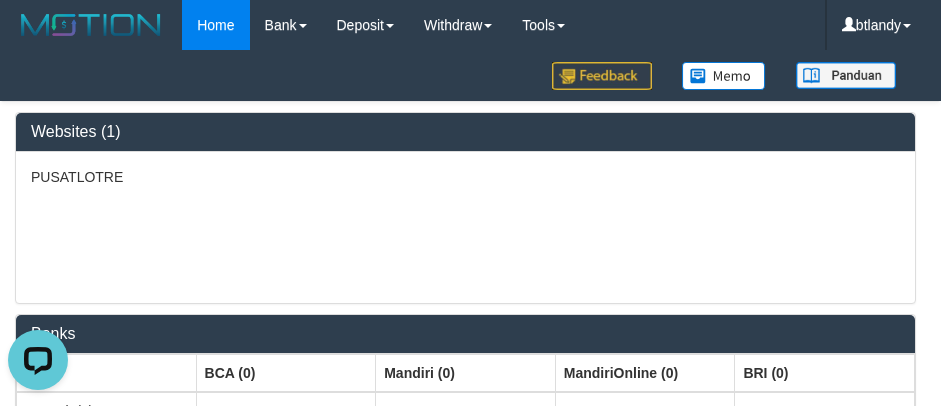 scroll, scrollTop: 0, scrollLeft: 0, axis: both 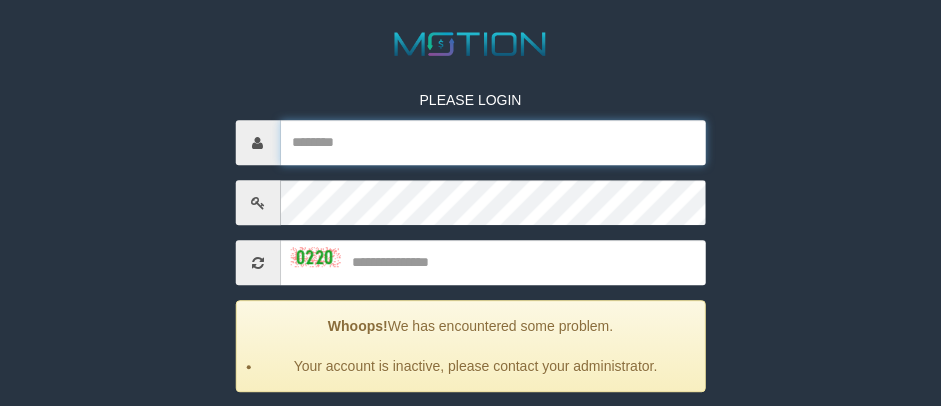 click at bounding box center [493, 143] 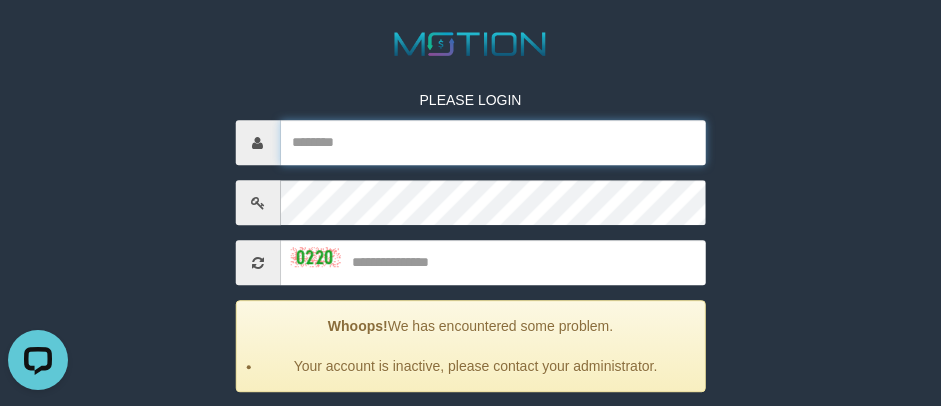 scroll, scrollTop: 0, scrollLeft: 0, axis: both 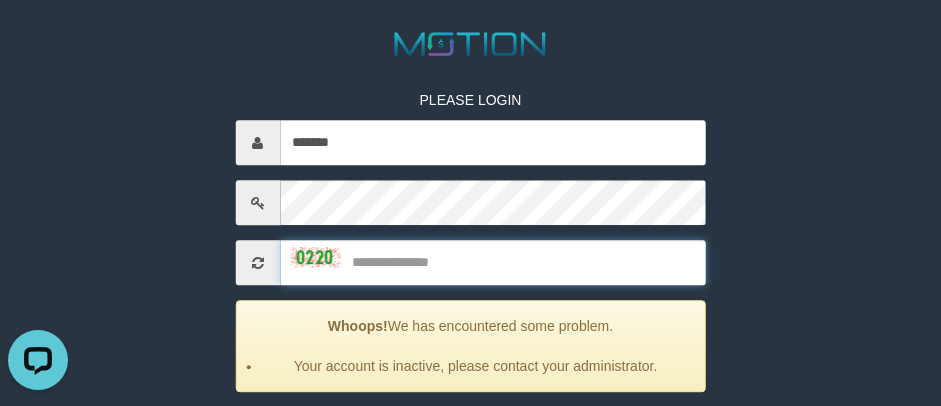 click at bounding box center (493, 263) 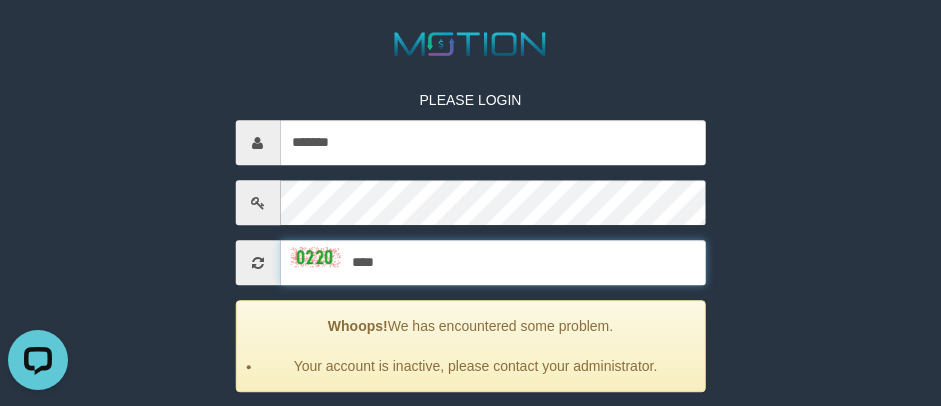type on "****" 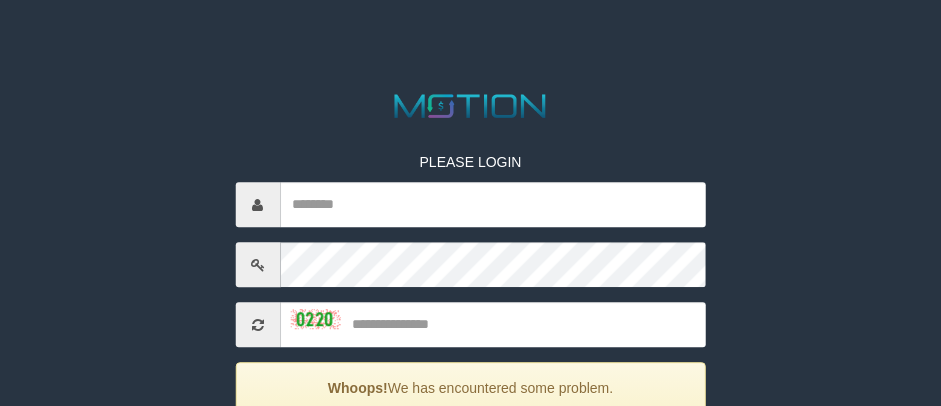 scroll, scrollTop: 279, scrollLeft: 0, axis: vertical 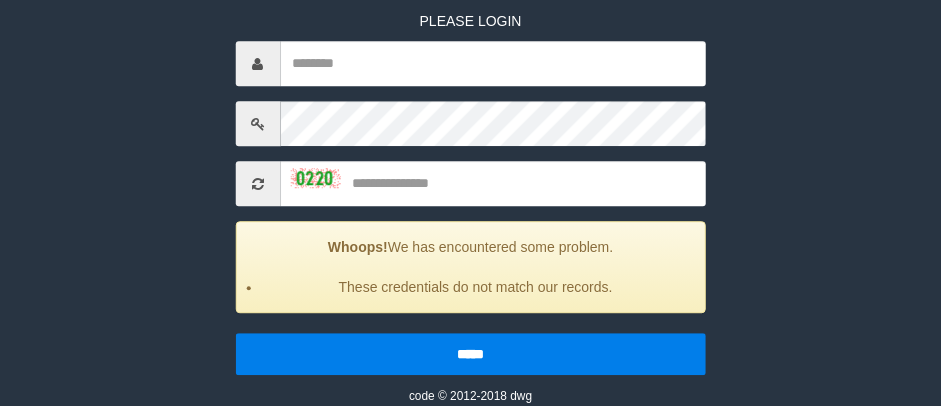 click on "PLEASE LOGIN
Whoops!  We has encountered some problem.
These credentials do not match our records.
*****
code © 2012-2018 dwg" at bounding box center [470, 194] 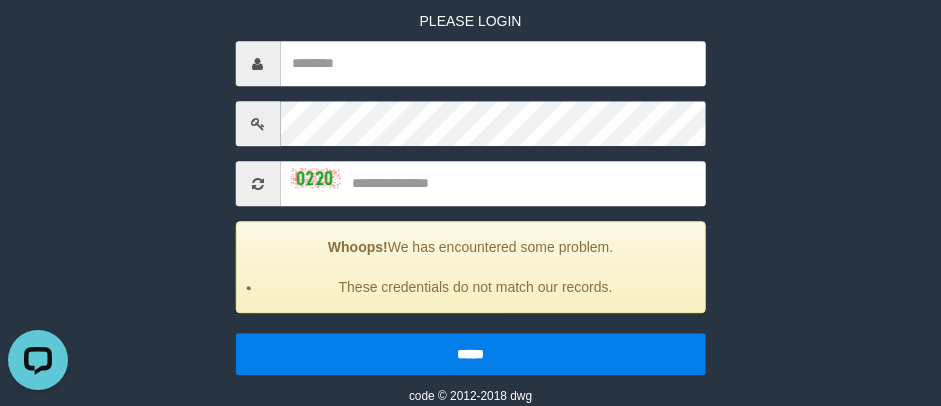 scroll, scrollTop: 0, scrollLeft: 0, axis: both 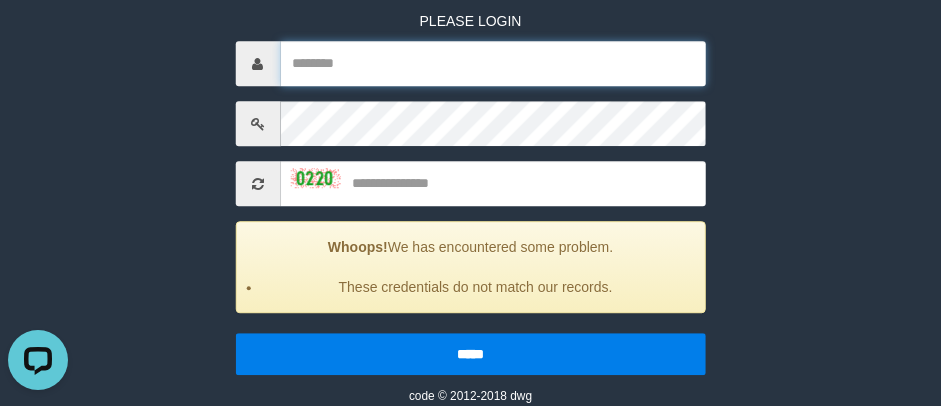 click at bounding box center (493, 64) 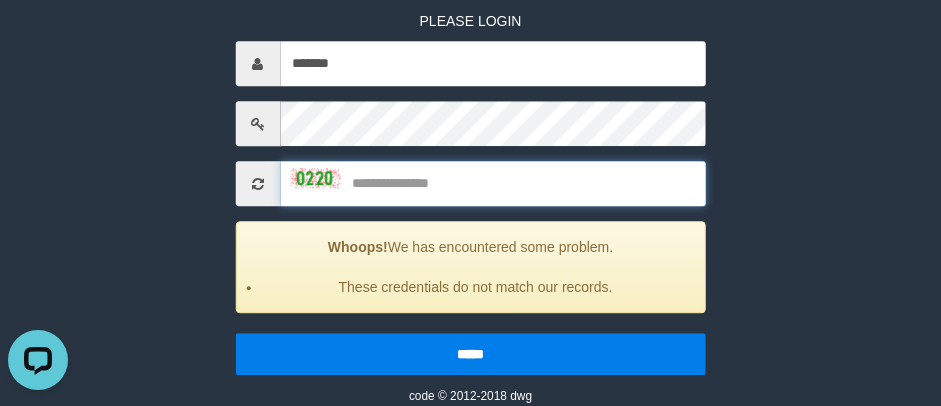click at bounding box center [493, 184] 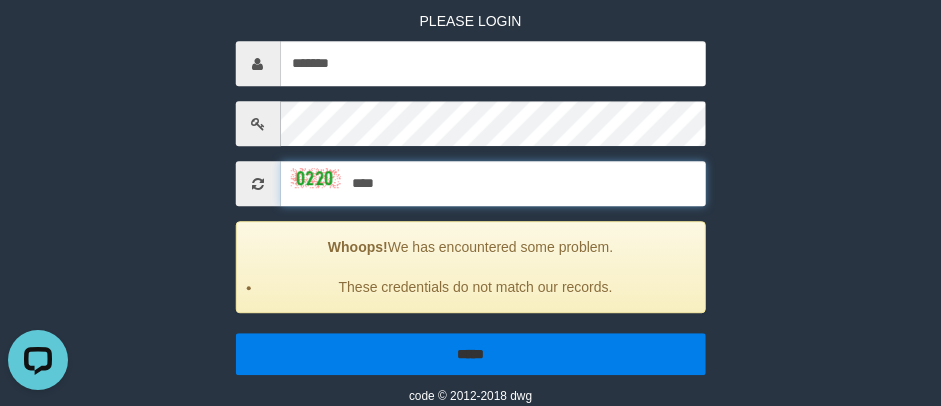 type on "****" 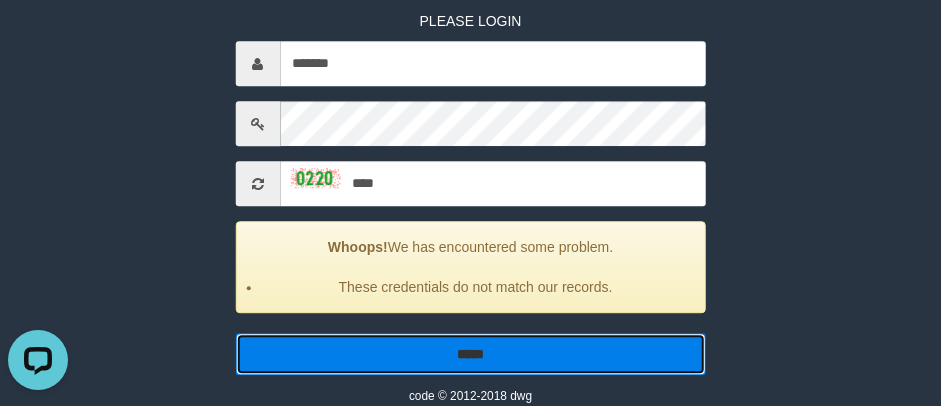 click on "*****" at bounding box center [470, 355] 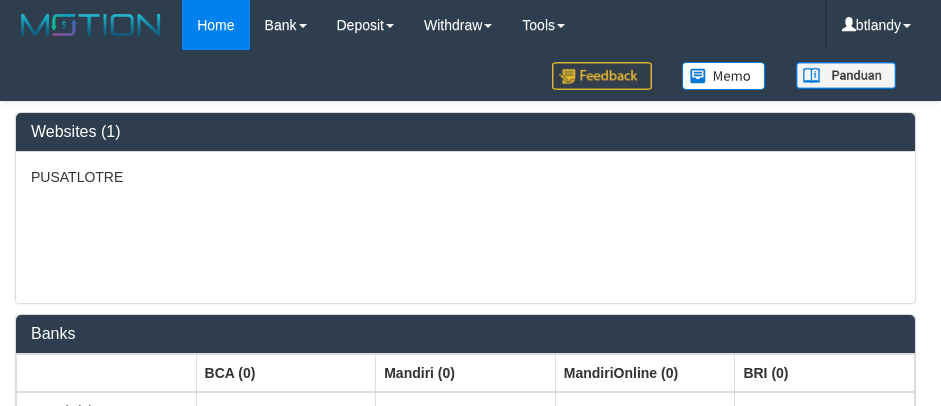 select on "***" 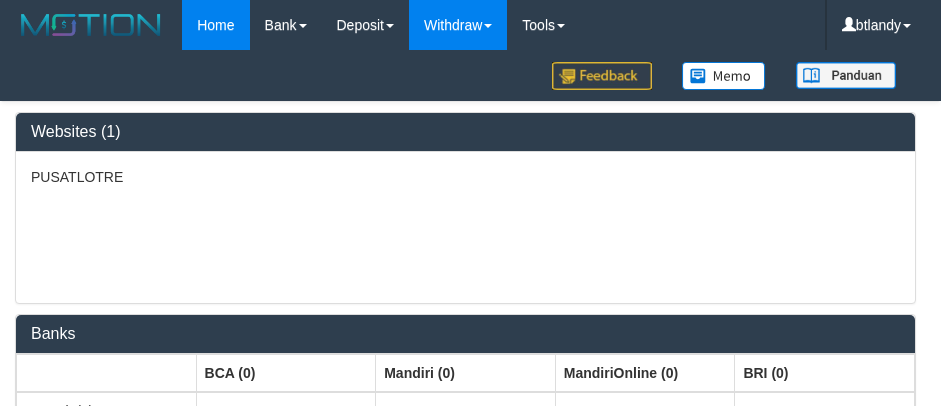 scroll, scrollTop: 0, scrollLeft: 0, axis: both 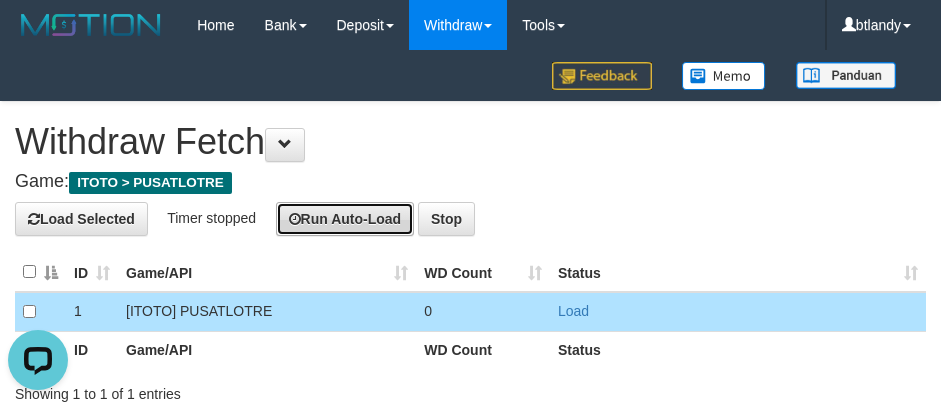 click on "Run Auto-Load" at bounding box center (345, 219) 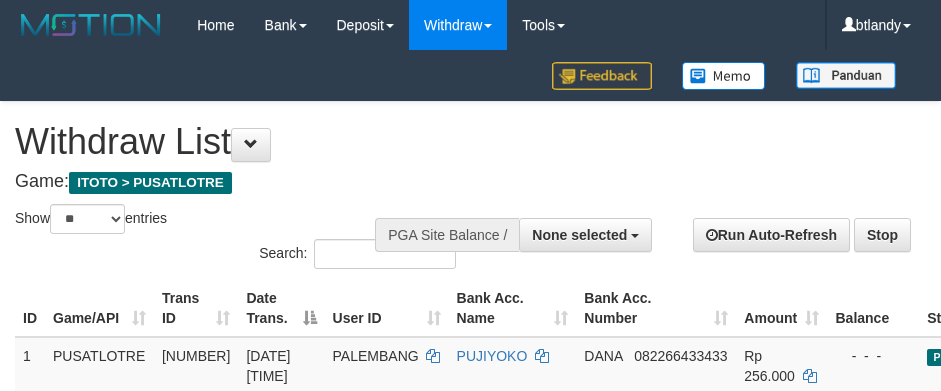 select 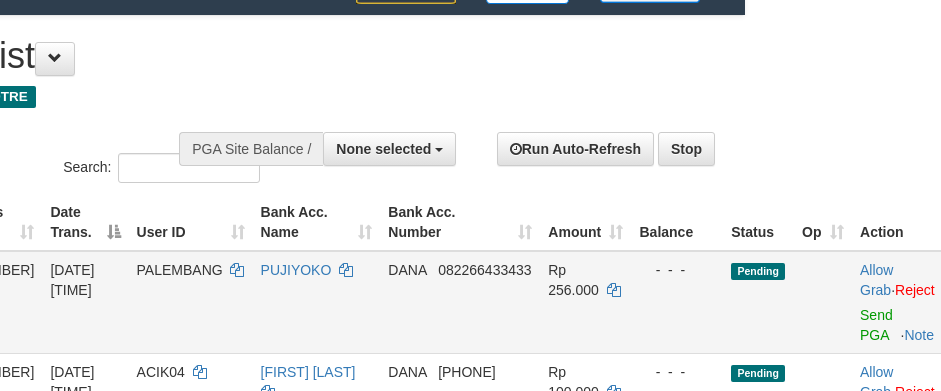 scroll, scrollTop: 200, scrollLeft: 196, axis: both 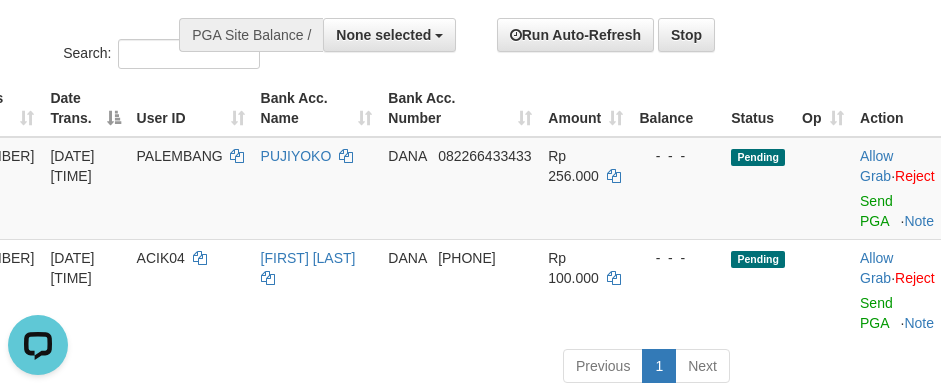 click on "Previous 1 Next" at bounding box center (470, 368) 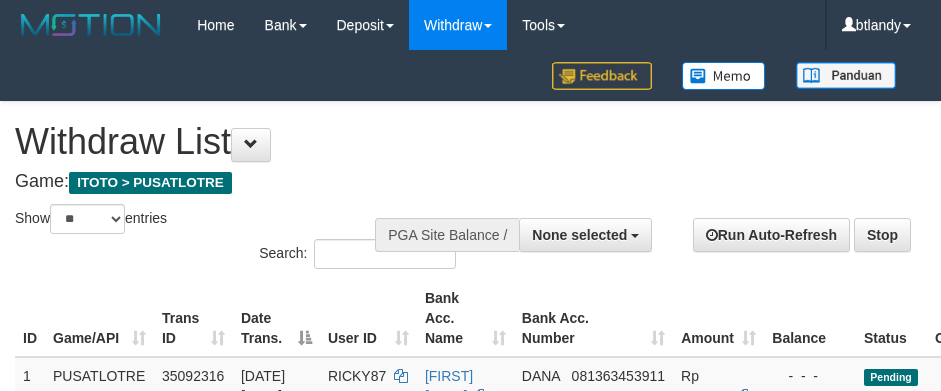 select 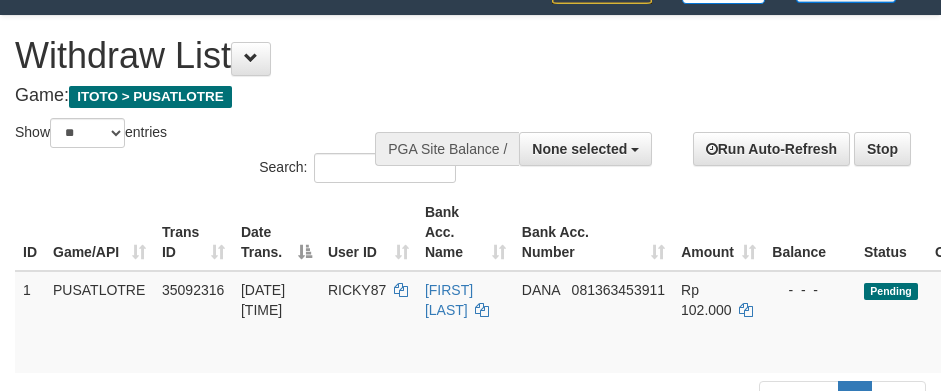 scroll, scrollTop: 200, scrollLeft: 0, axis: vertical 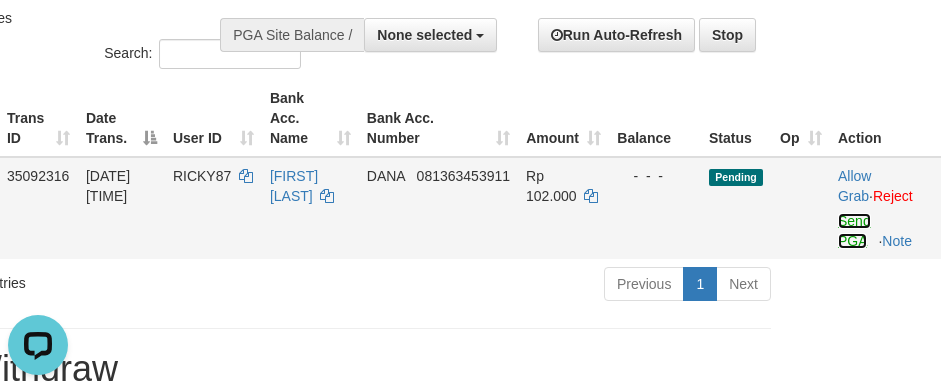 click on "Send PGA" at bounding box center (854, 231) 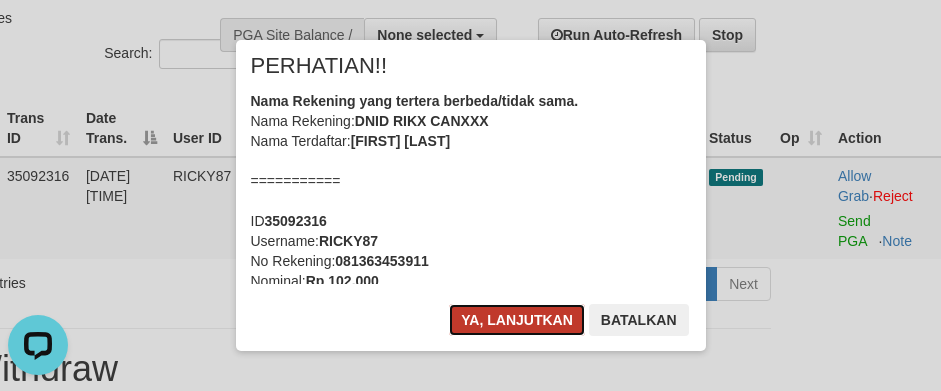click on "Ya, lanjutkan" at bounding box center [517, 320] 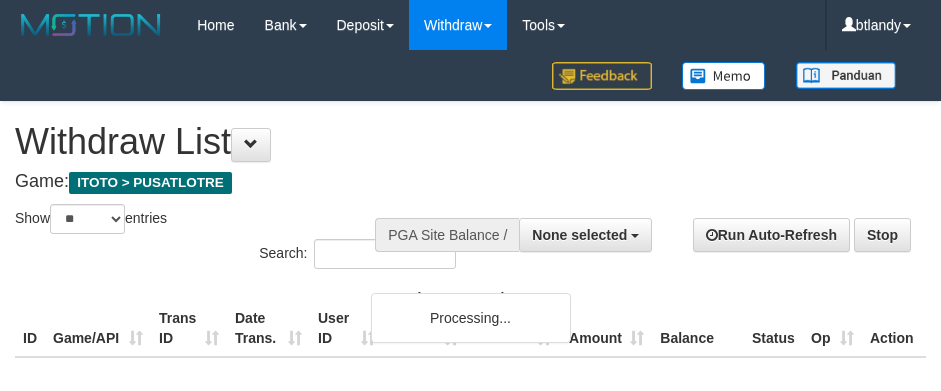 select 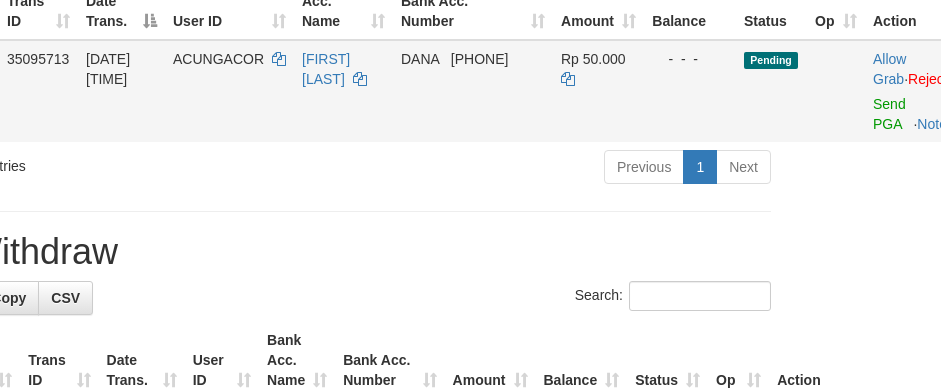 scroll, scrollTop: 200, scrollLeft: 155, axis: both 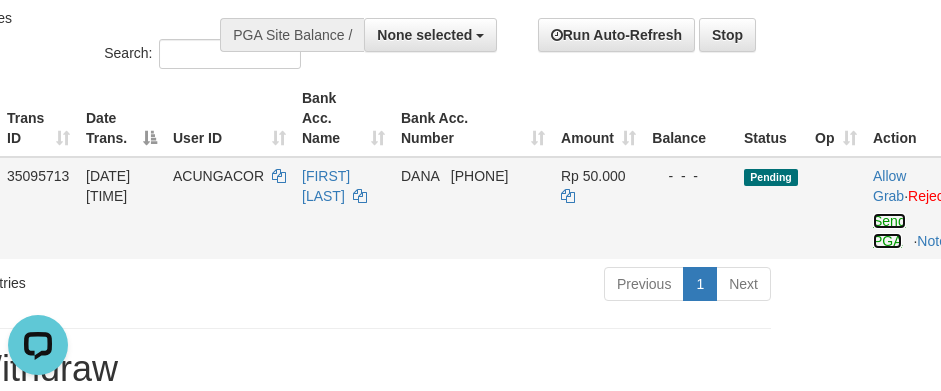 click on "Send PGA" at bounding box center [889, 231] 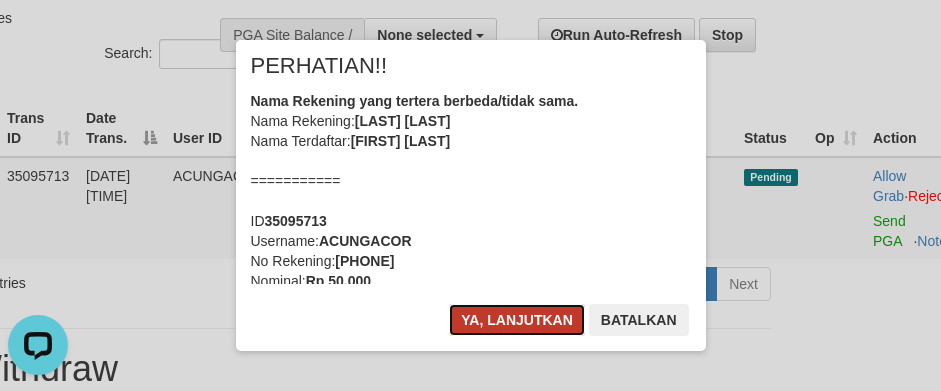 click on "Ya, lanjutkan" at bounding box center [517, 320] 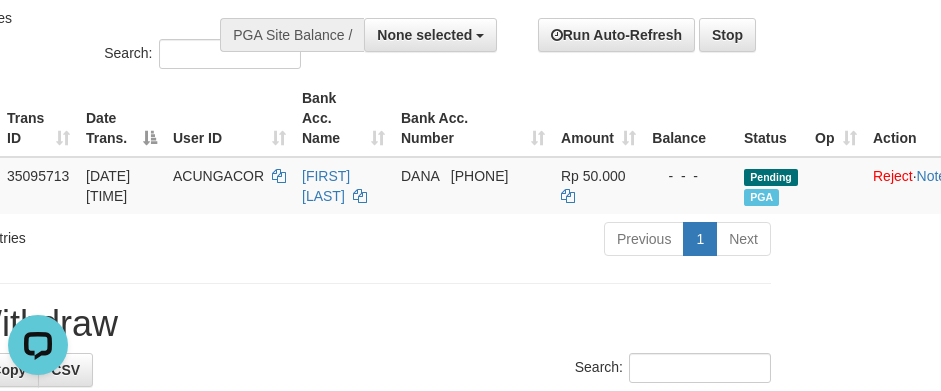click on "**********" at bounding box center (315, 292) 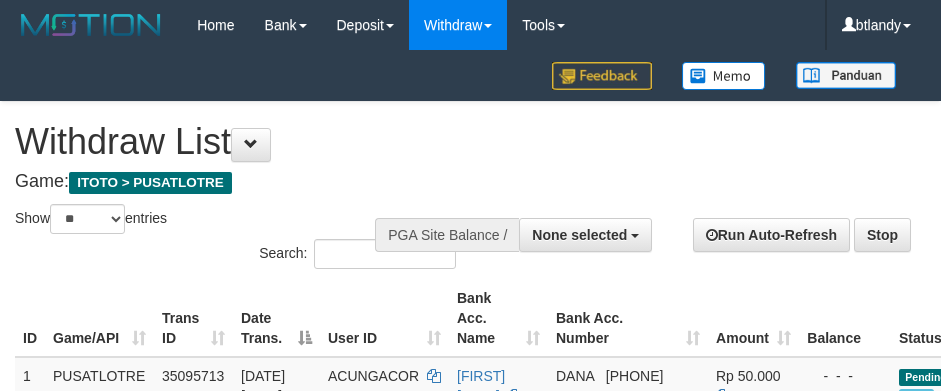 select 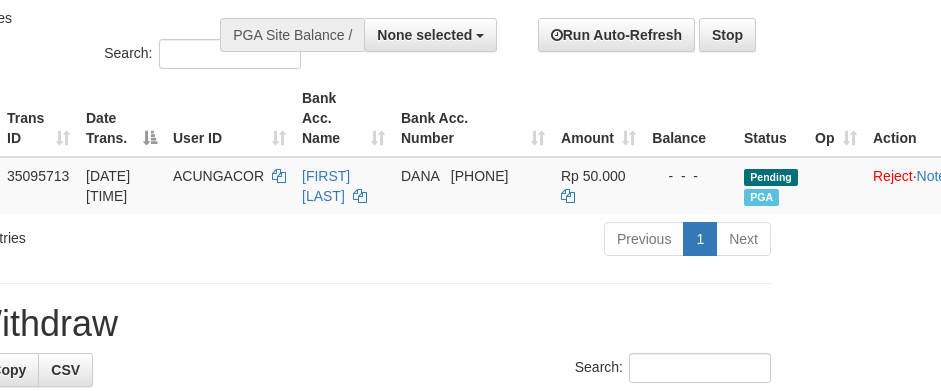 scroll, scrollTop: 600, scrollLeft: 155, axis: both 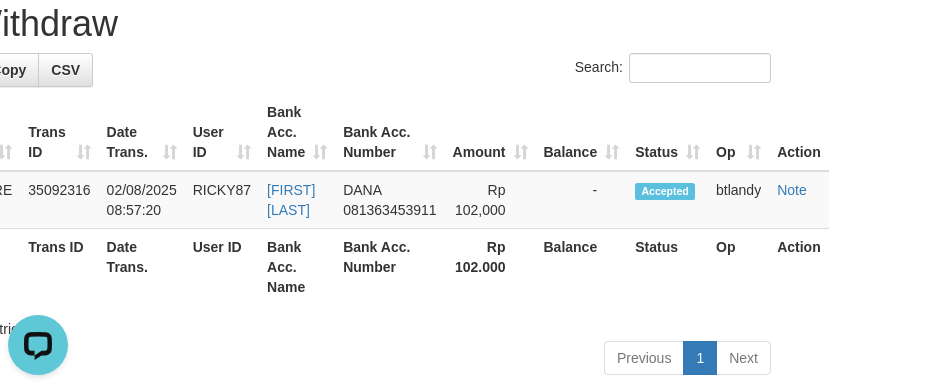 click on "Toggle navigation
Home
Bank
Account List
Load
By Website
Group
[ITOTO]													PUSATLOTRE
Mutasi Bank
Search
Sync
Note Mutasi
Deposit
DPS Fetch
DPS List
History
PGA History
Note DPS -" at bounding box center [315, -4] 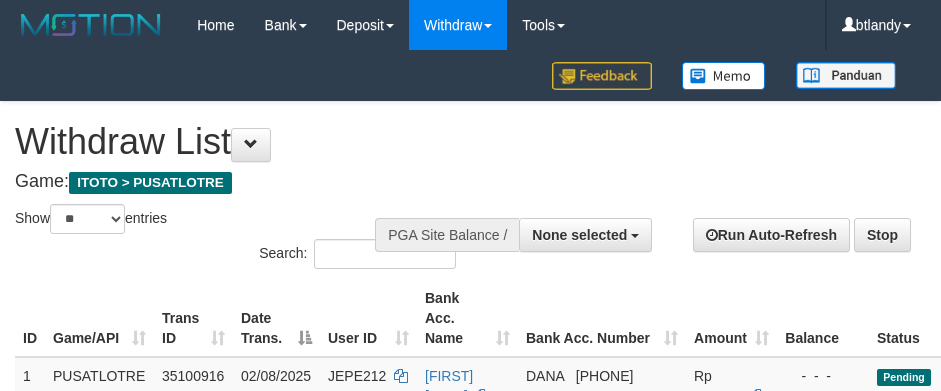 select 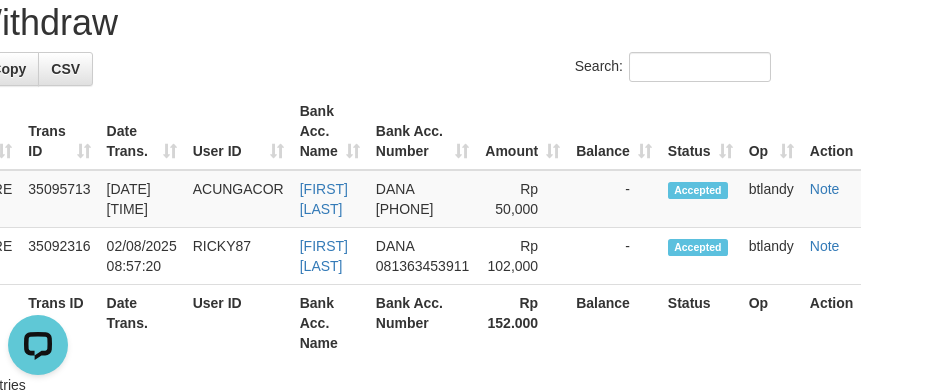 scroll, scrollTop: 0, scrollLeft: 0, axis: both 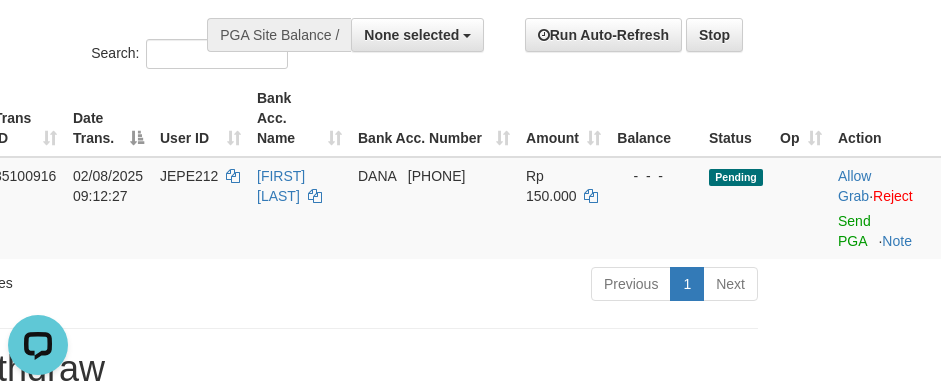 click on "**********" at bounding box center [302, 343] 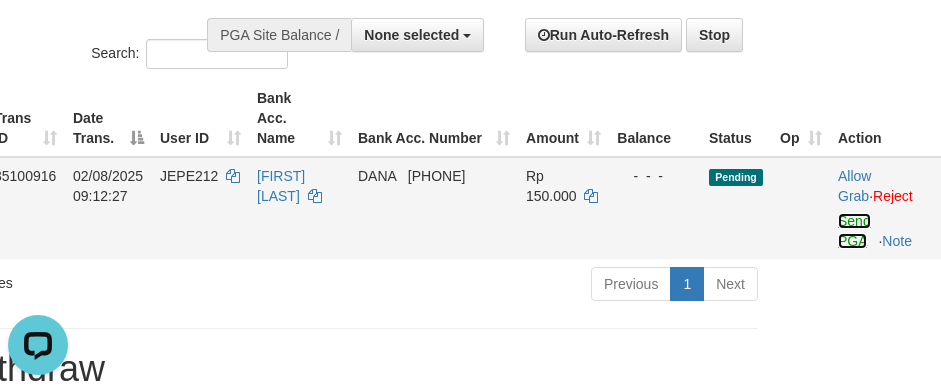 click on "Send PGA" at bounding box center (854, 231) 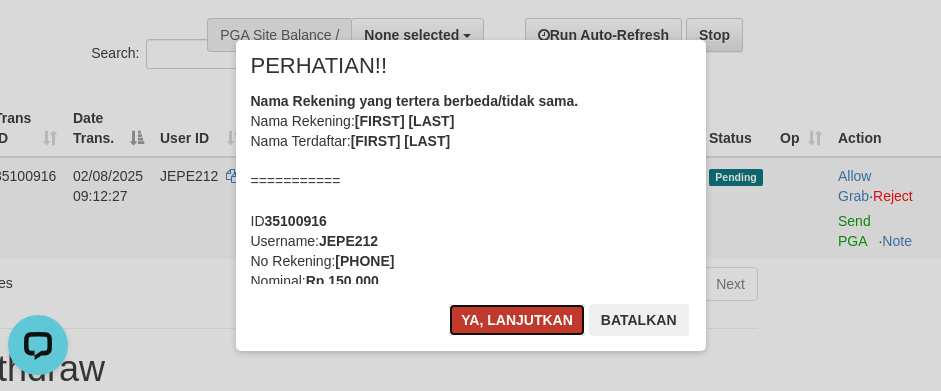 click on "Ya, lanjutkan" at bounding box center [517, 320] 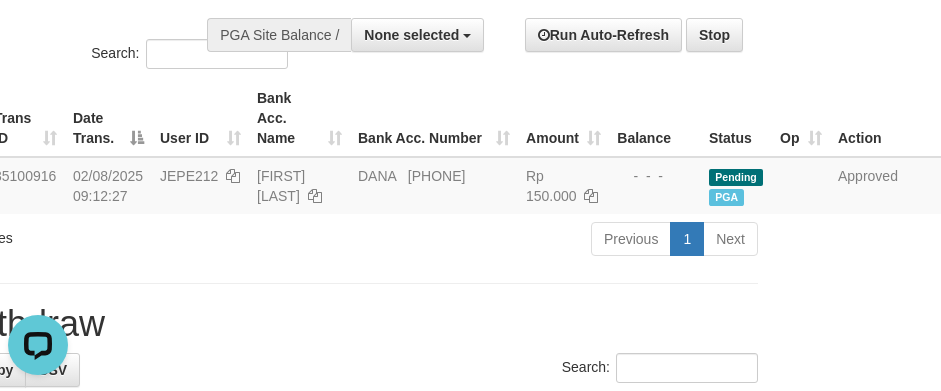 click on "Toggle navigation
Home
Bank
Account List
Load
By Website
Group
[ITOTO]													PUSATLOTRE
Mutasi Bank
Search
Sync
Note Mutasi
Deposit
DPS Fetch
DPS List
History
PGA History
Note DPS -" at bounding box center (302, 325) 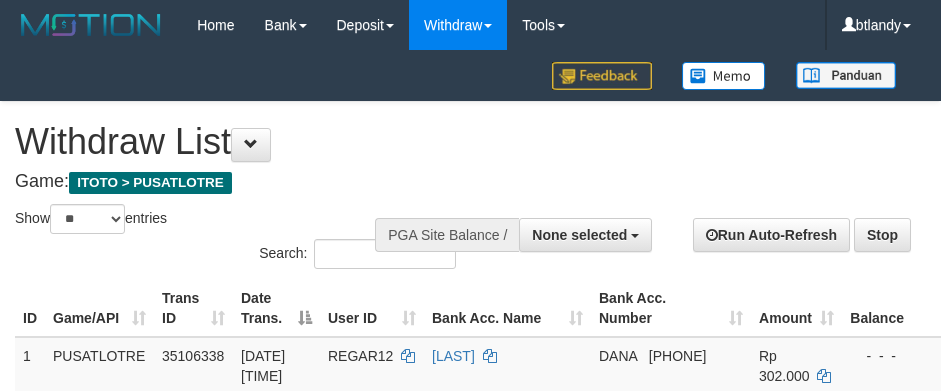 select 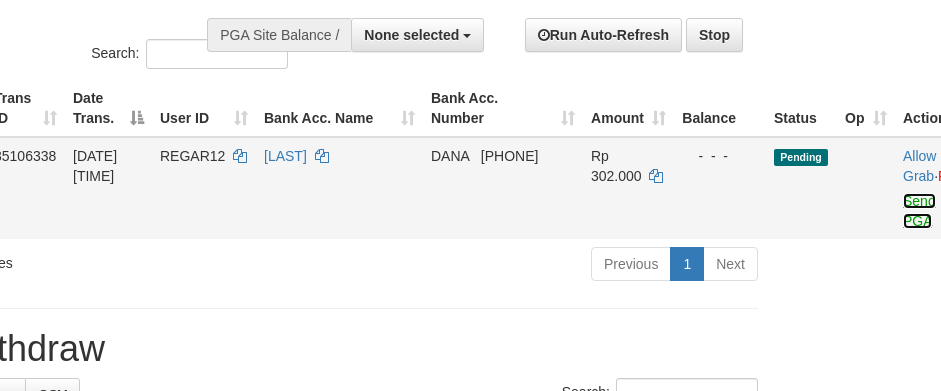 click on "Send PGA" at bounding box center (919, 211) 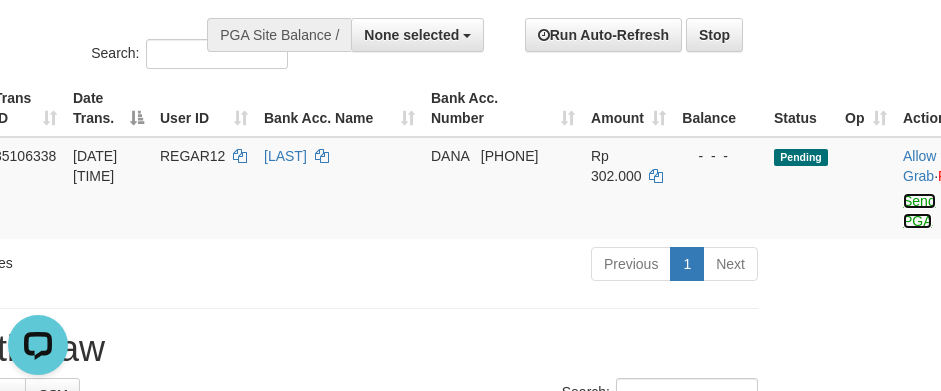 scroll, scrollTop: 0, scrollLeft: 0, axis: both 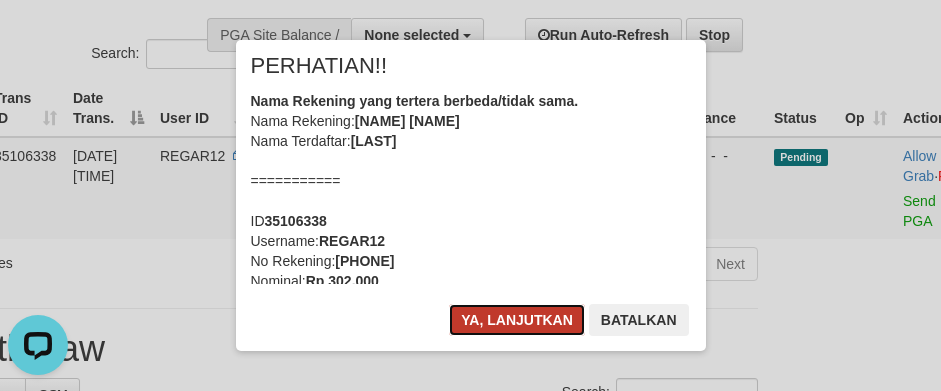 click on "Ya, lanjutkan" at bounding box center (517, 320) 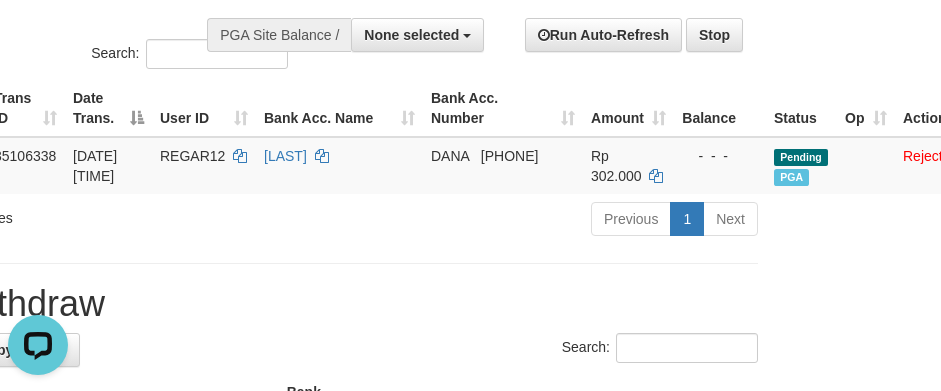 click on "**********" at bounding box center [302, 339] 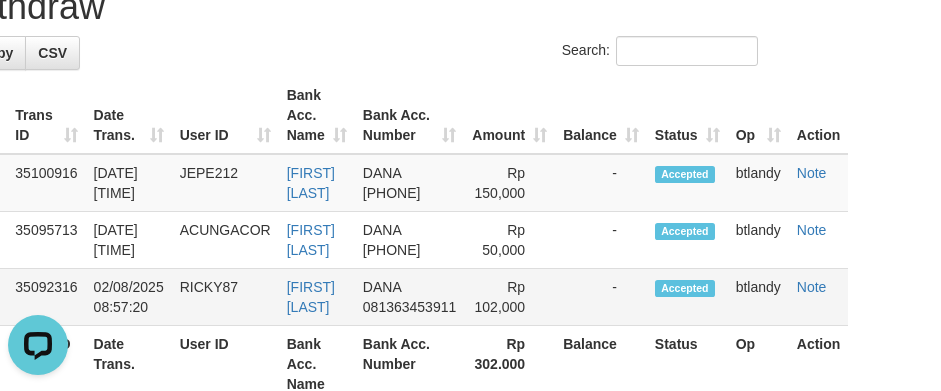 scroll, scrollTop: 500, scrollLeft: 168, axis: both 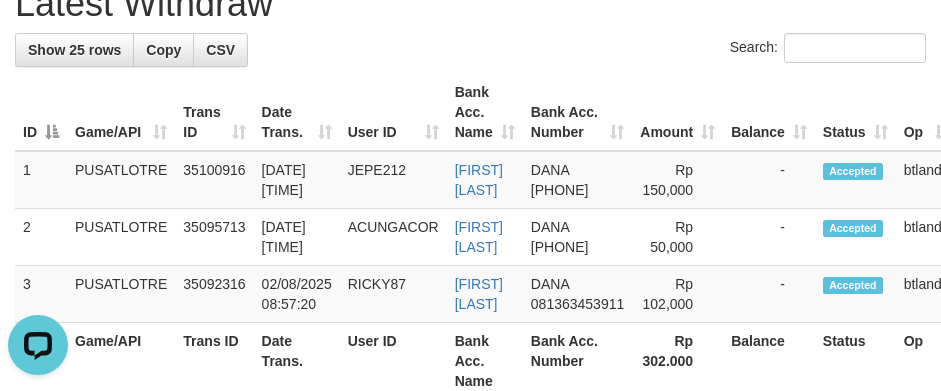 click on "Balance" at bounding box center (769, 112) 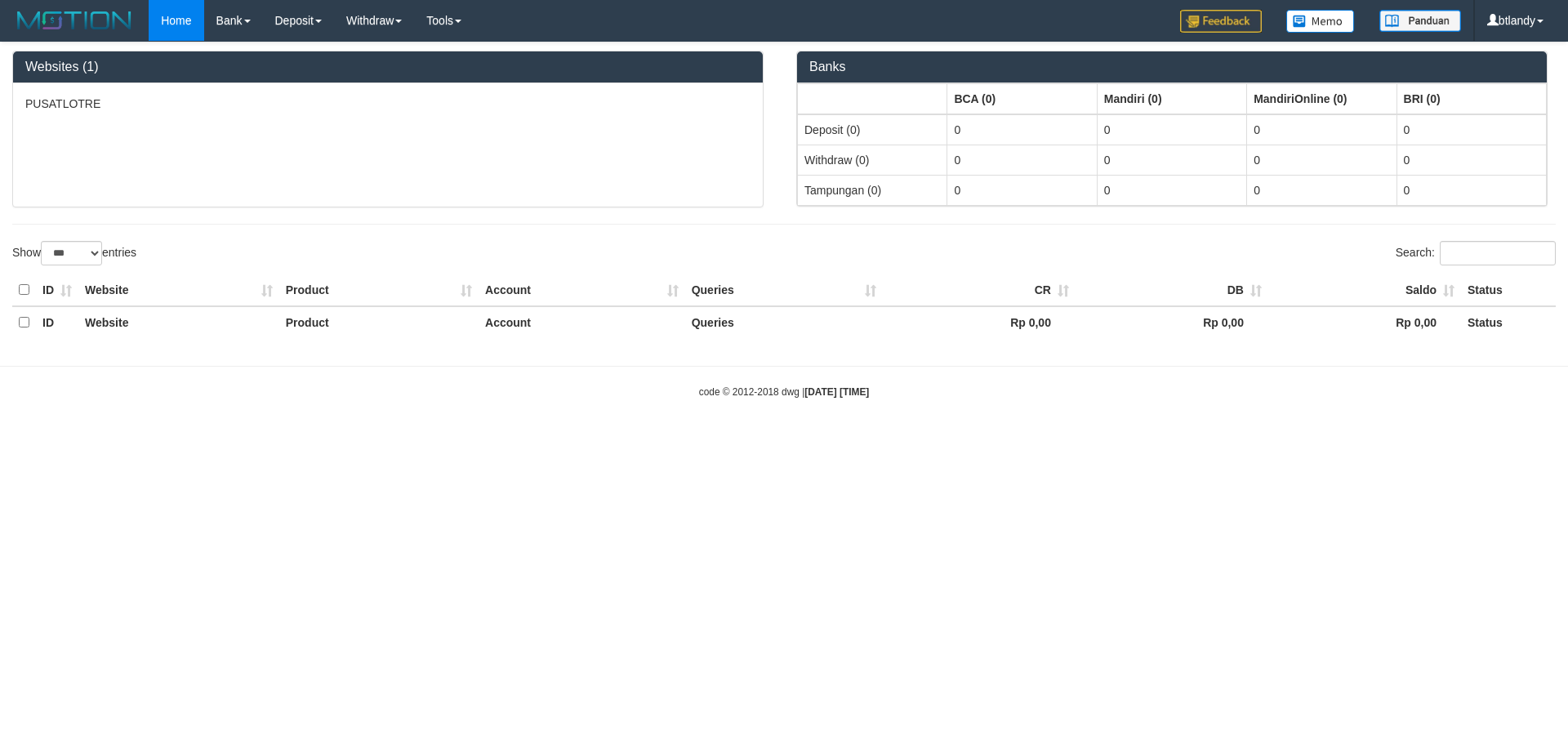 select on "***" 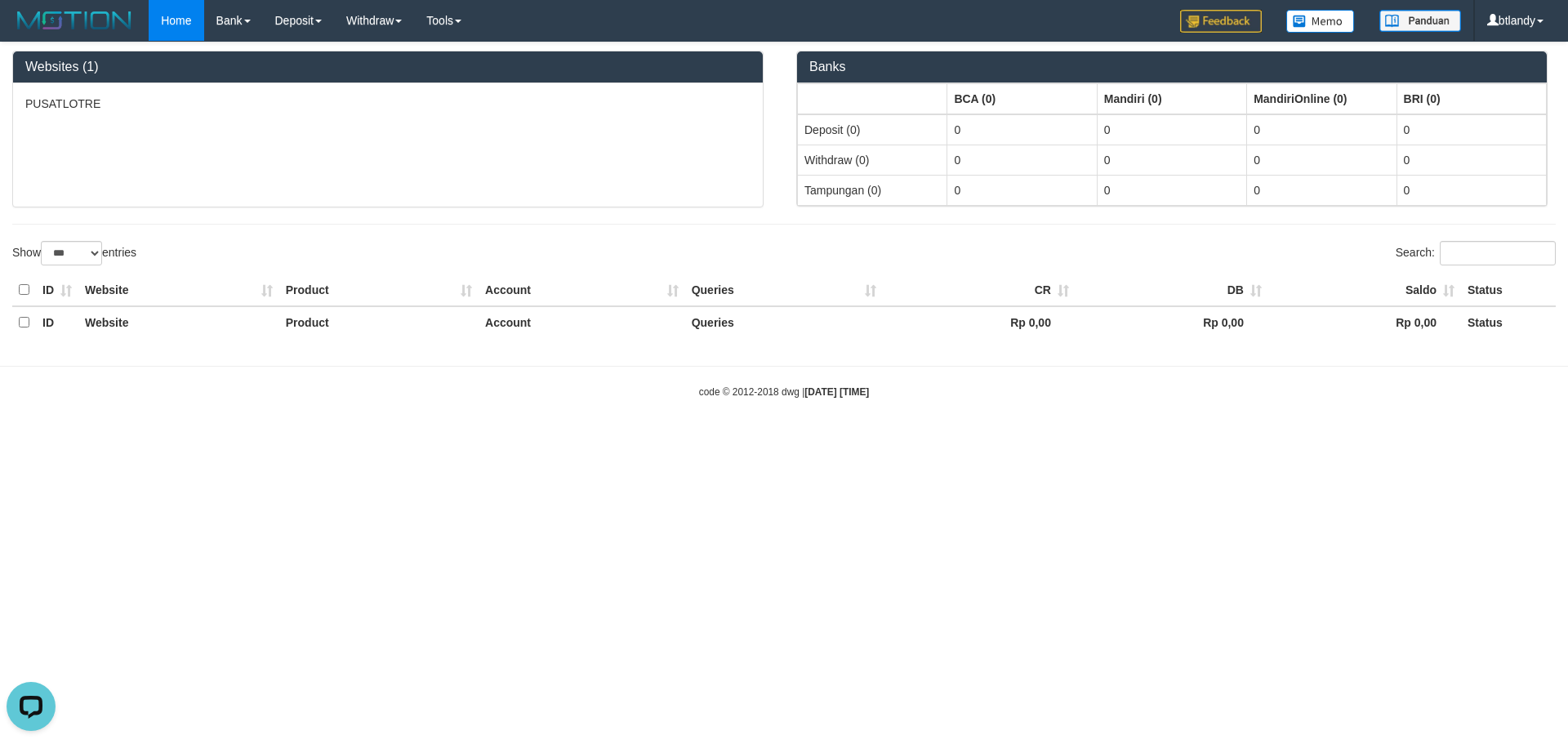 scroll, scrollTop: 0, scrollLeft: 0, axis: both 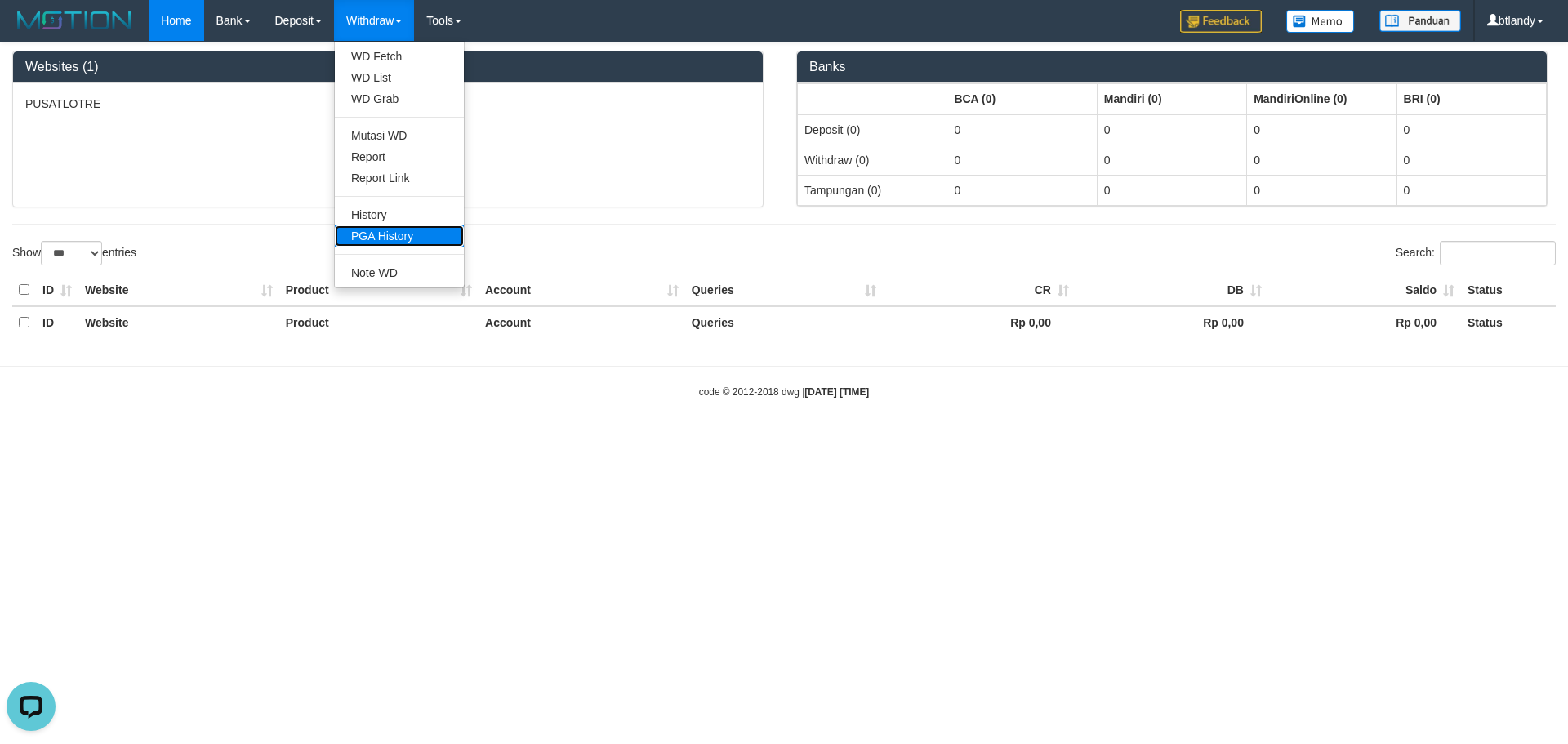 click on "PGA History" at bounding box center [399, 236] 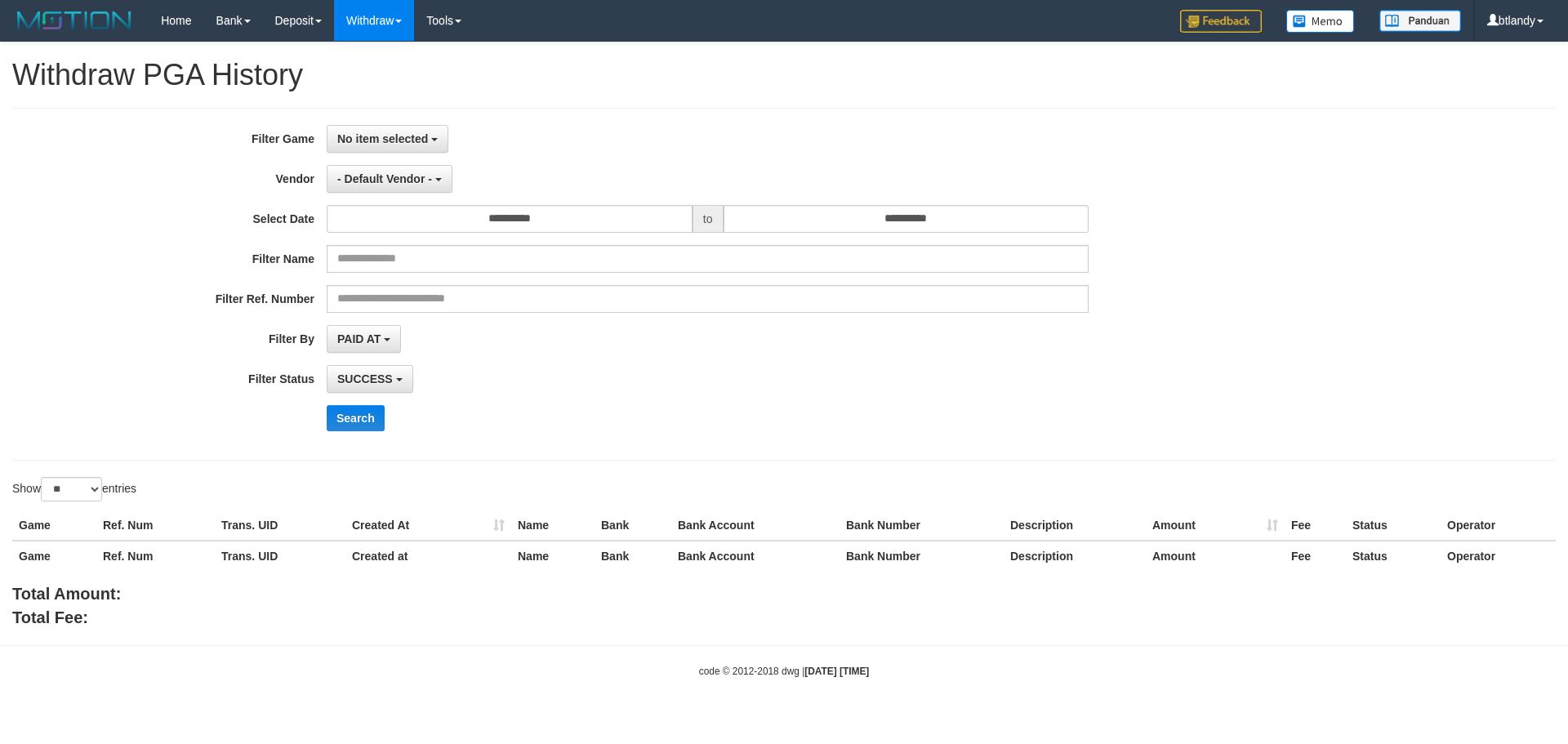 select 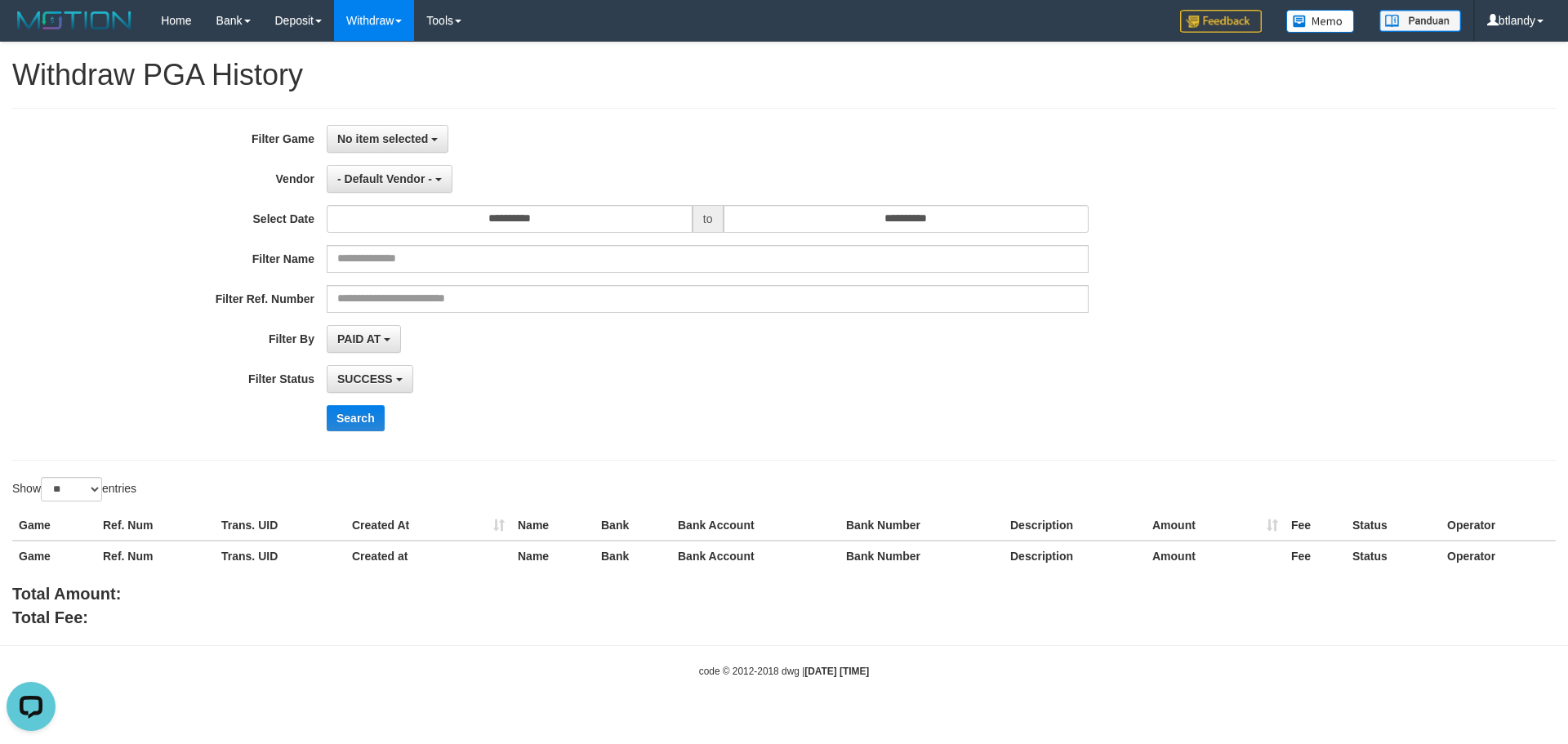 scroll, scrollTop: 0, scrollLeft: 0, axis: both 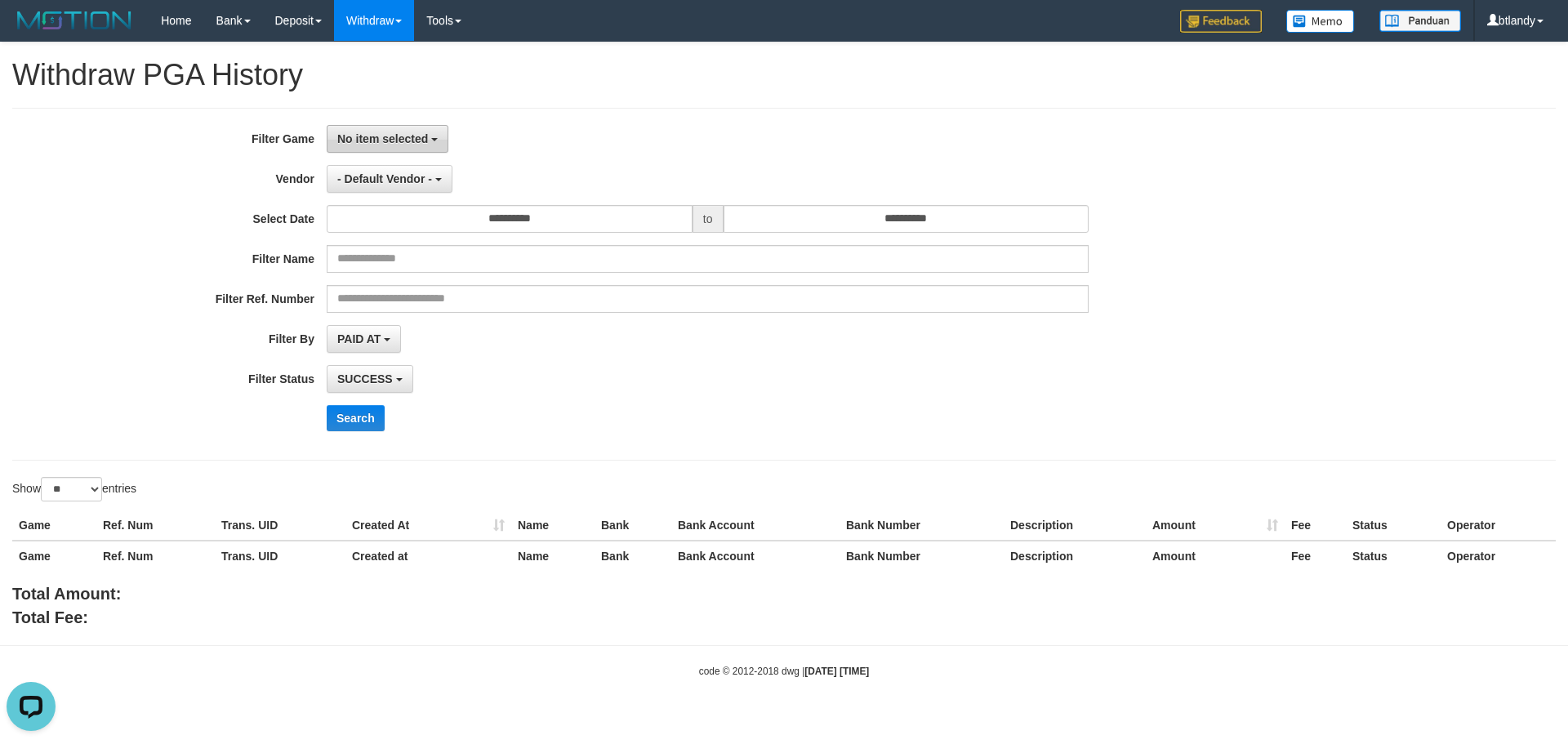 click on "No item selected" at bounding box center [382, 139] 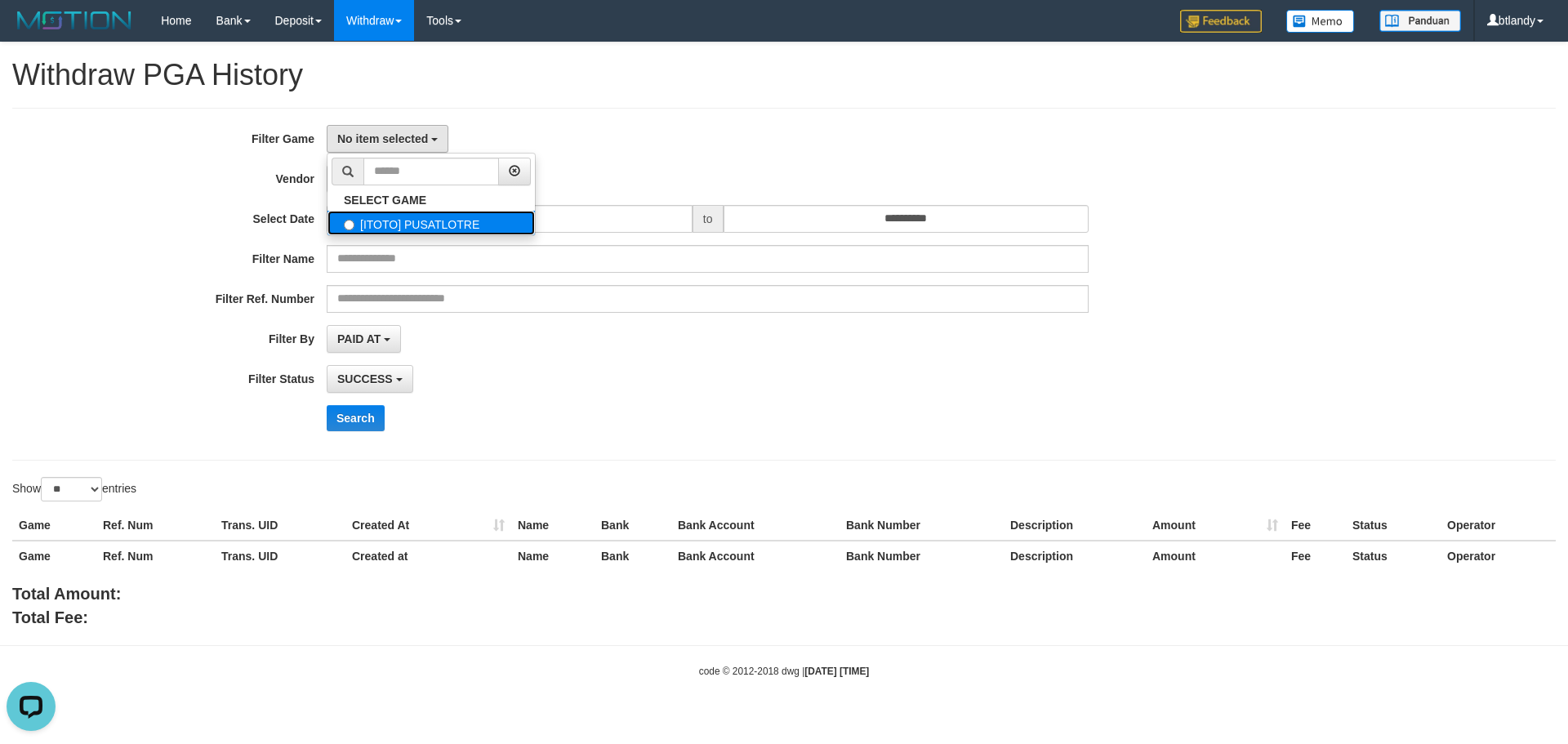 click on "[ITOTO] PUSATLOTRE" at bounding box center [431, 223] 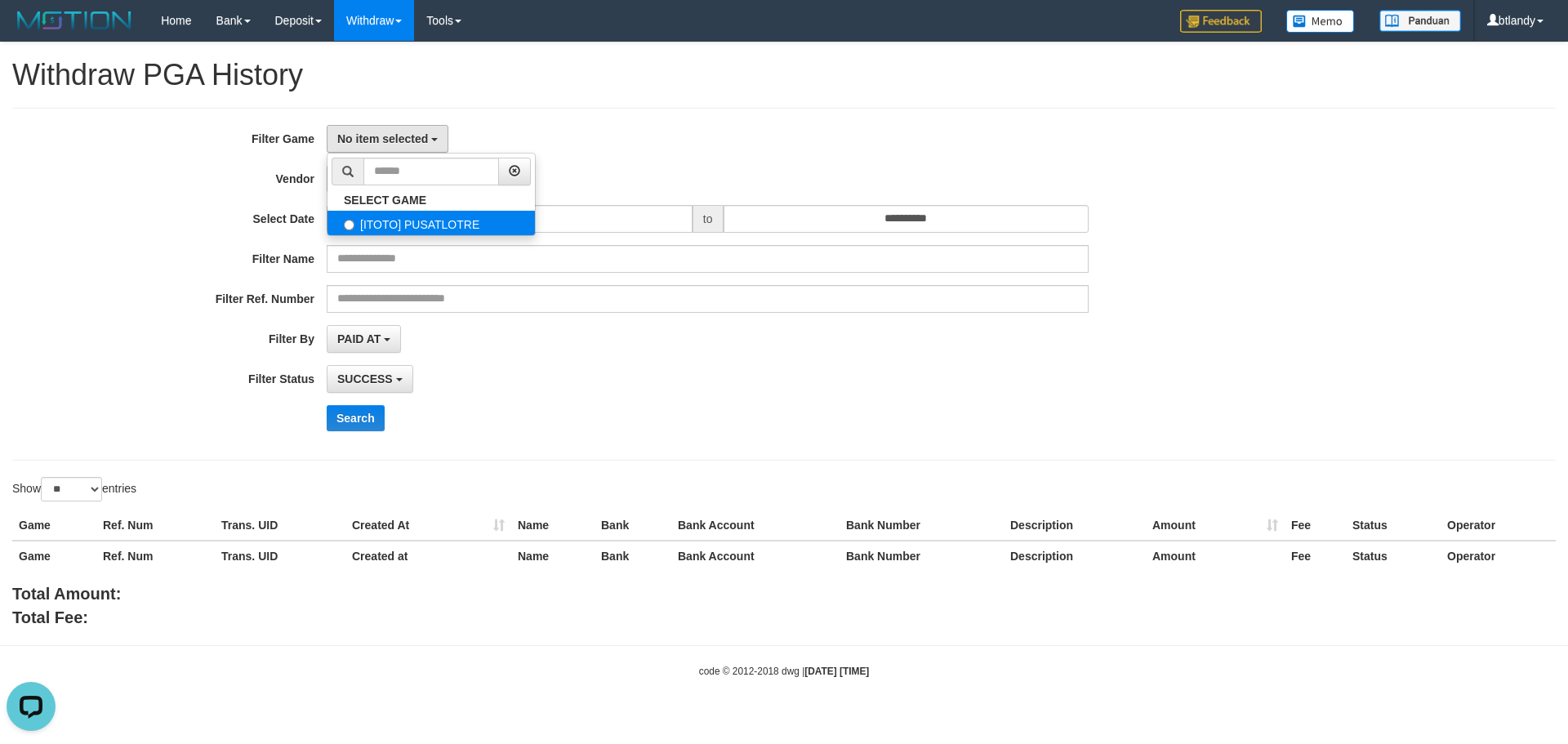 select on "****" 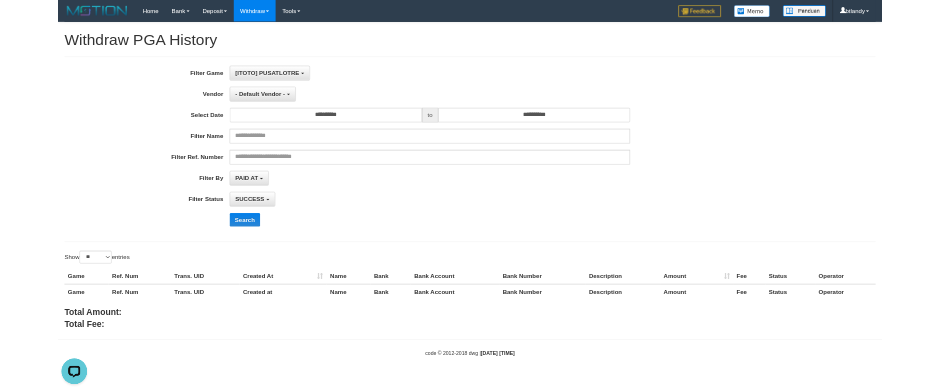 scroll, scrollTop: 18, scrollLeft: 0, axis: vertical 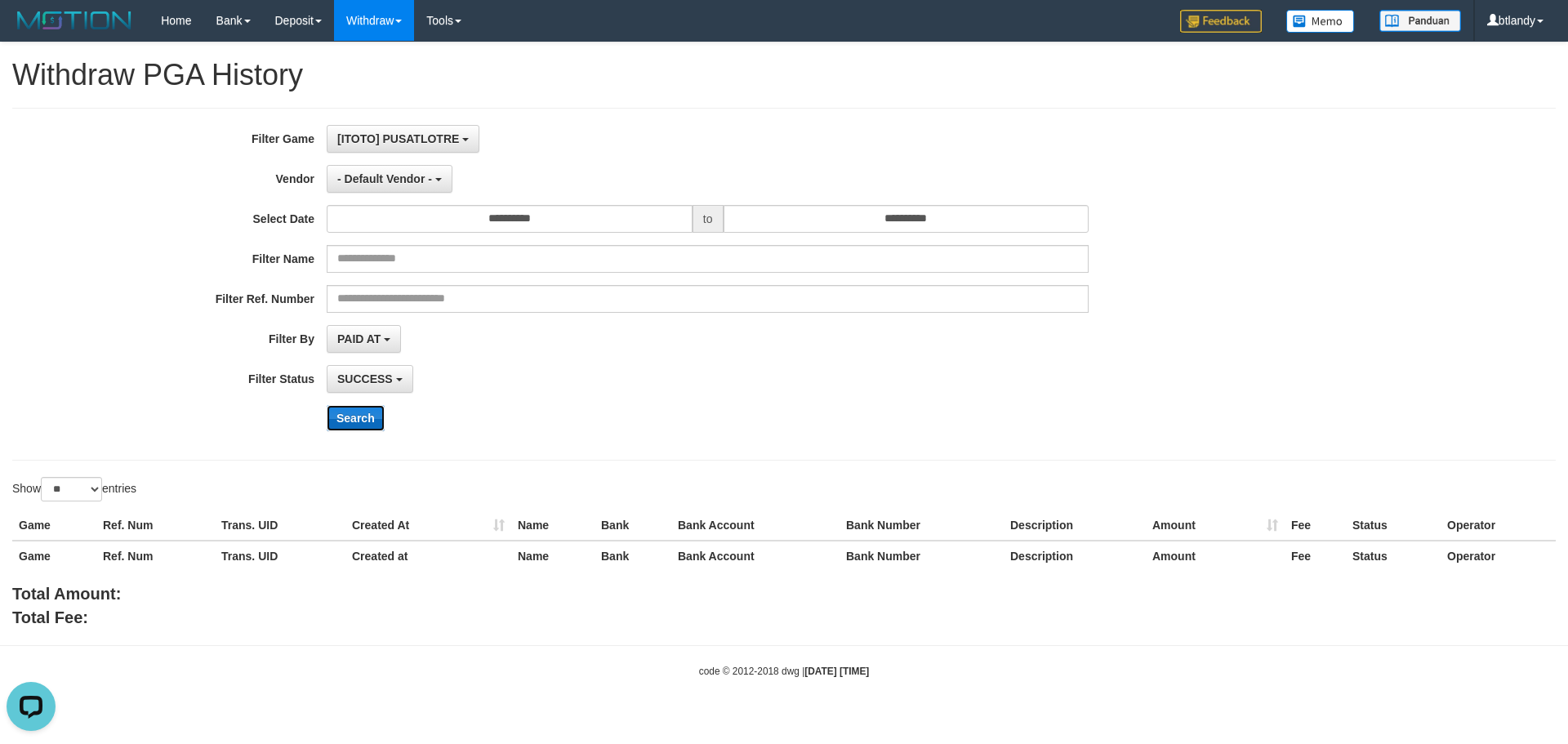 click on "Search" at bounding box center (355, 418) 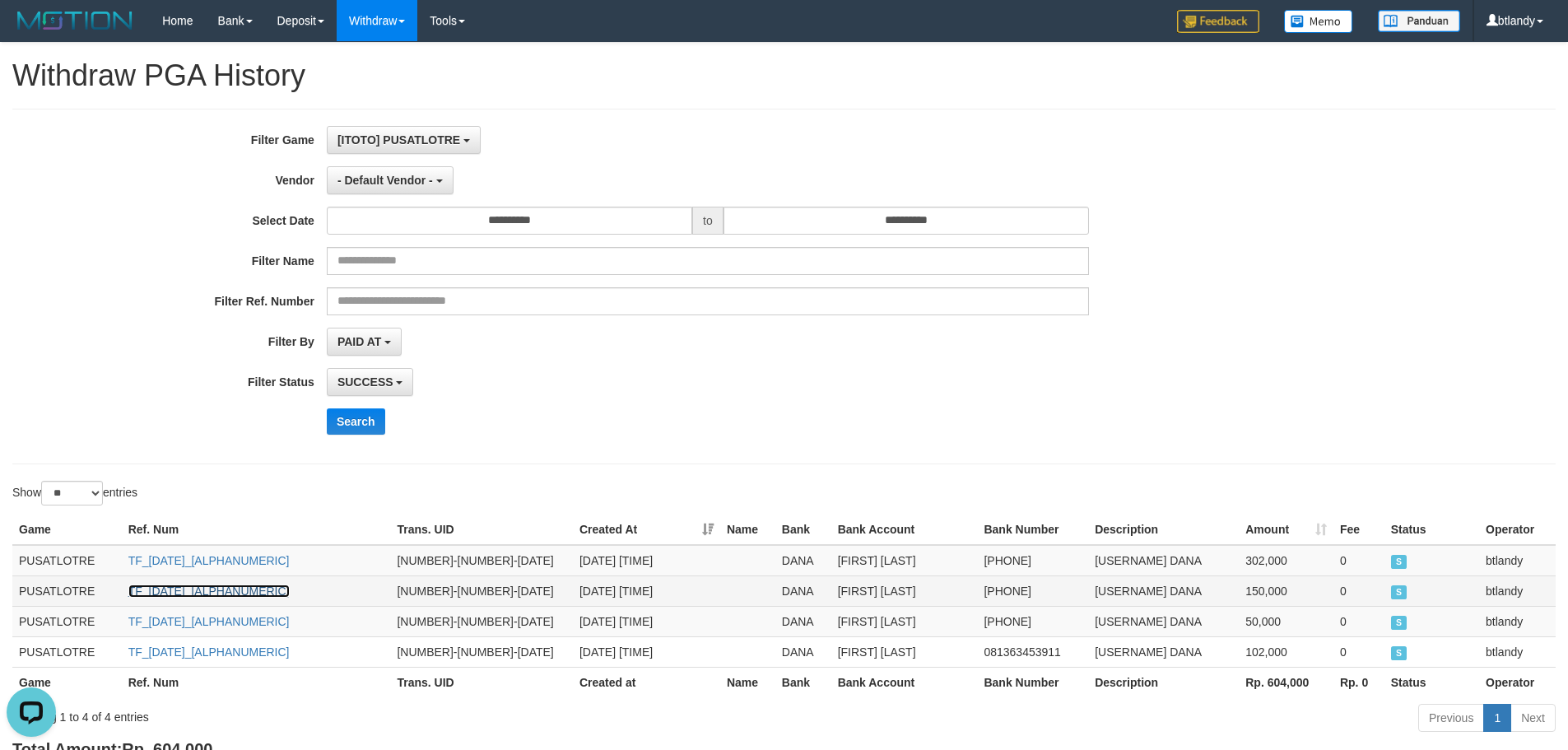 click on "TF_250802_OR52782C66859132QGWM" at bounding box center (209, 591) 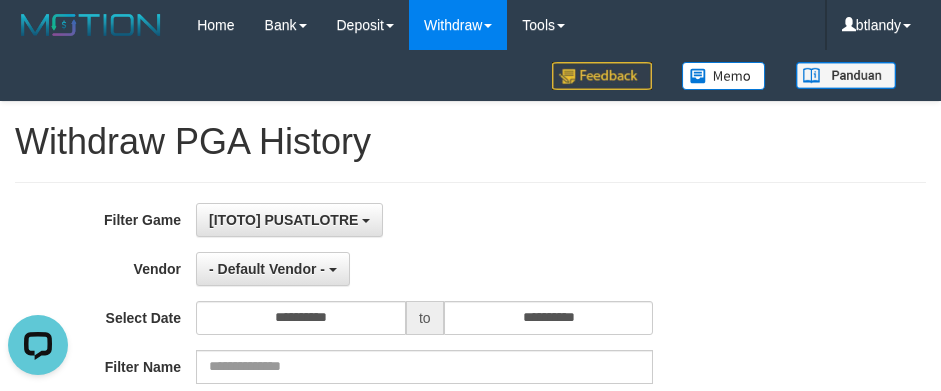 drag, startPoint x: 708, startPoint y: 252, endPoint x: 747, endPoint y: 248, distance: 39.20459 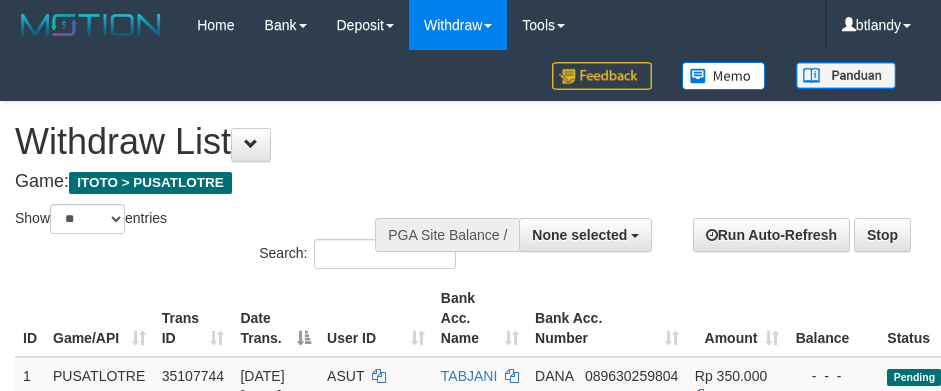 select 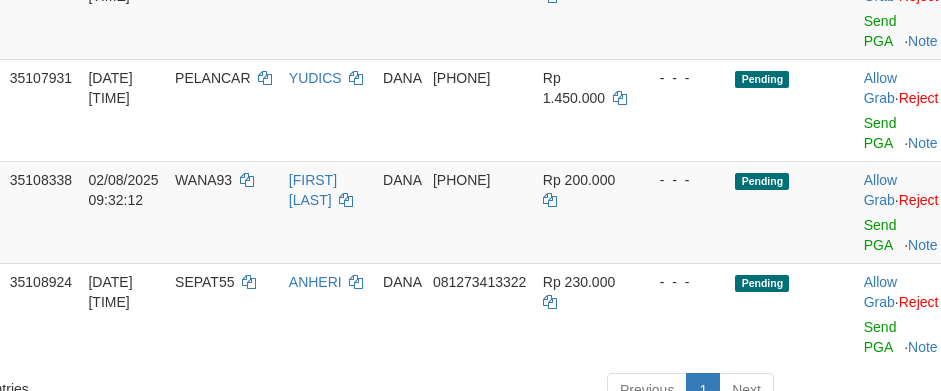 scroll, scrollTop: 400, scrollLeft: 174, axis: both 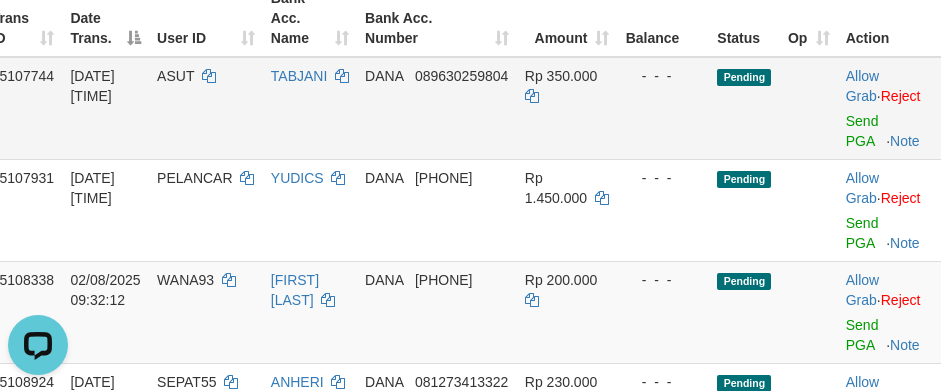 click on "Pending" at bounding box center (744, 108) 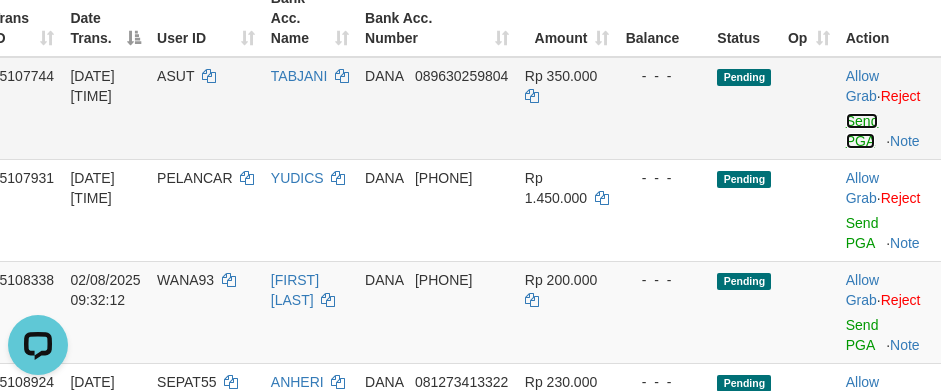 click on "Send PGA" at bounding box center [862, 131] 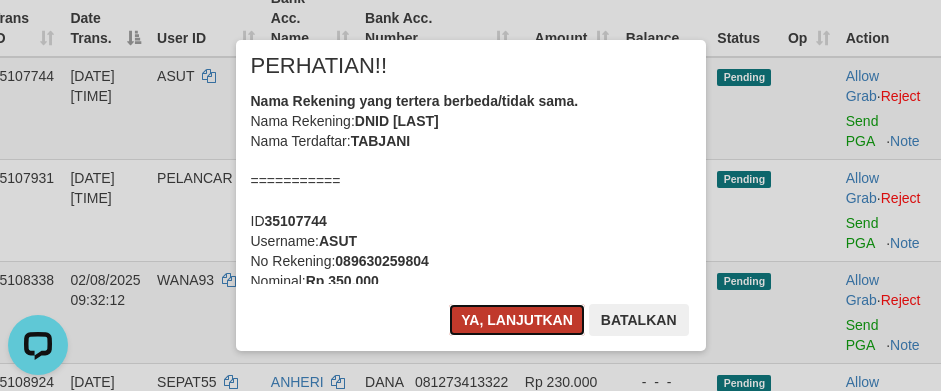 click on "Ya, lanjutkan" at bounding box center (517, 320) 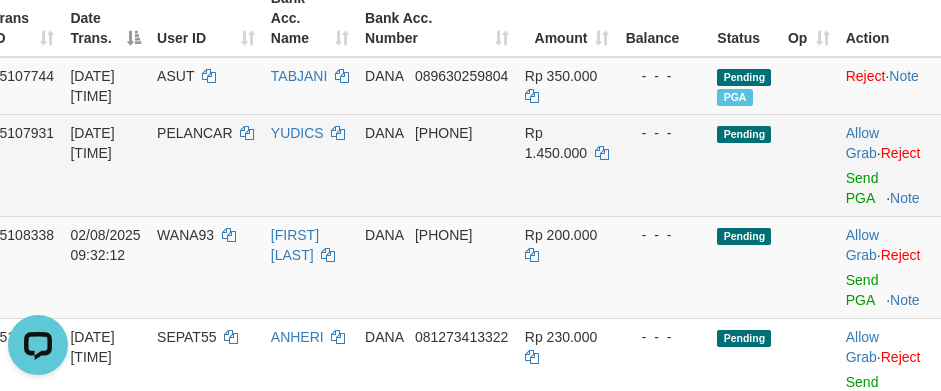 click on "-  -  -" at bounding box center [663, 165] 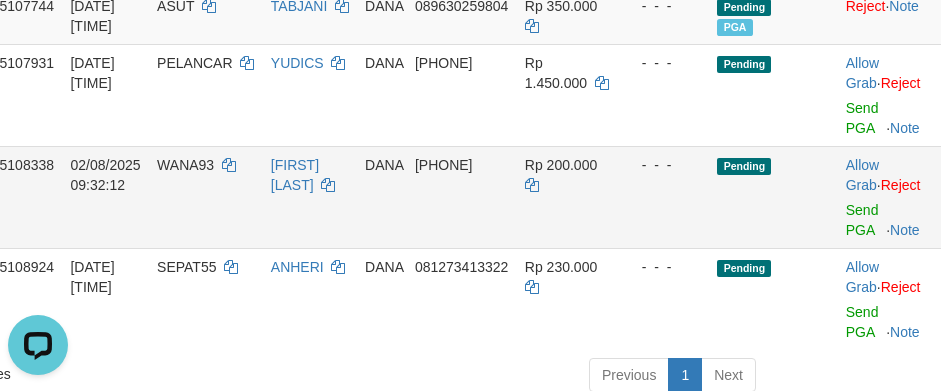 scroll, scrollTop: 500, scrollLeft: 174, axis: both 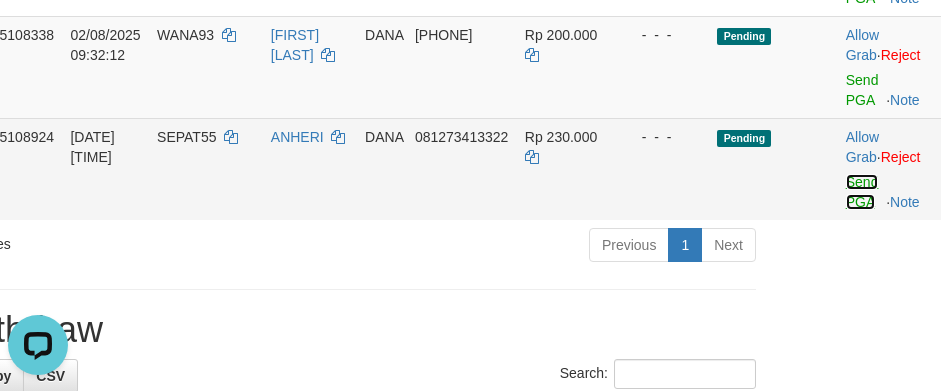 click on "Send PGA" at bounding box center (862, 192) 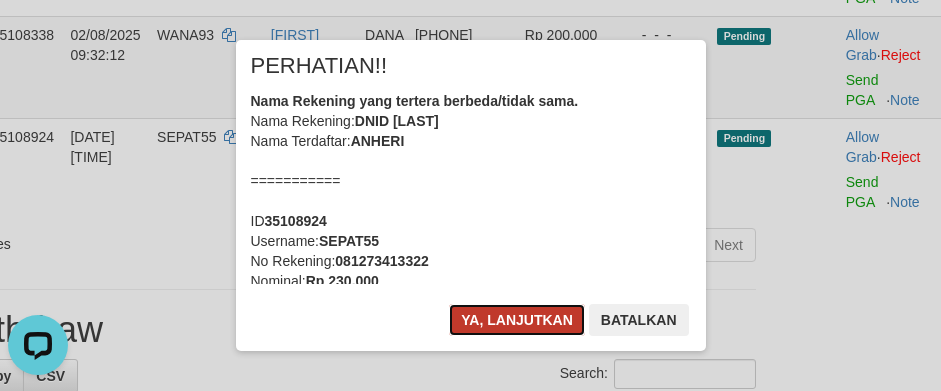 drag, startPoint x: 534, startPoint y: 320, endPoint x: 609, endPoint y: 302, distance: 77.12976 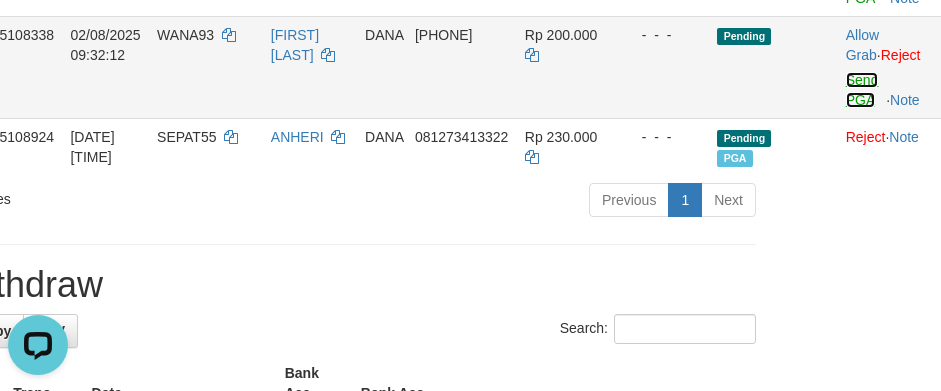 click on "Send PGA" at bounding box center (862, 90) 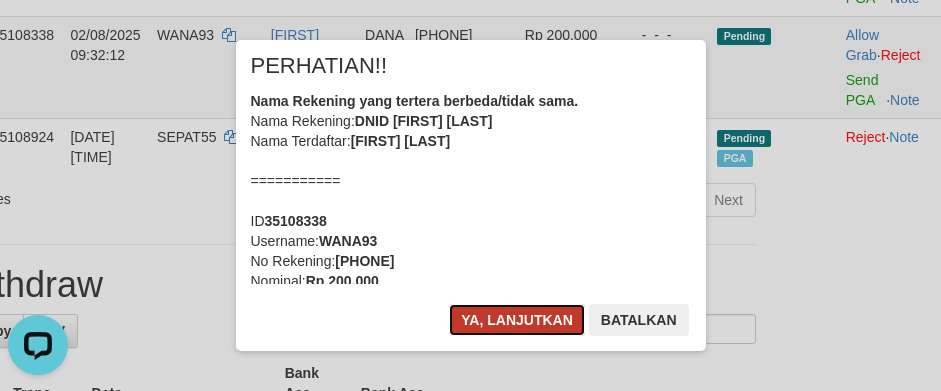 click on "Ya, lanjutkan" at bounding box center [517, 320] 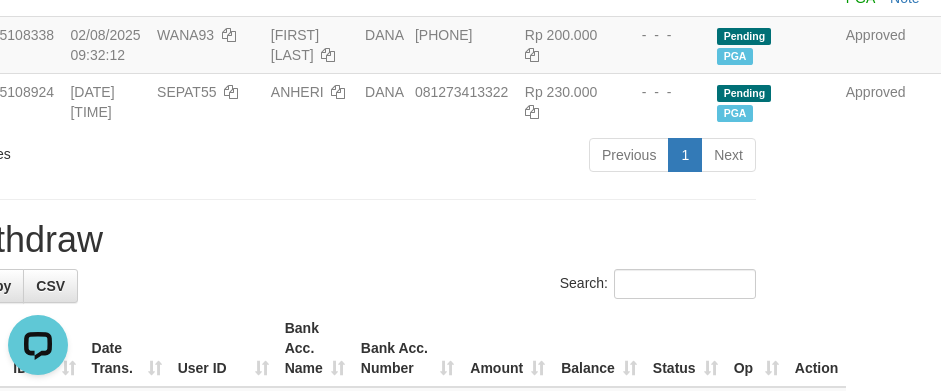 drag, startPoint x: 412, startPoint y: 242, endPoint x: 409, endPoint y: 273, distance: 31.144823 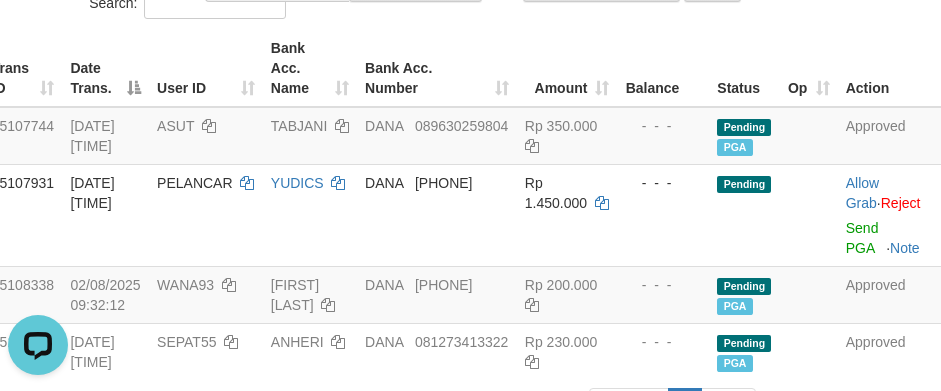 scroll, scrollTop: 0, scrollLeft: 174, axis: horizontal 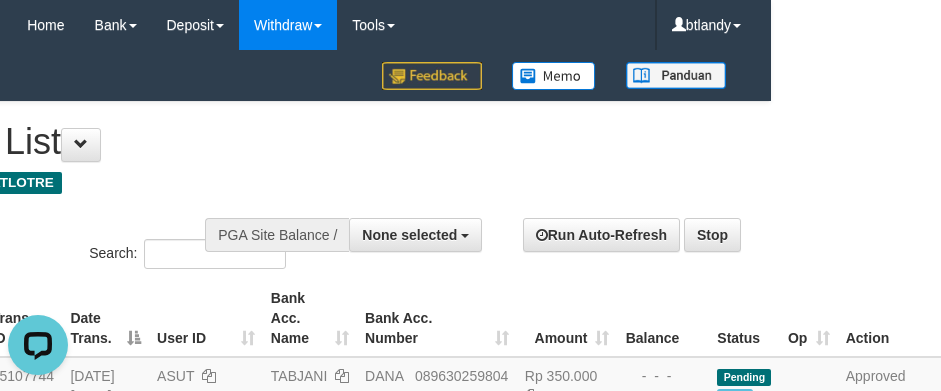 click on "Toggle navigation
Home
Bank
Account List
Load
By Website
Group
[ITOTO]													PUSATLOTRE
Mutasi Bank
Search
Sync
Note Mutasi
Deposit
DPS Fetch
DPS List
History
PGA History
Note DPS -" at bounding box center [300, 690] 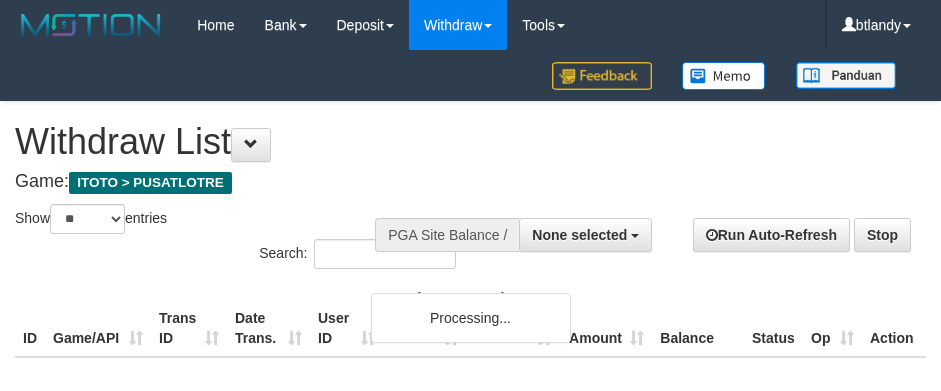 select 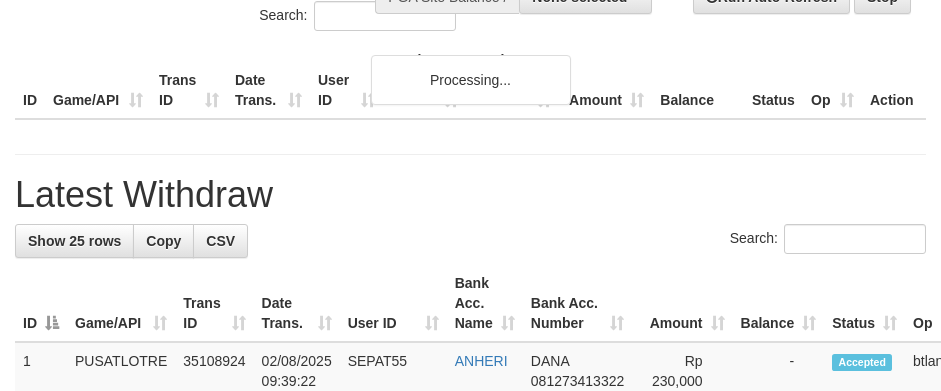 scroll, scrollTop: 300, scrollLeft: 0, axis: vertical 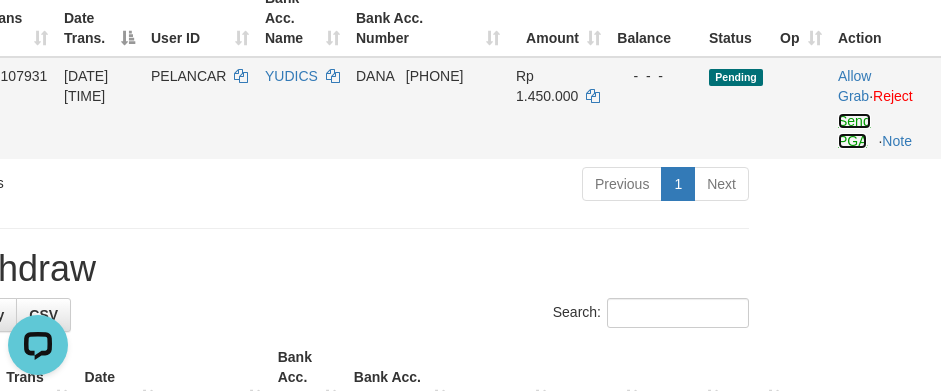 click on "Send PGA" at bounding box center (854, 131) 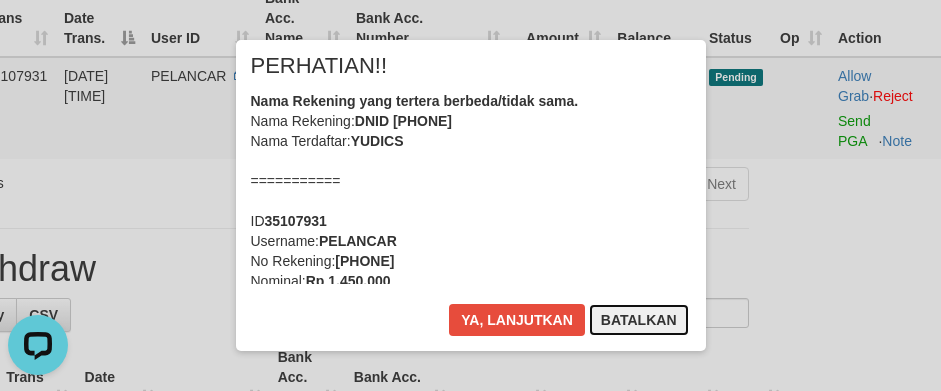 click on "Batalkan" at bounding box center (639, 320) 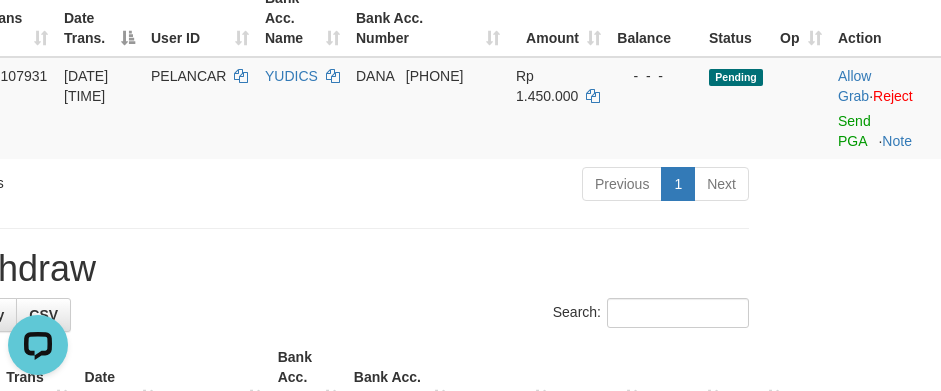 click on "Toggle navigation
Home
Bank
Account List
Load
By Website
Group
[ITOTO]													PUSATLOTRE
Mutasi Bank
Search
Sync
Note Mutasi
Deposit
DPS Fetch
DPS List
History
PGA History
Note DPS -" at bounding box center (293, 390) 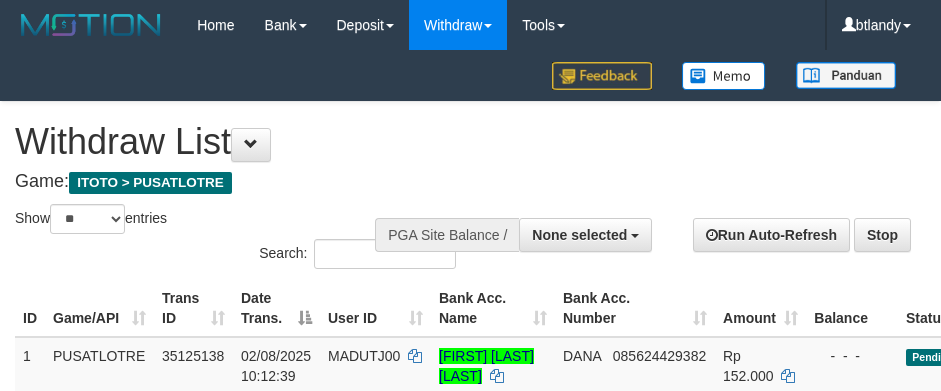 select 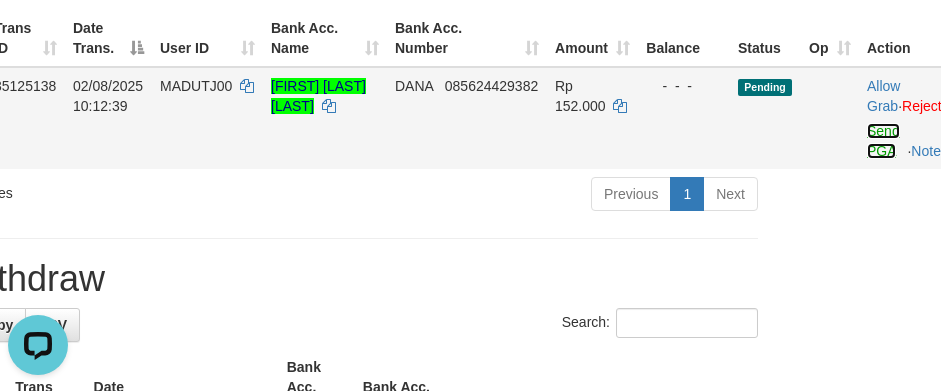 click on "Send PGA" at bounding box center (883, 141) 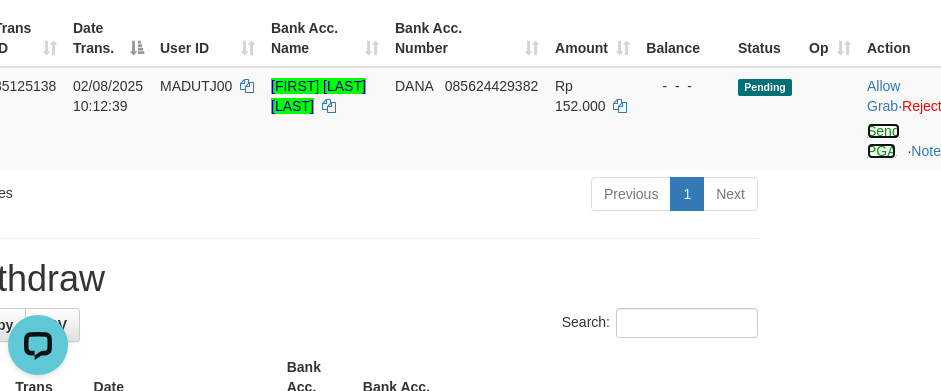 scroll, scrollTop: 0, scrollLeft: 0, axis: both 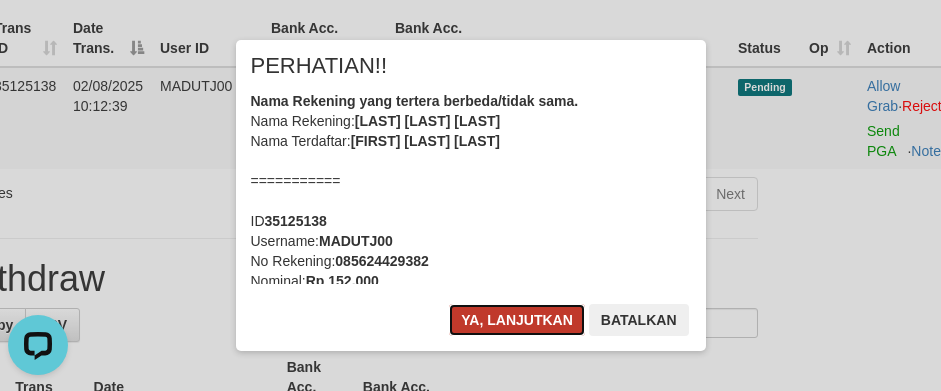 click on "Ya, lanjutkan" at bounding box center (517, 320) 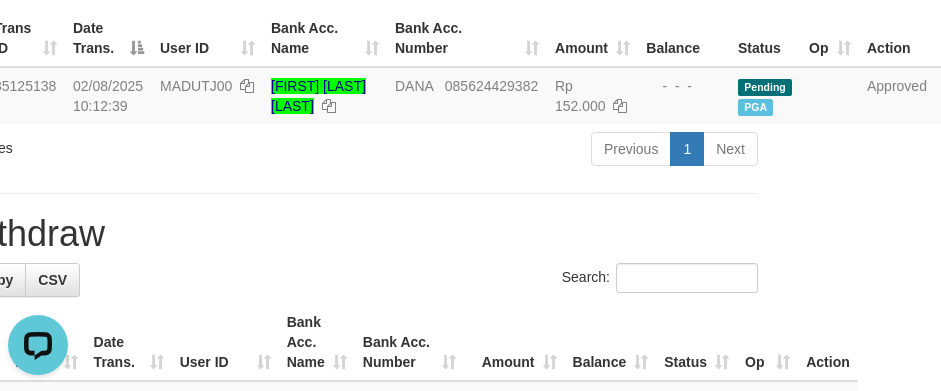 click on "Latest Withdraw" at bounding box center (302, 234) 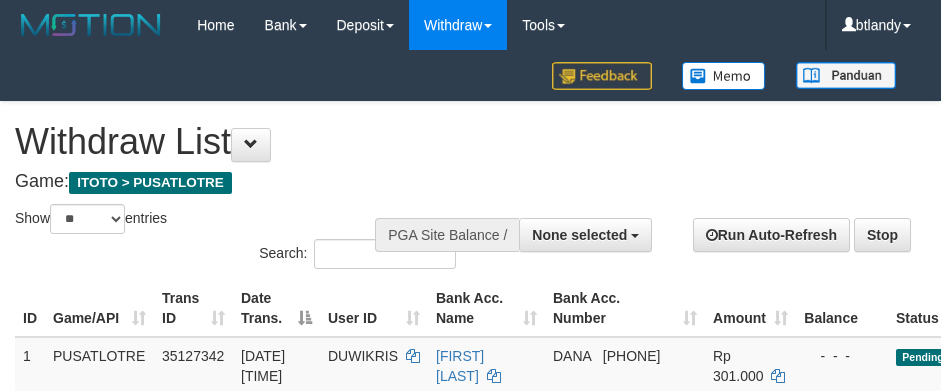 select 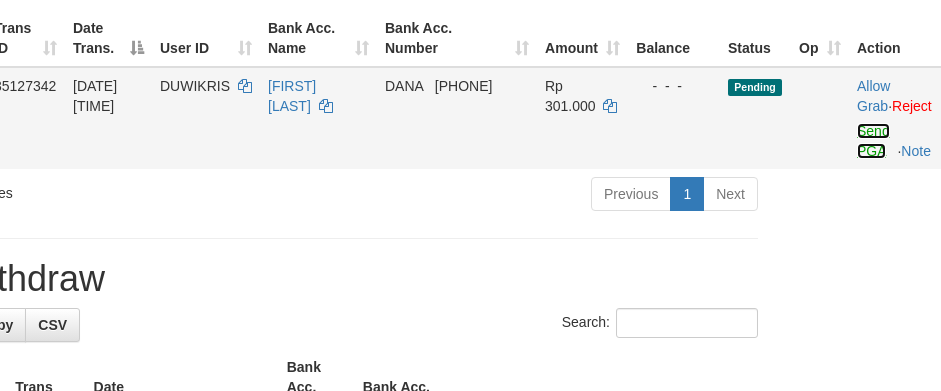 click on "Send PGA" at bounding box center [873, 141] 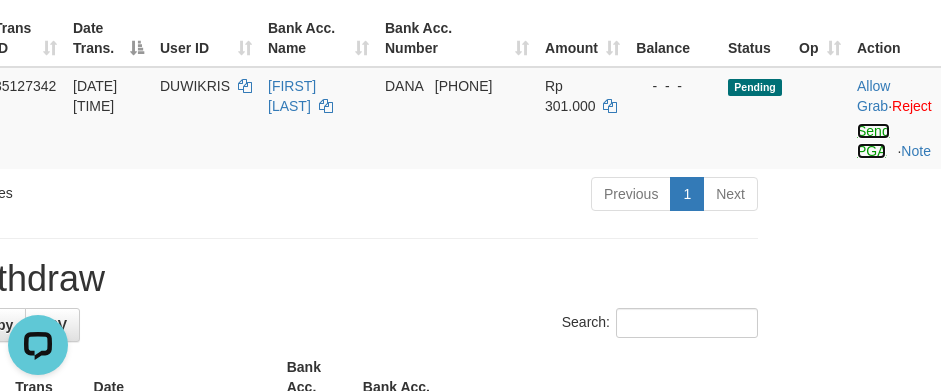 scroll, scrollTop: 0, scrollLeft: 0, axis: both 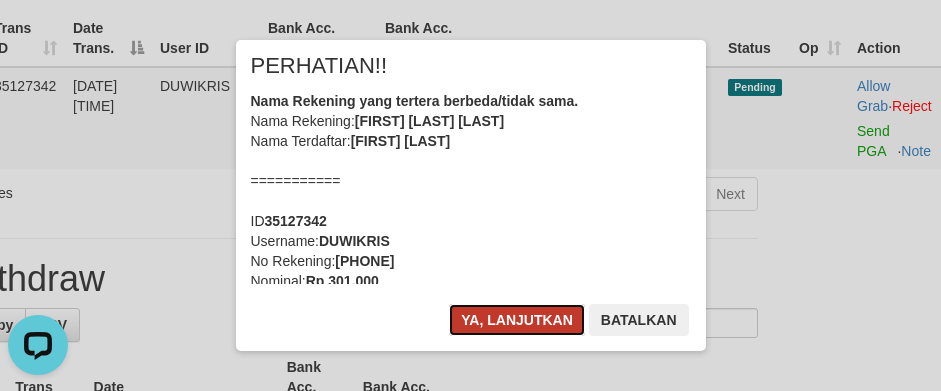 click on "Ya, lanjutkan" at bounding box center (517, 320) 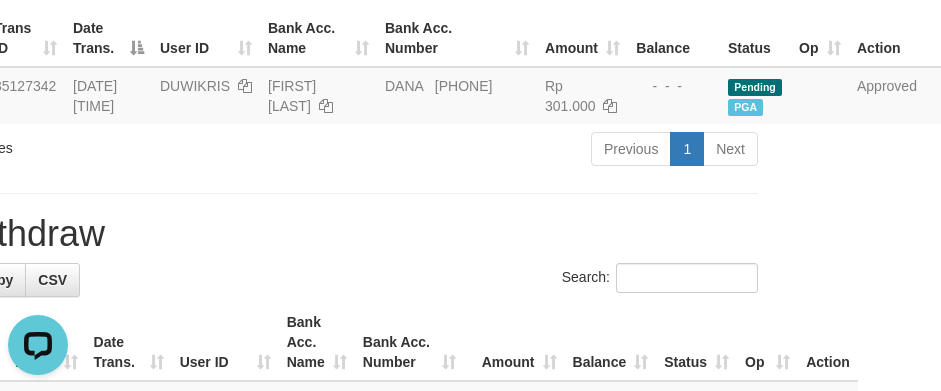 click on "Latest Withdraw" at bounding box center [302, 234] 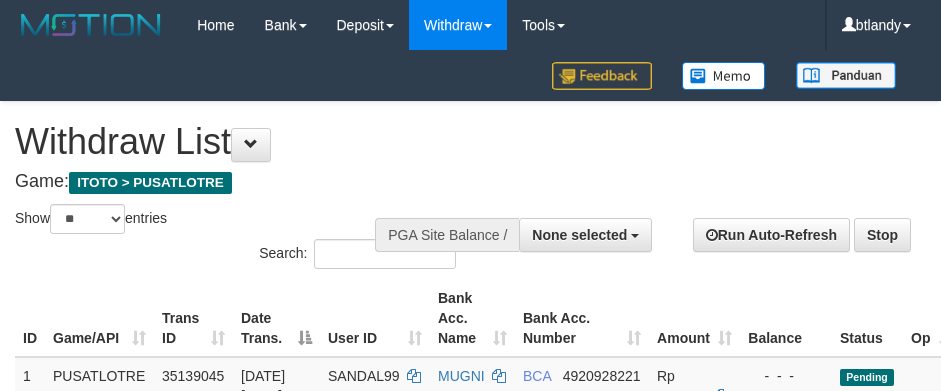 select 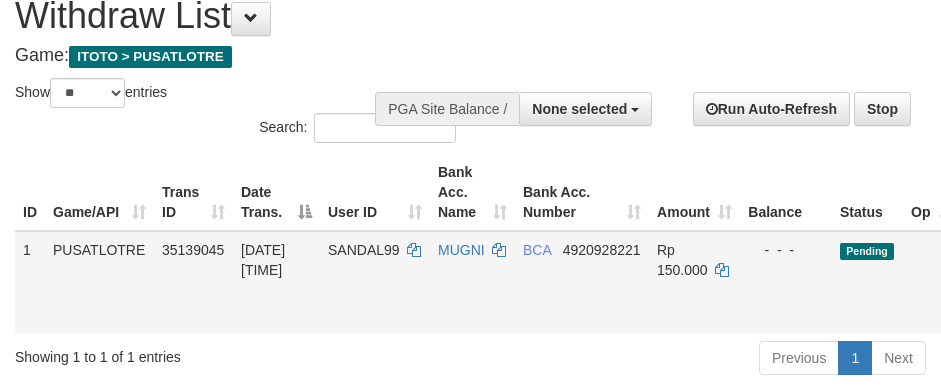 scroll, scrollTop: 300, scrollLeft: 0, axis: vertical 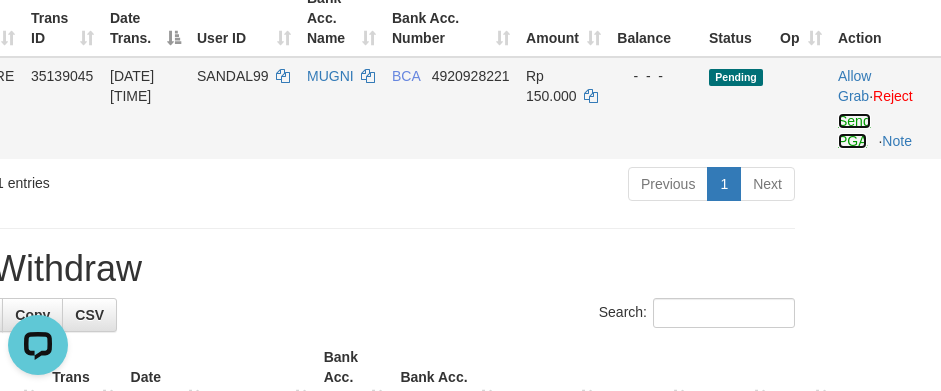 click on "Send PGA" at bounding box center [854, 131] 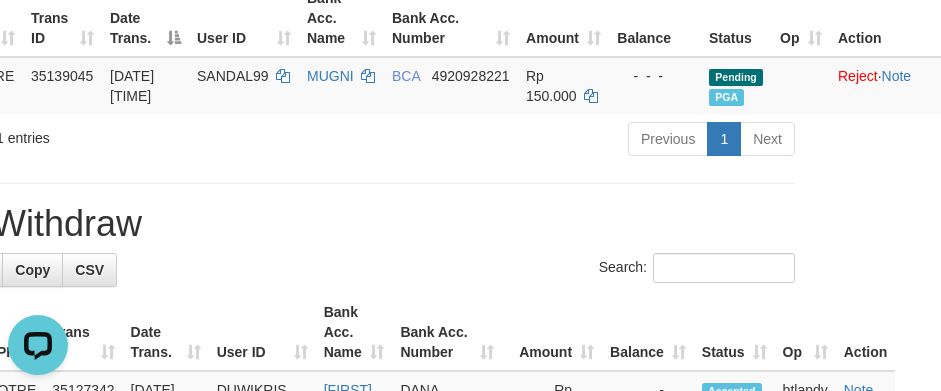 click on "Latest Withdraw" at bounding box center (339, 224) 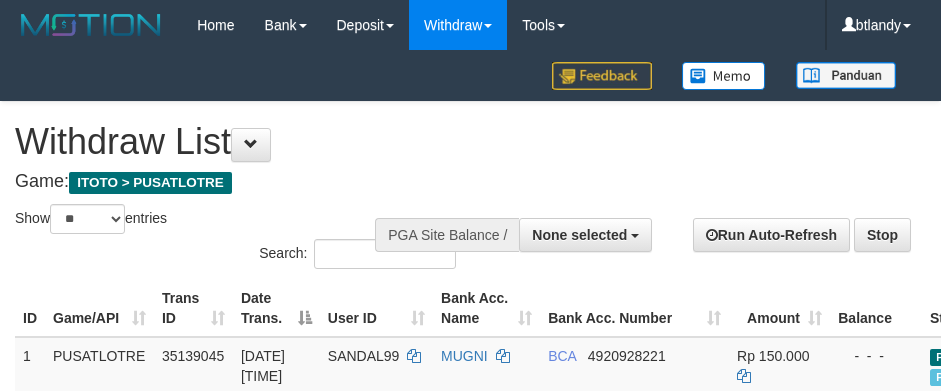 select 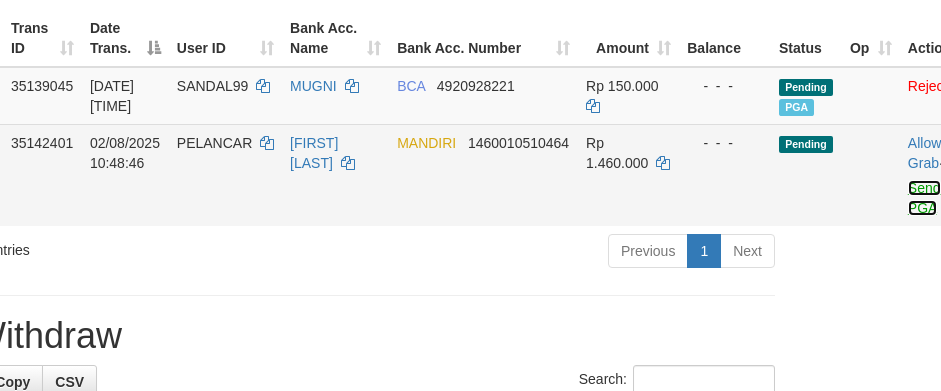 click on "Send PGA" at bounding box center [924, 198] 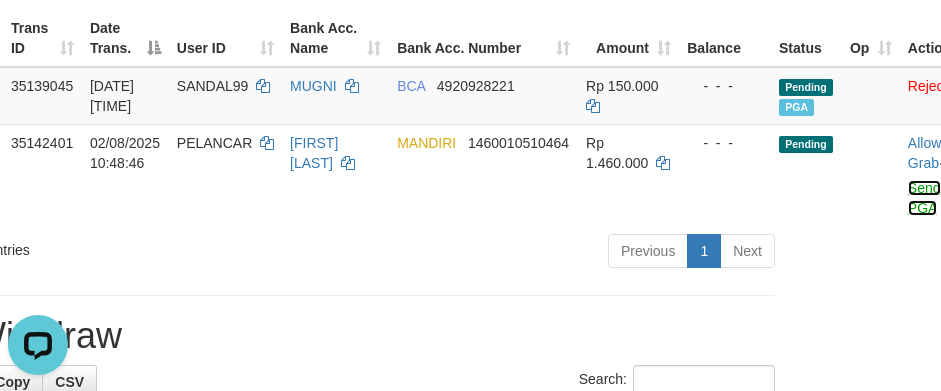 scroll, scrollTop: 0, scrollLeft: 0, axis: both 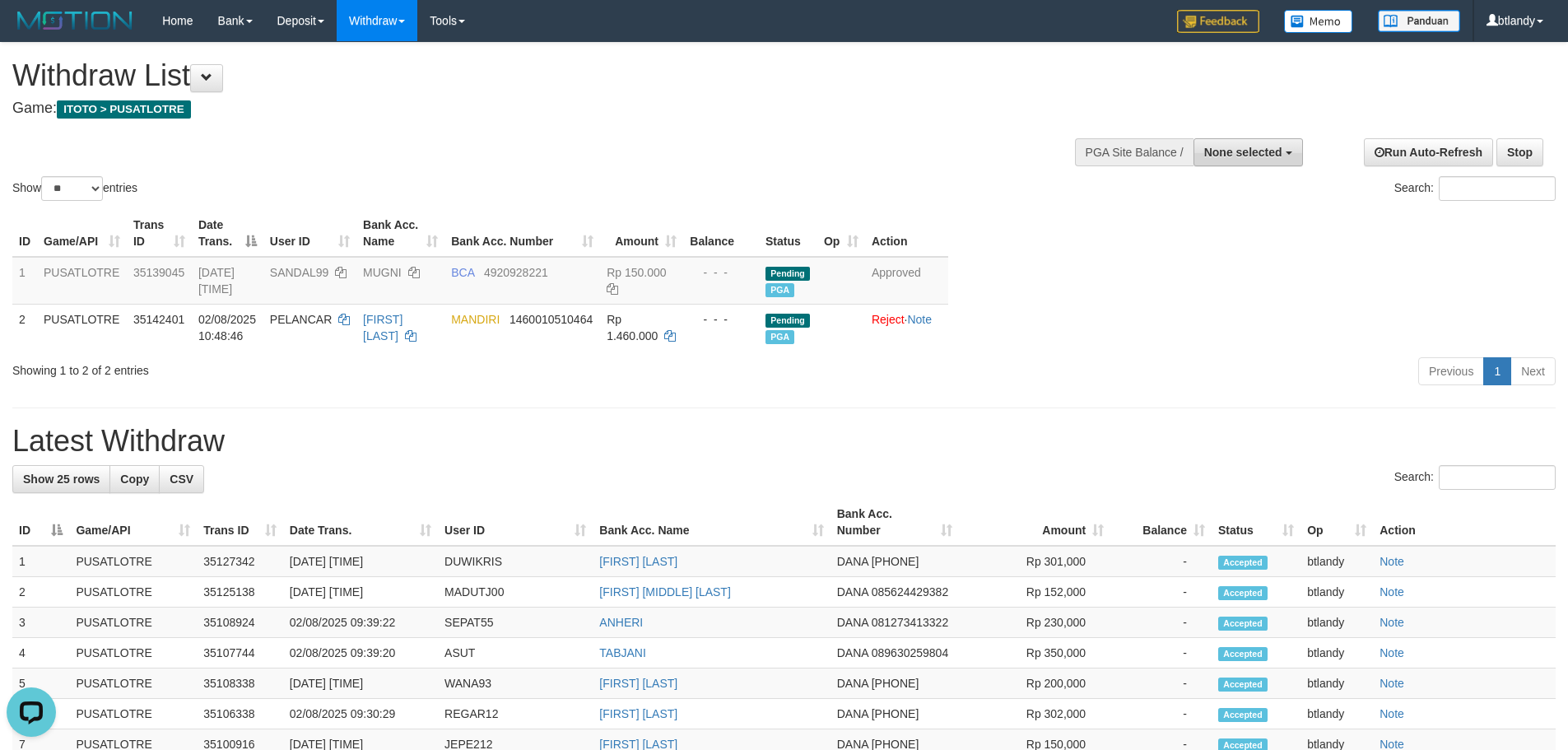 click on "None selected" at bounding box center [1243, 152] 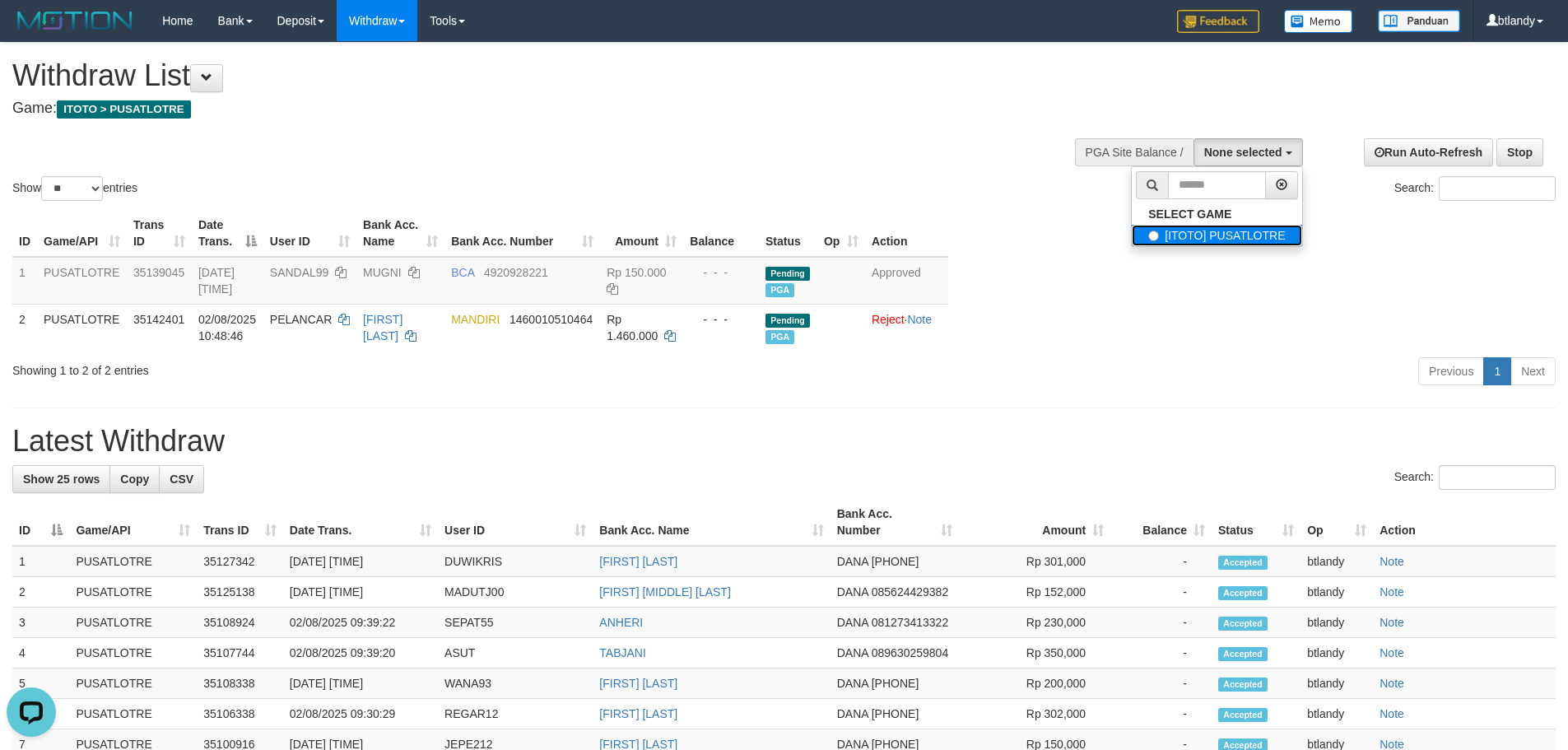 click on "[ITOTO] PUSATLOTRE" at bounding box center (1217, 235) 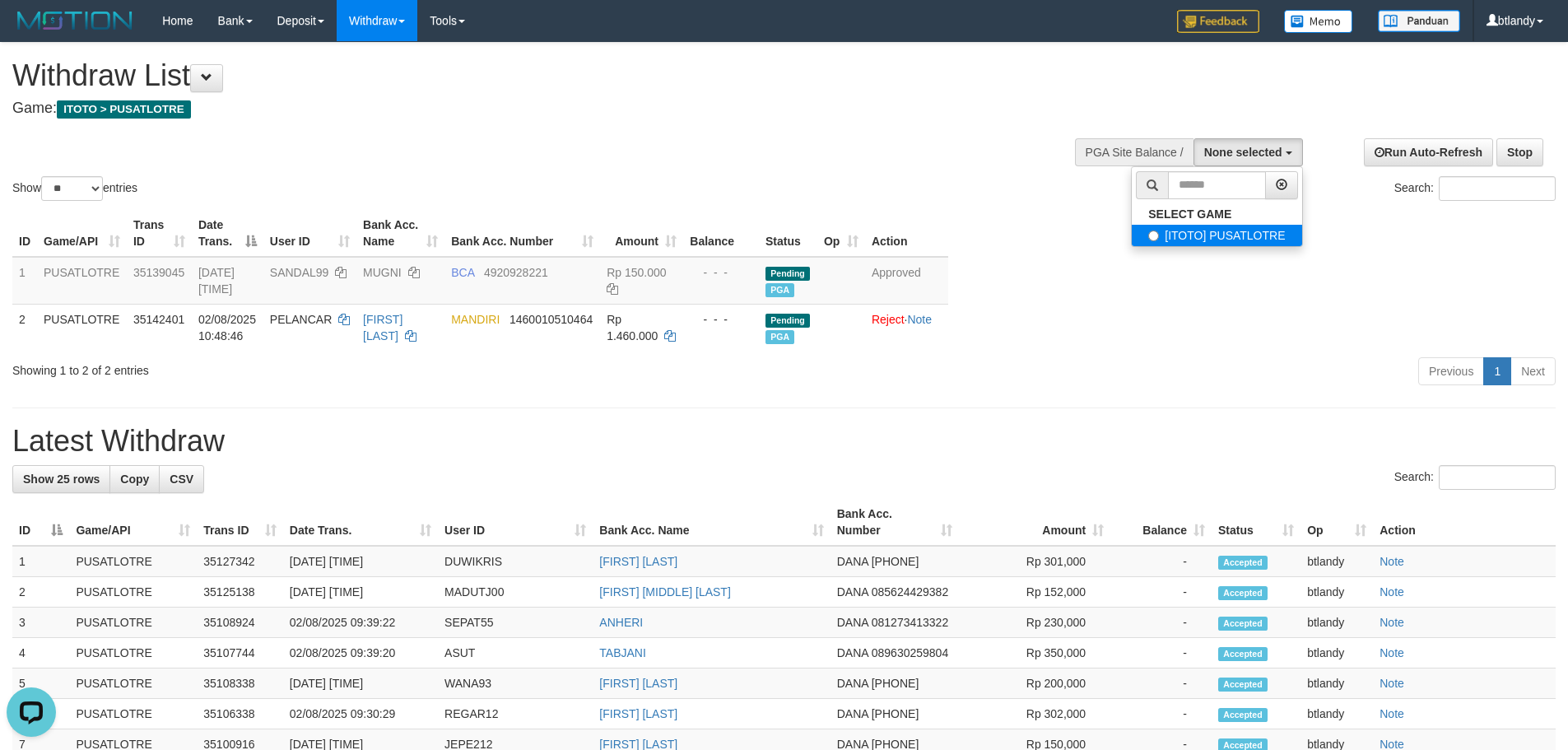 select on "****" 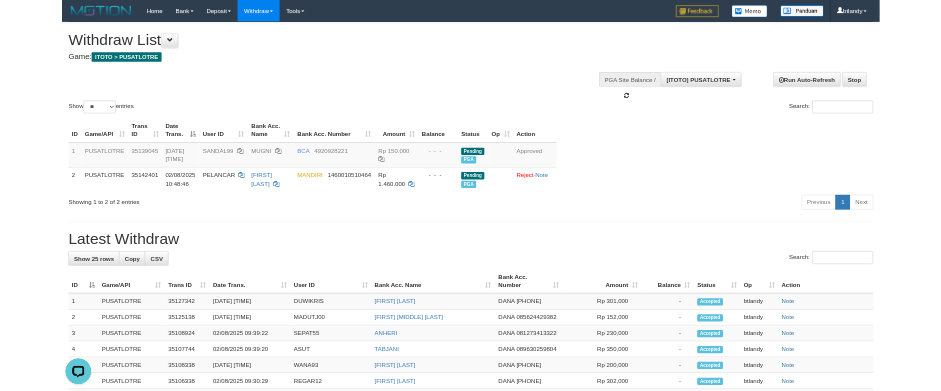 scroll, scrollTop: 18, scrollLeft: 0, axis: vertical 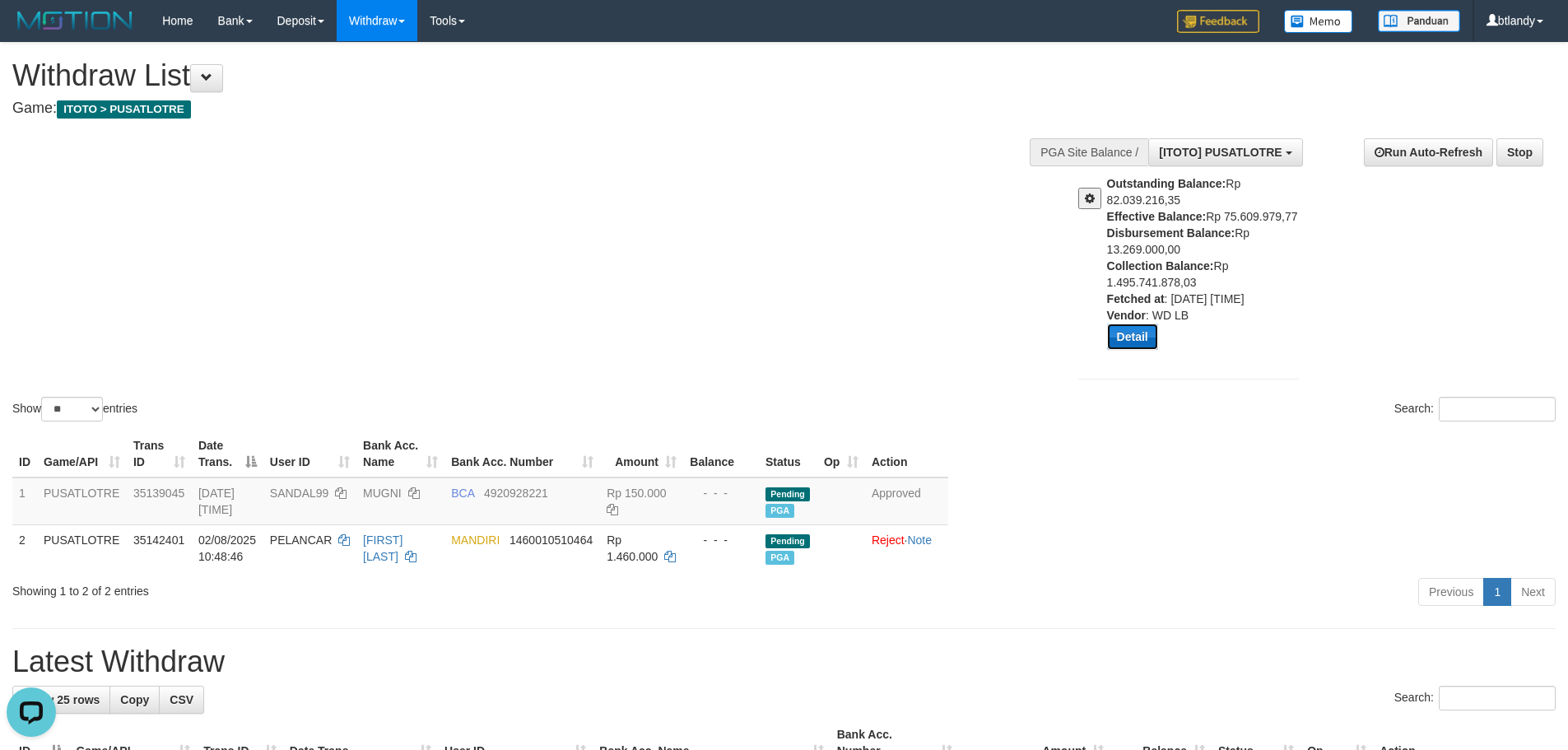 click on "Detail" at bounding box center (1133, 337) 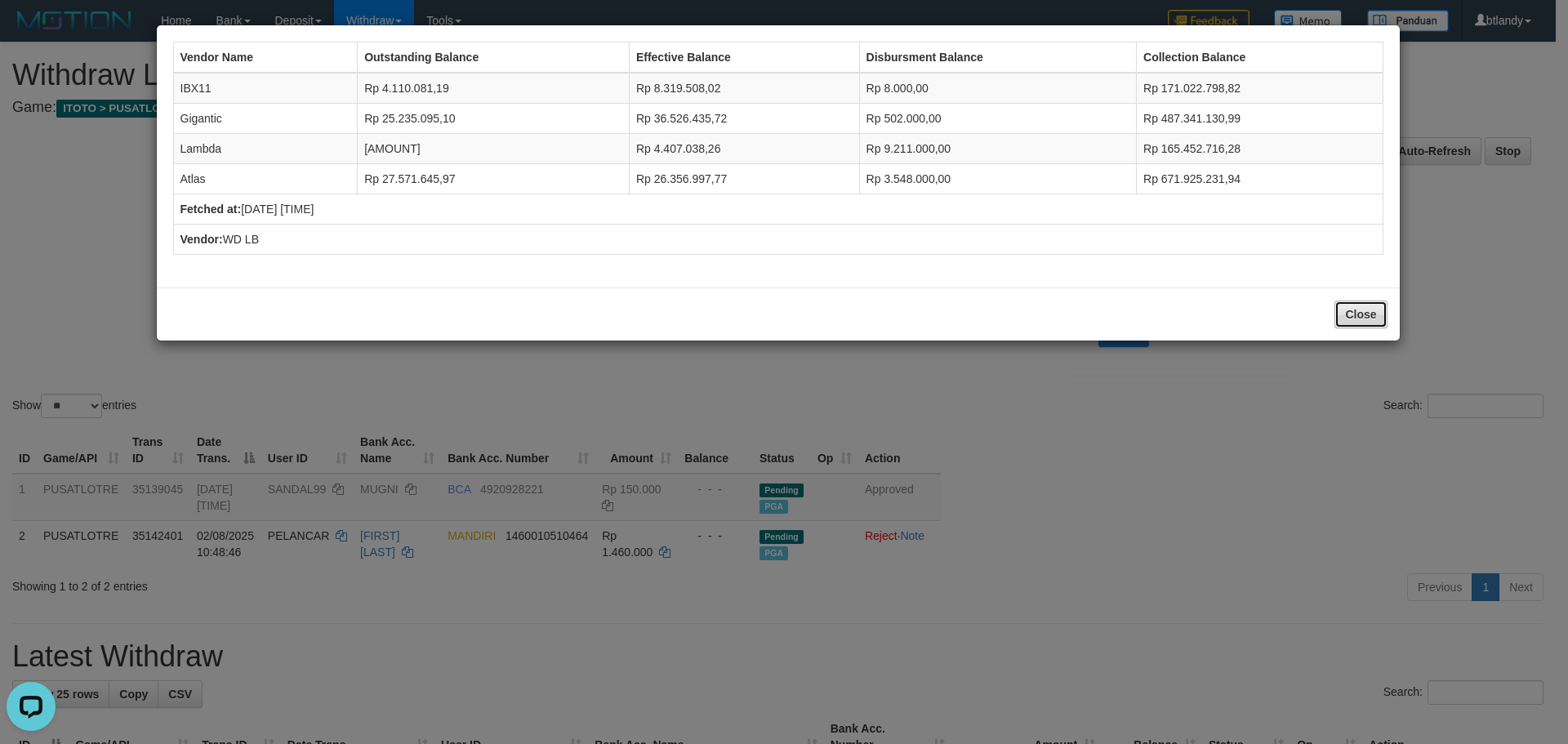 click on "Close" at bounding box center [1361, 314] 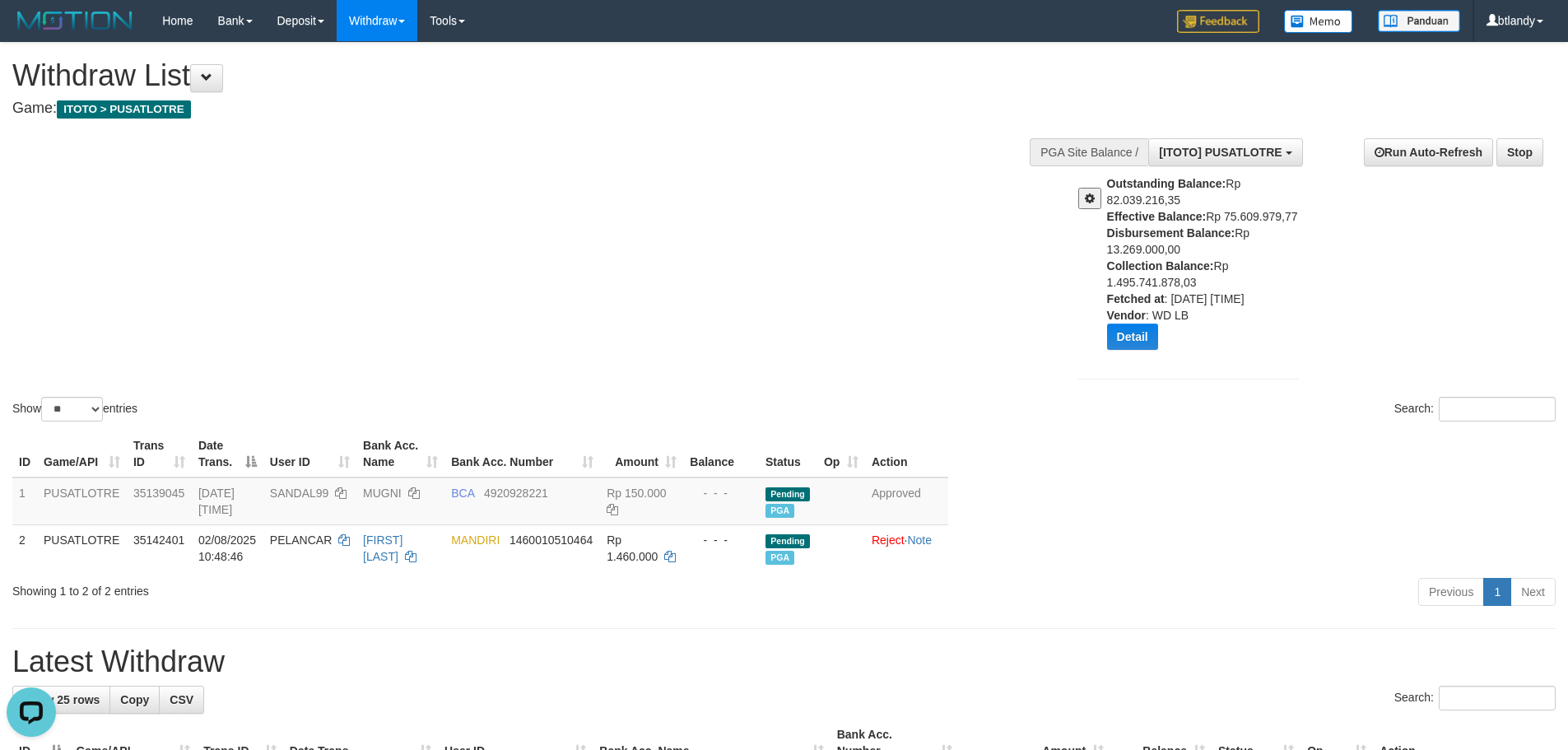 click at bounding box center [1090, 198] 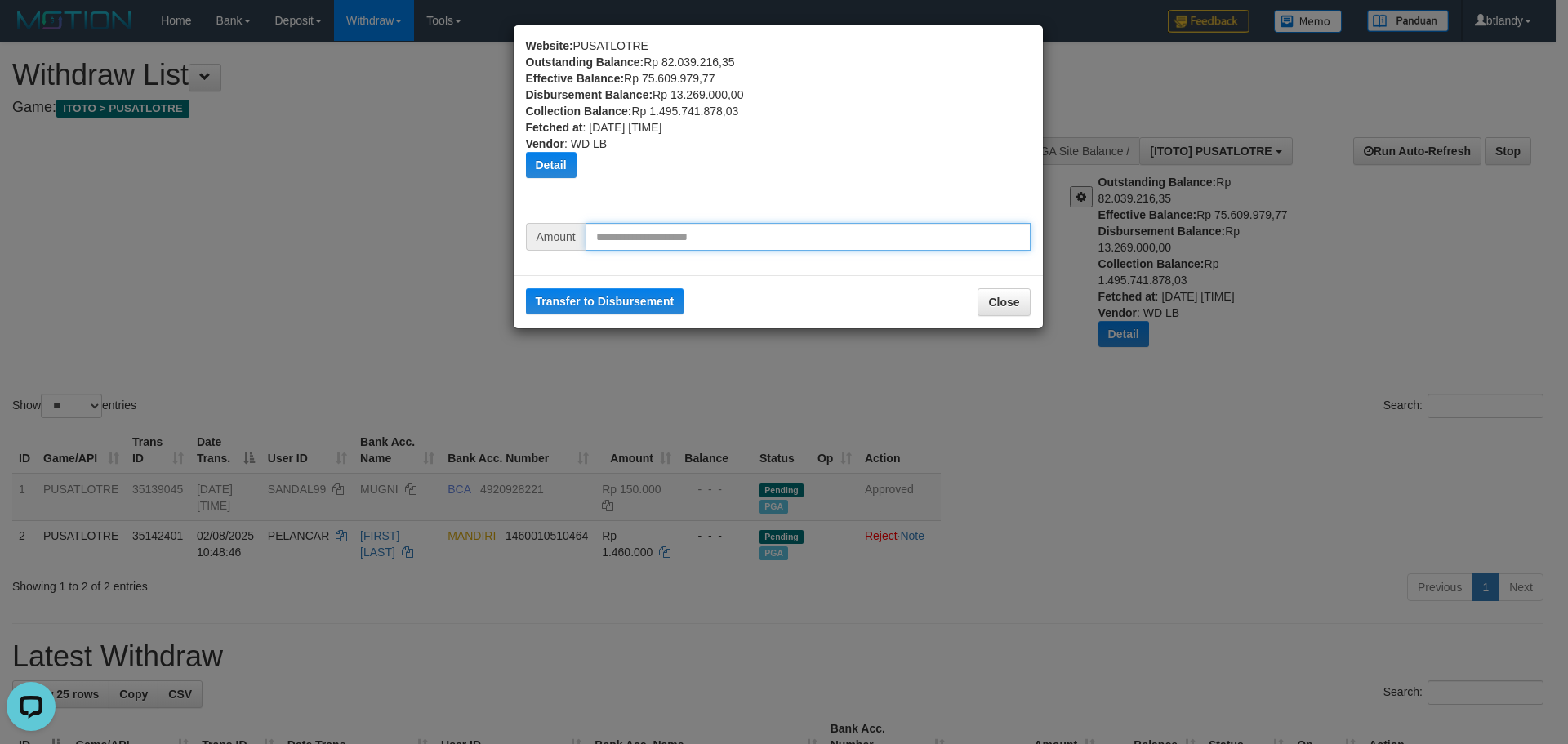 click at bounding box center (808, 237) 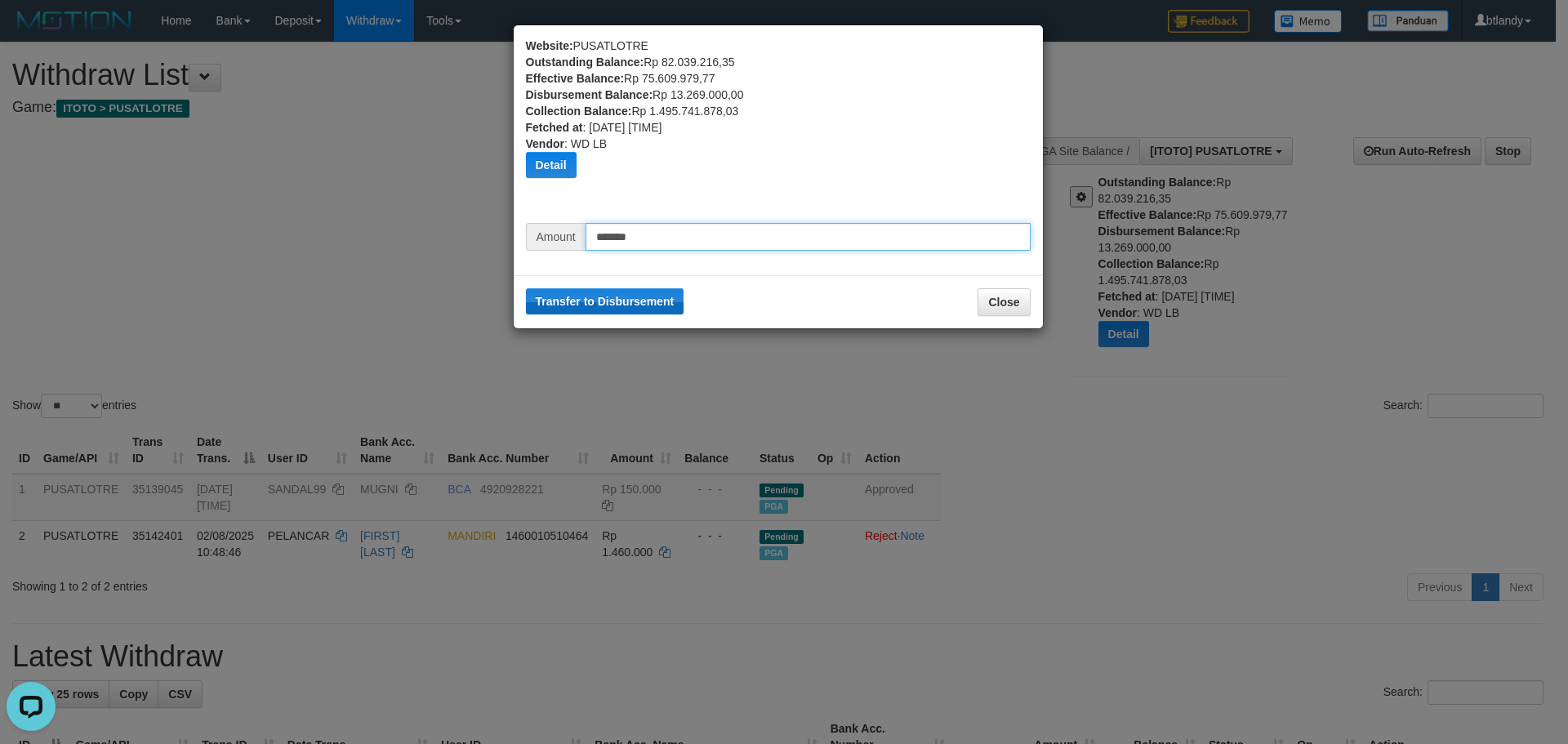 type on "*******" 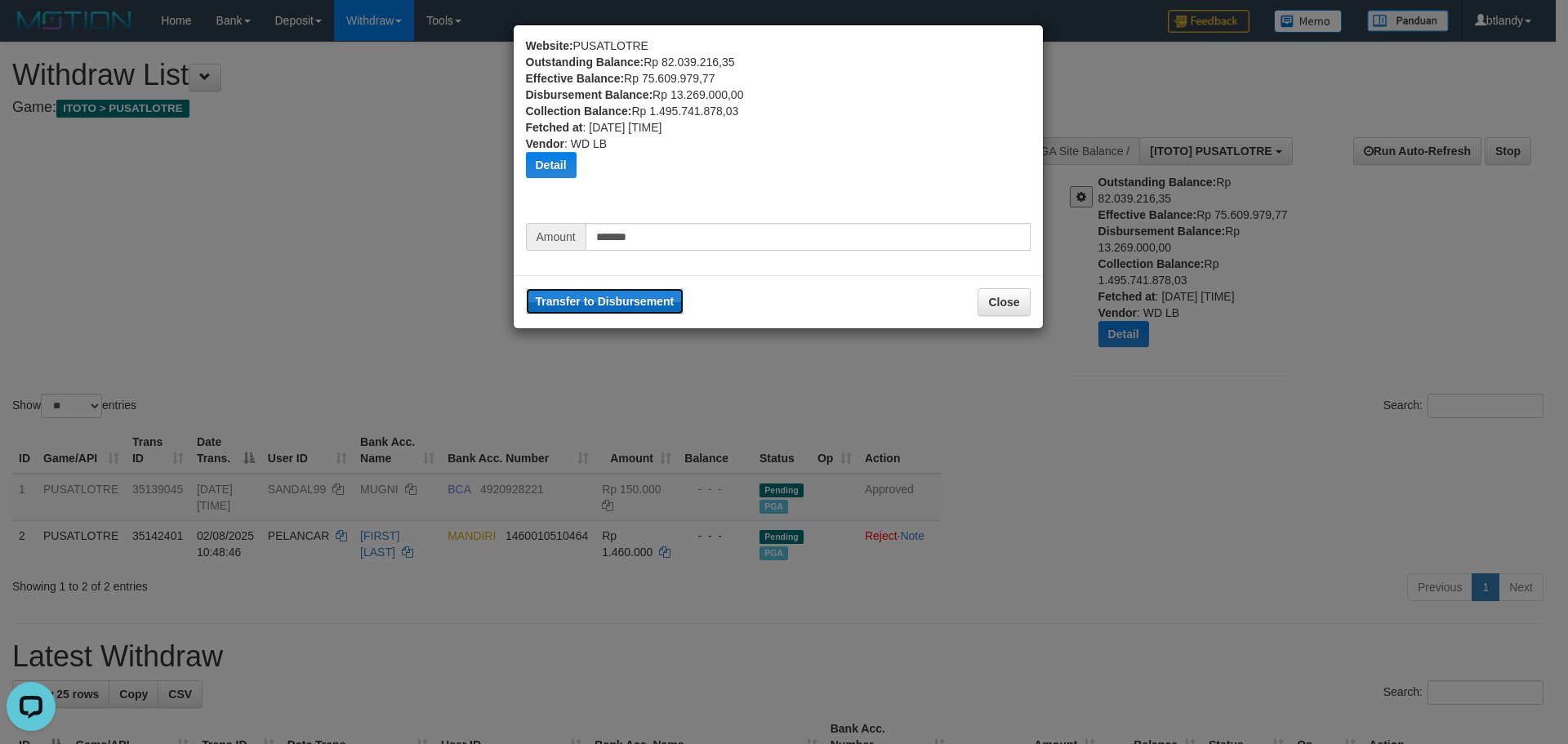 click on "Transfer to Disbursement" at bounding box center [605, 301] 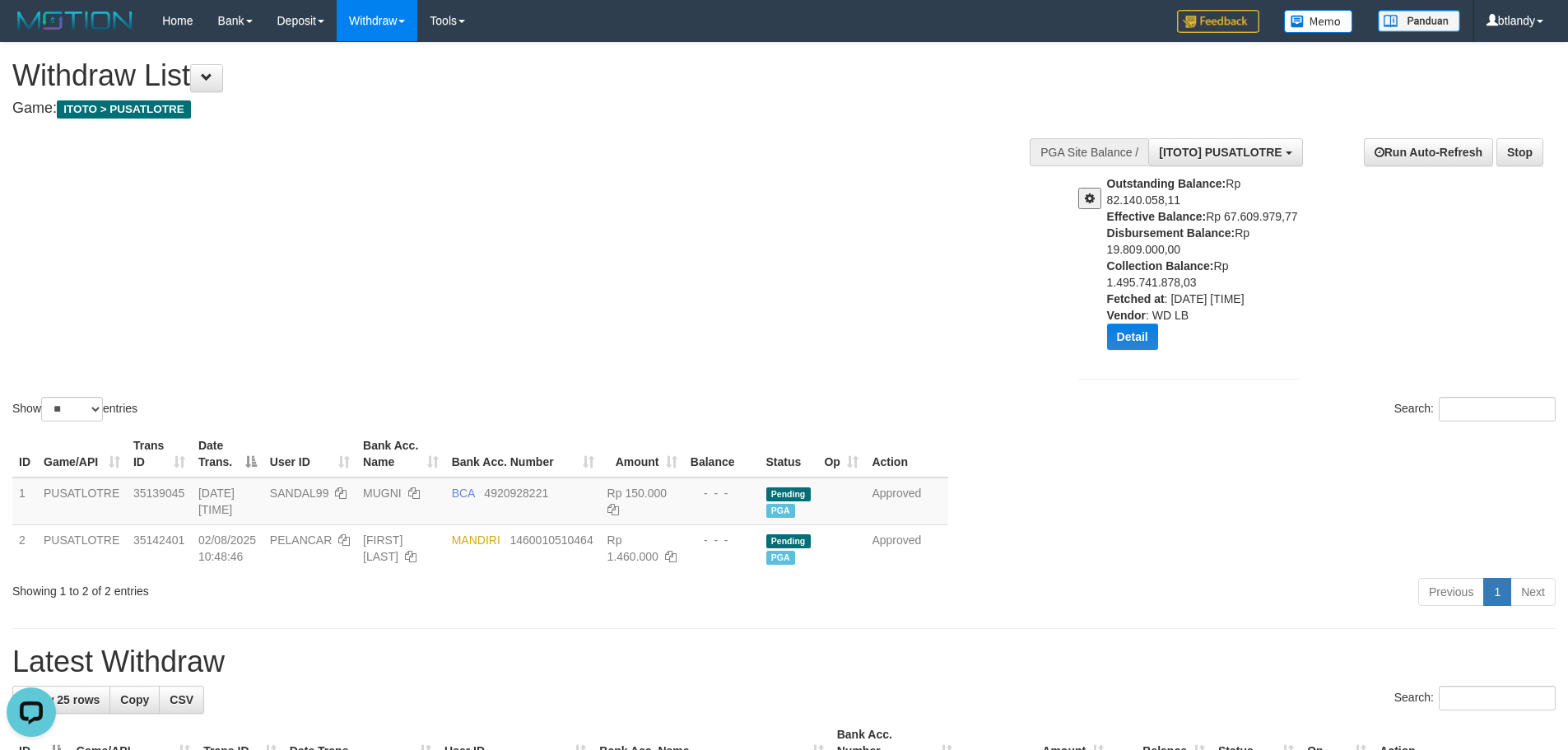 drag, startPoint x: 509, startPoint y: 353, endPoint x: 548, endPoint y: 314, distance: 55.15433 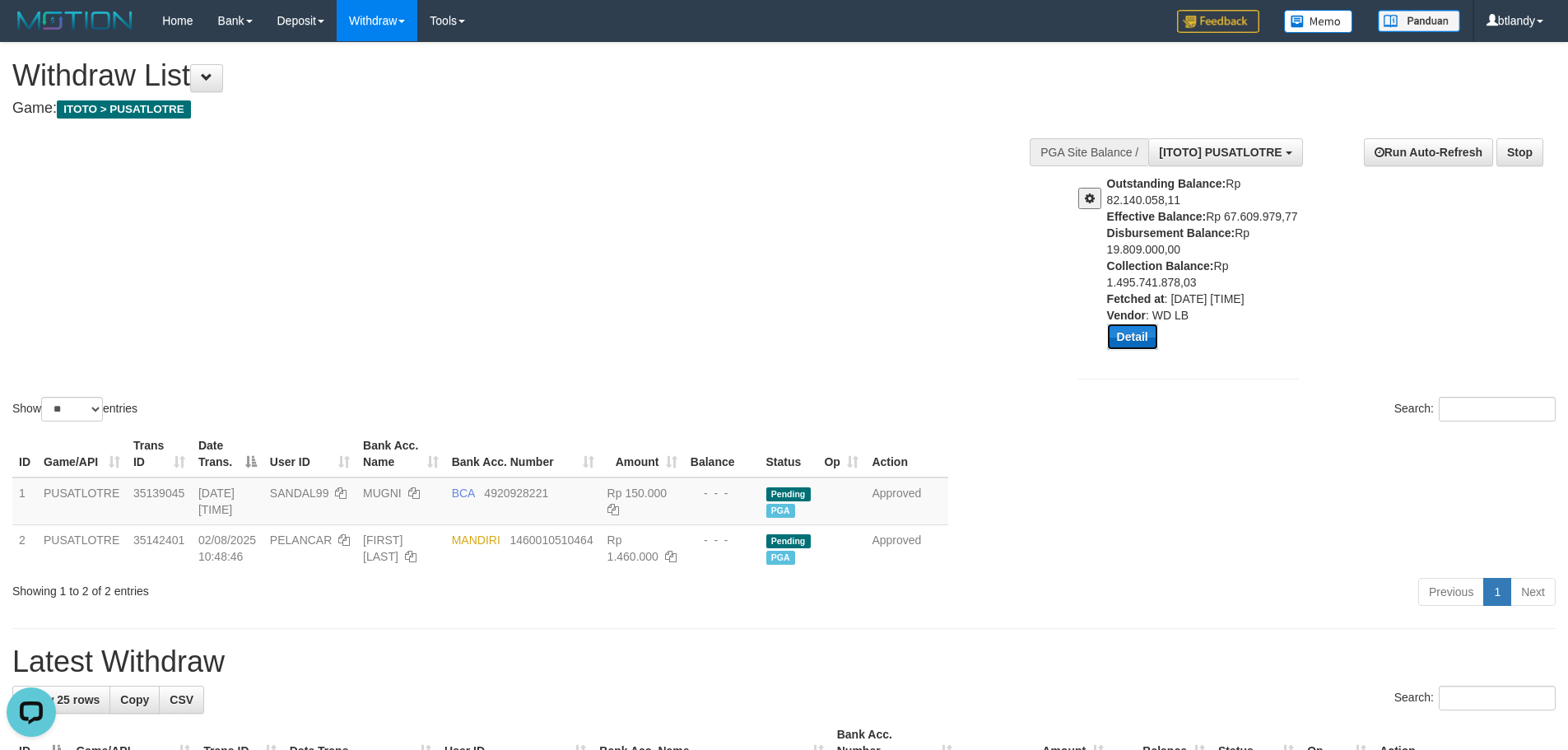 click on "Detail" at bounding box center [1133, 337] 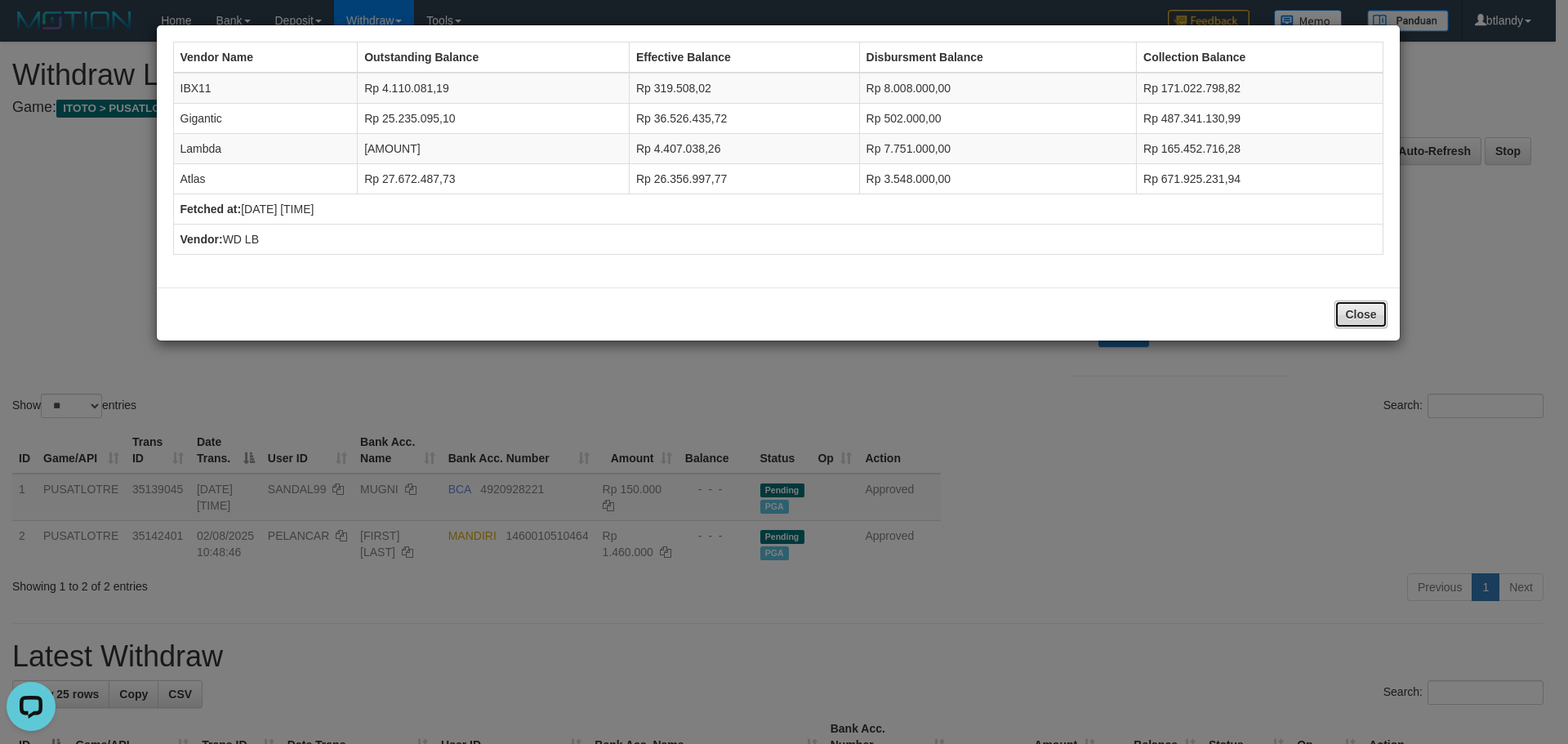 click on "Close" at bounding box center [1361, 314] 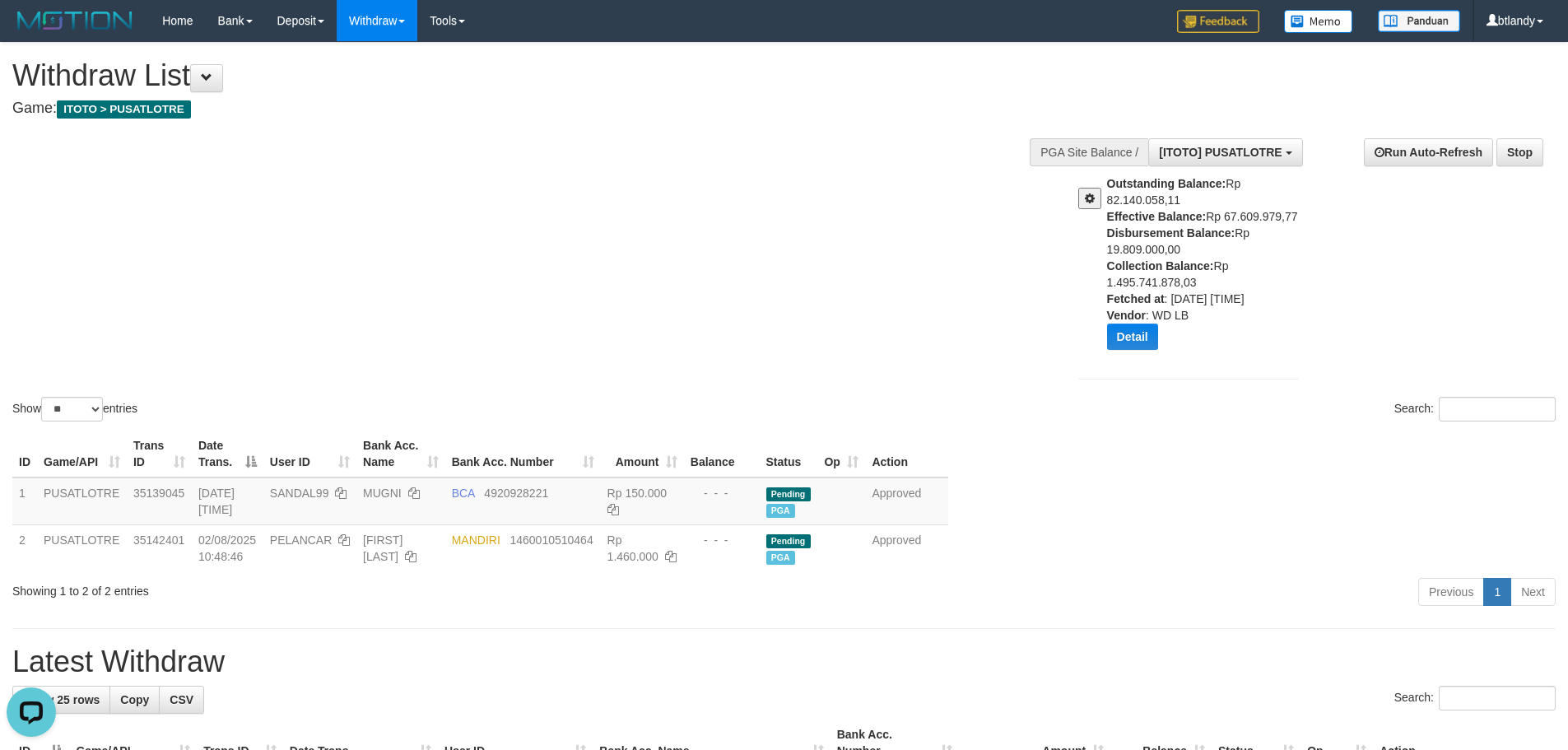 click at bounding box center (1090, 198) 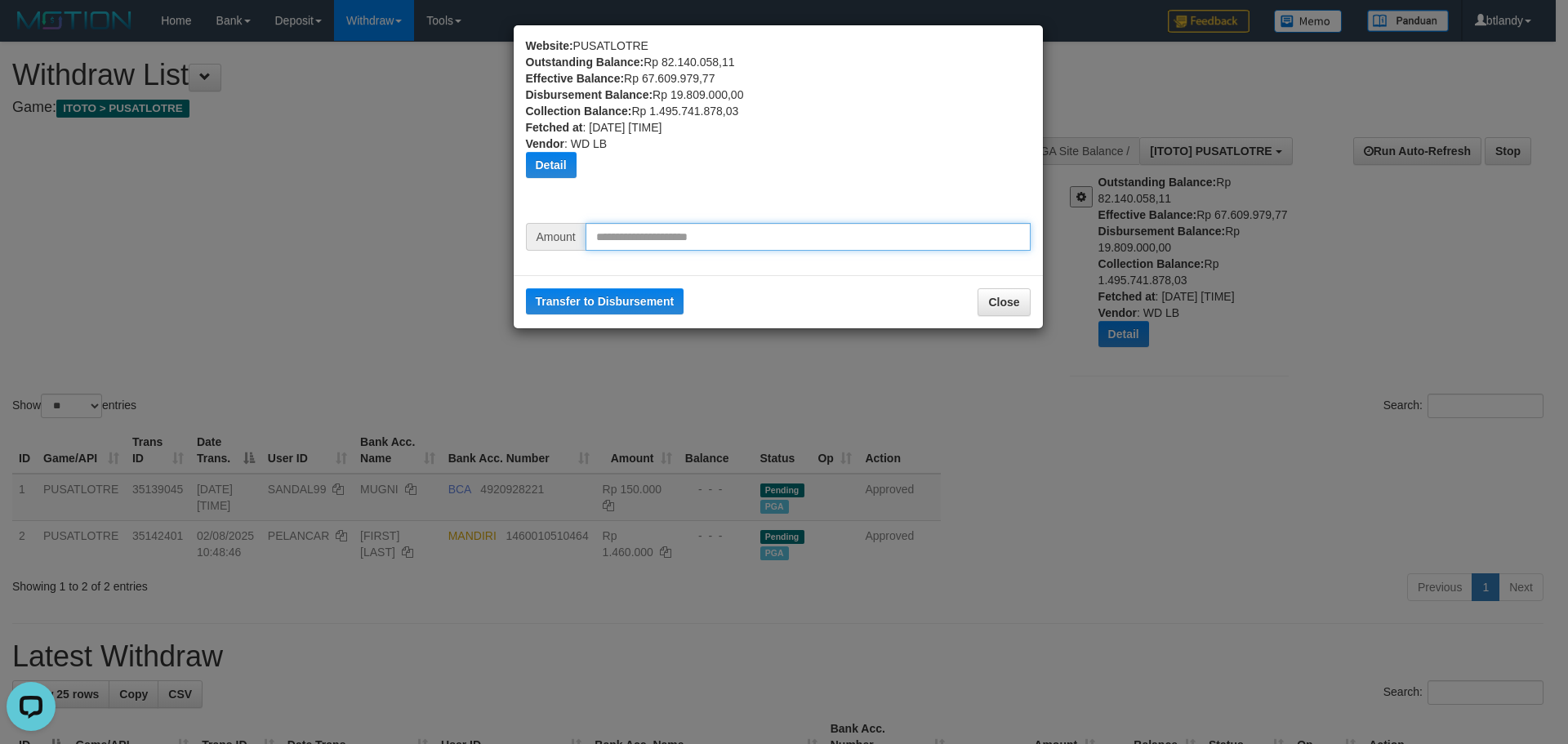 click at bounding box center [808, 237] 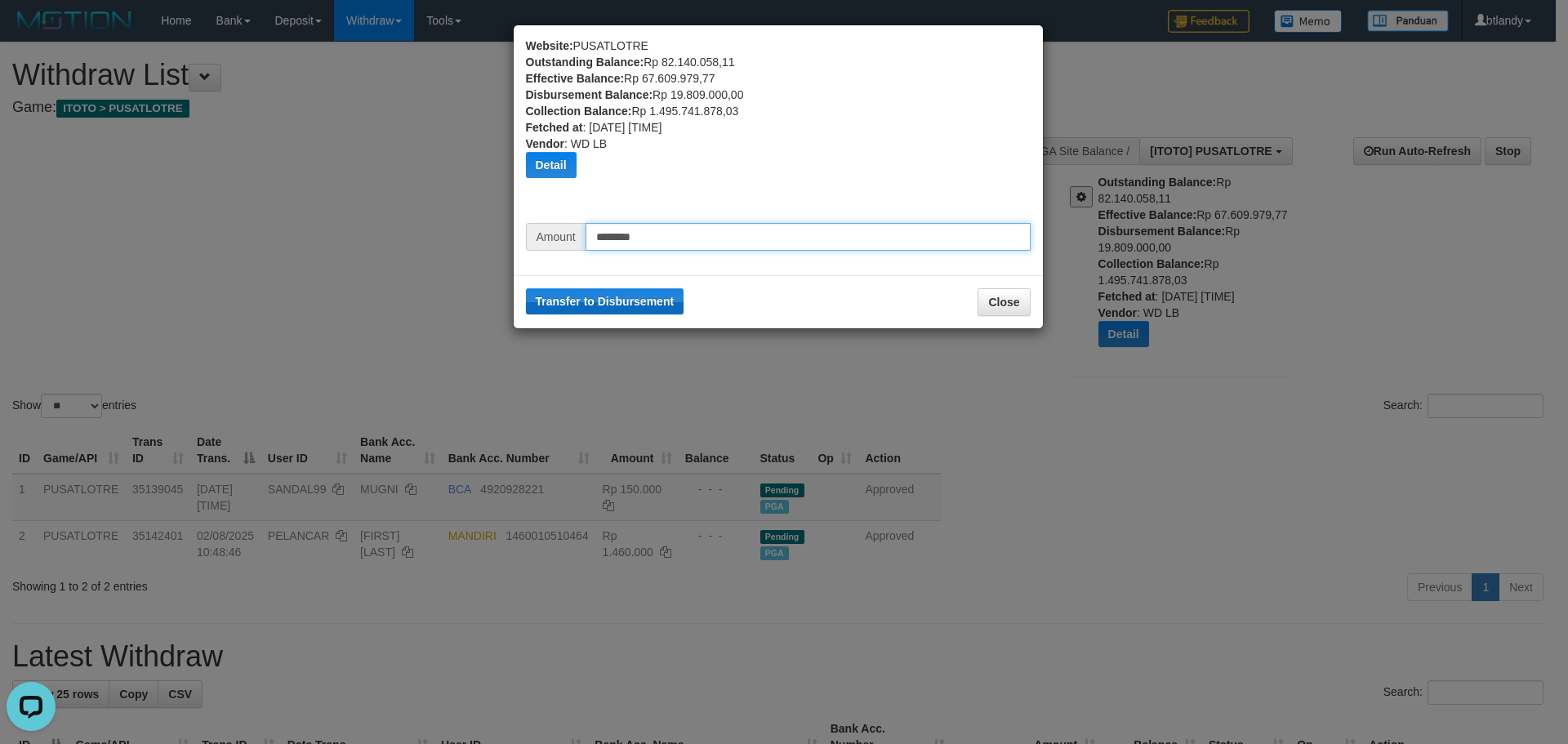 type on "********" 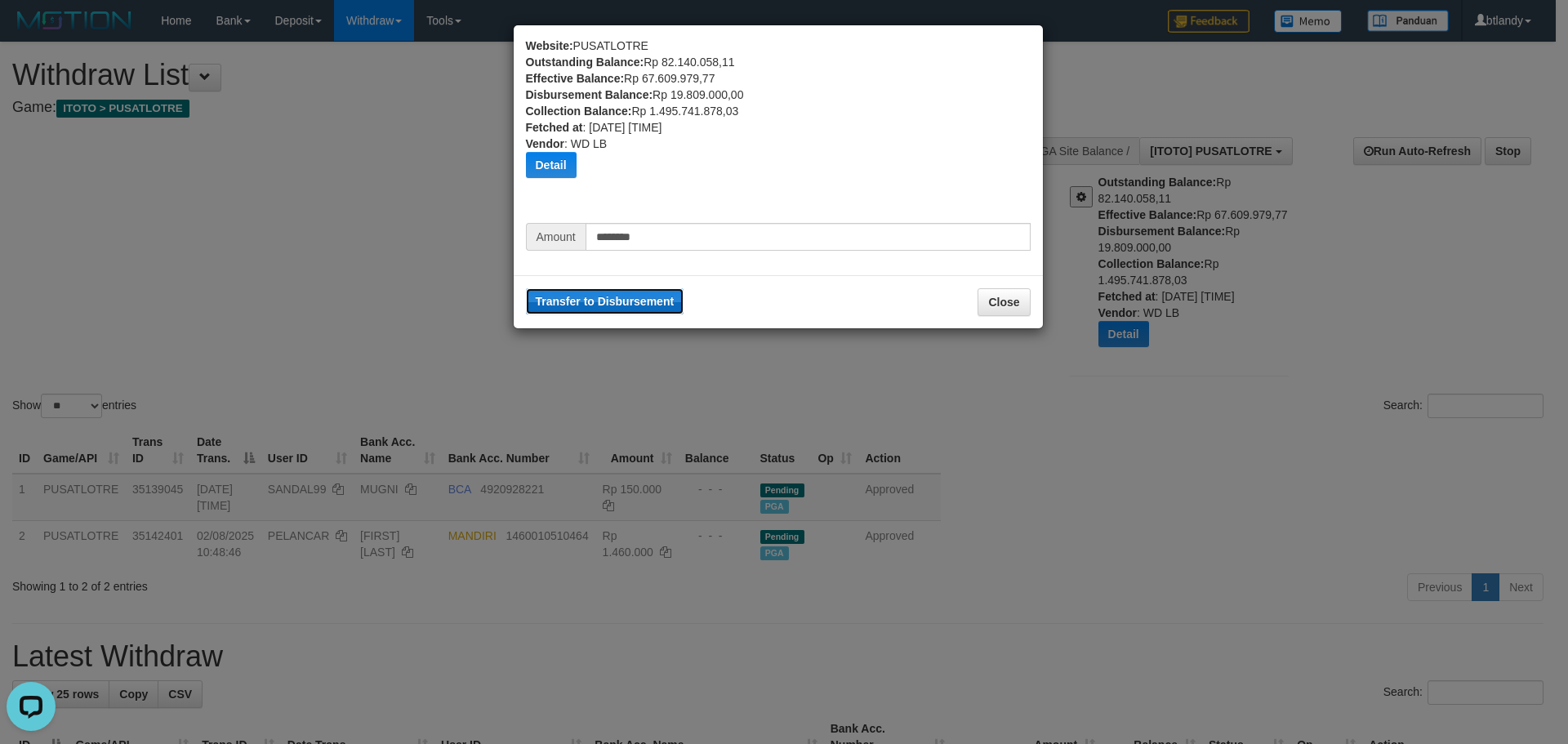 click on "Transfer to Disbursement" at bounding box center [605, 301] 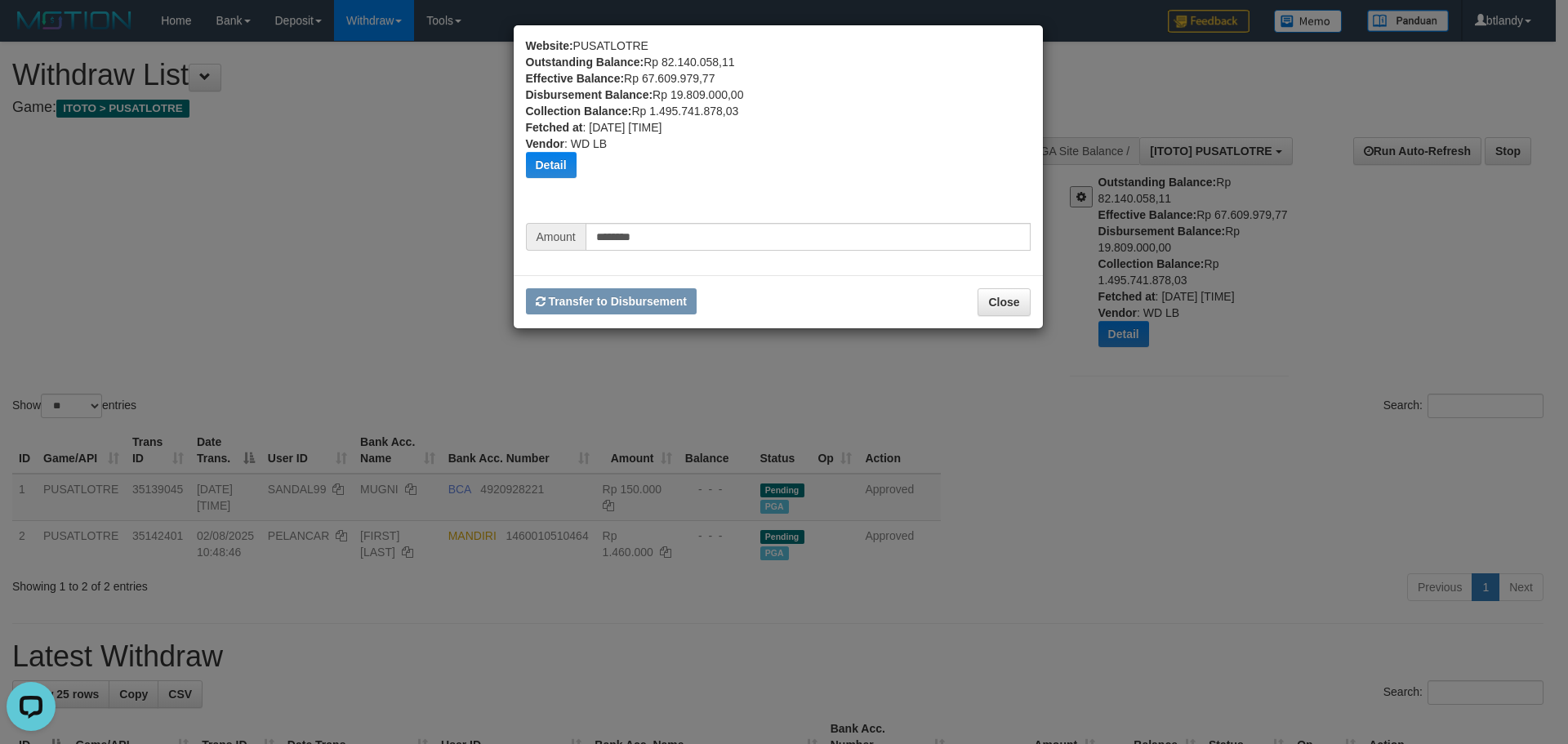 type 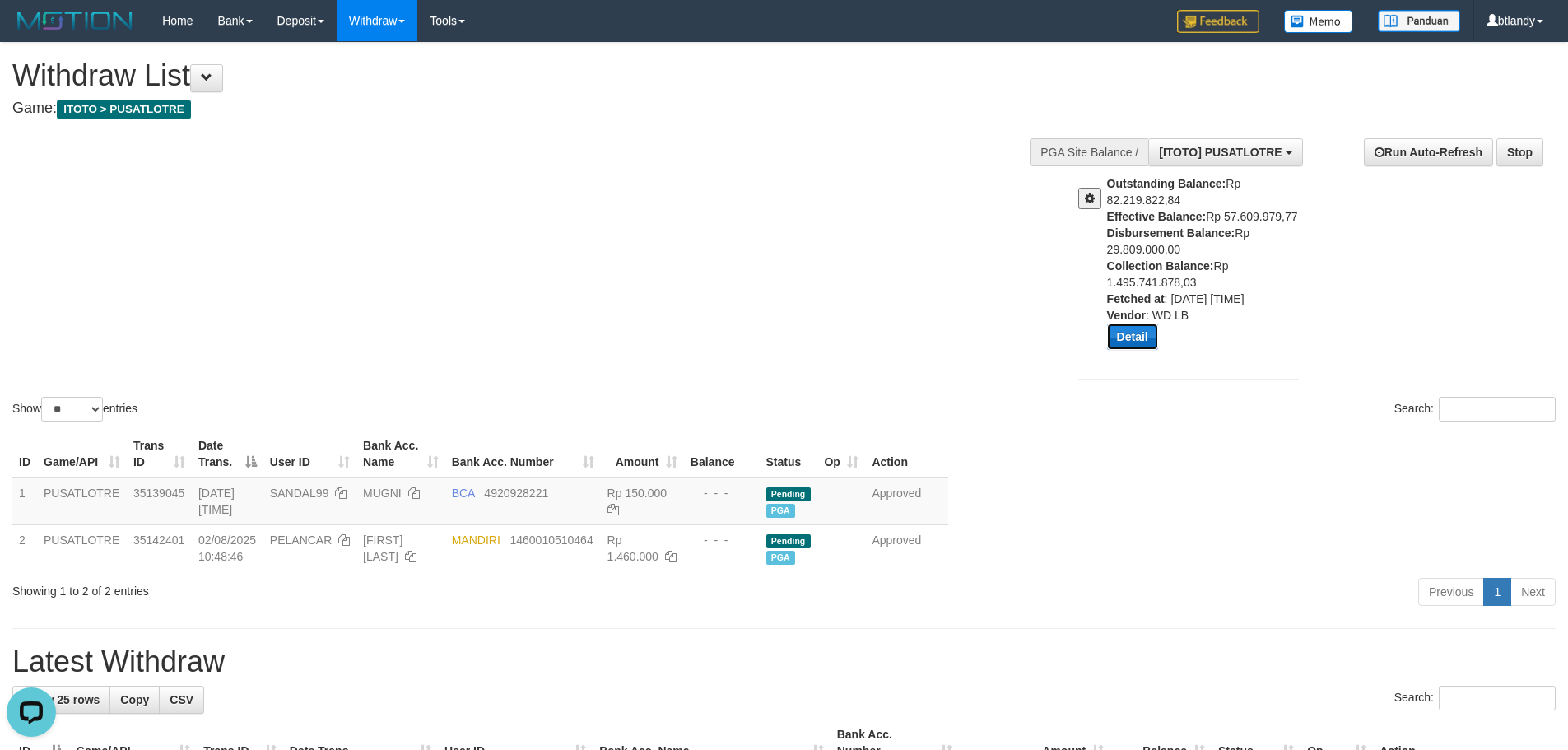 click on "Detail" at bounding box center (1133, 337) 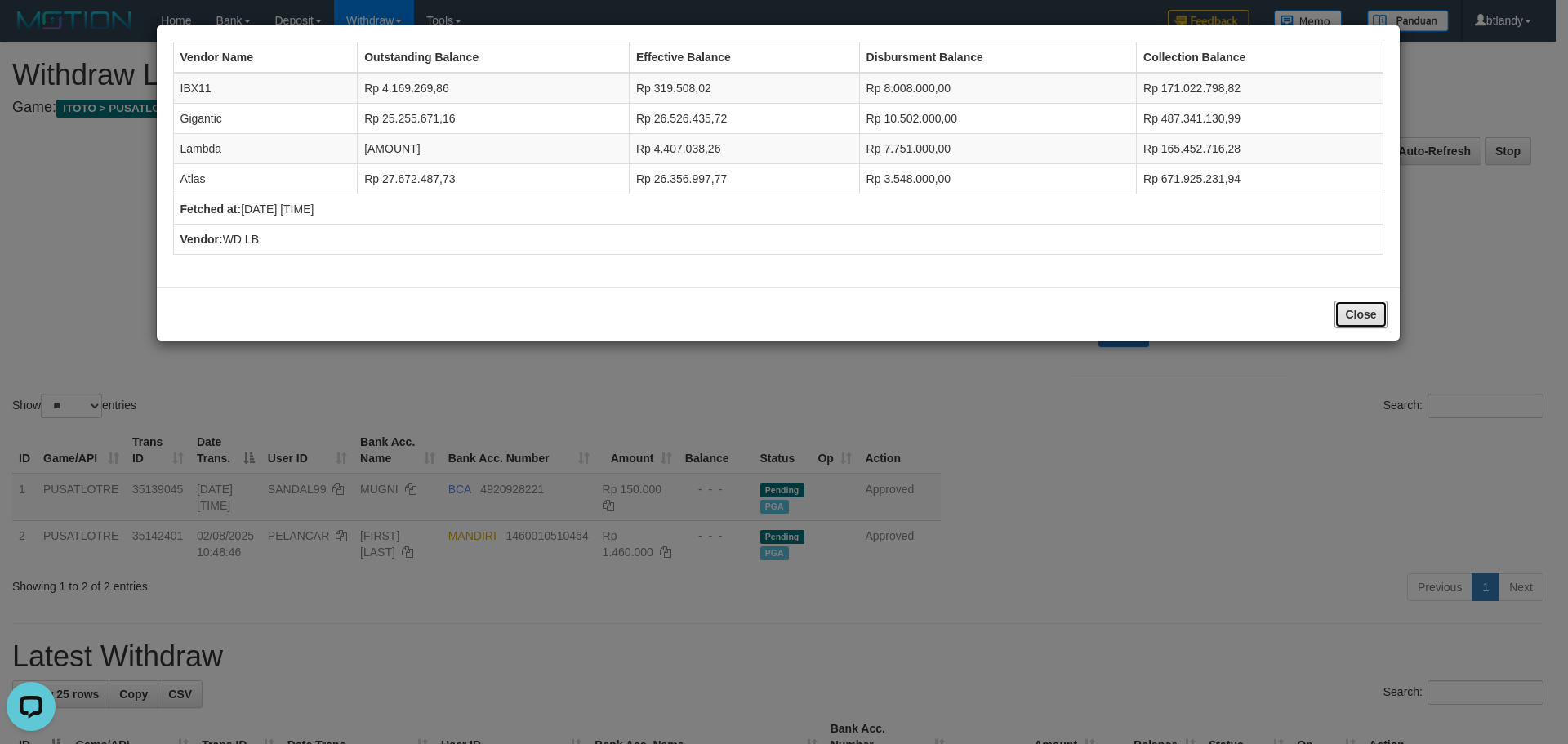 drag, startPoint x: 1348, startPoint y: 314, endPoint x: 1334, endPoint y: 308, distance: 15.231546 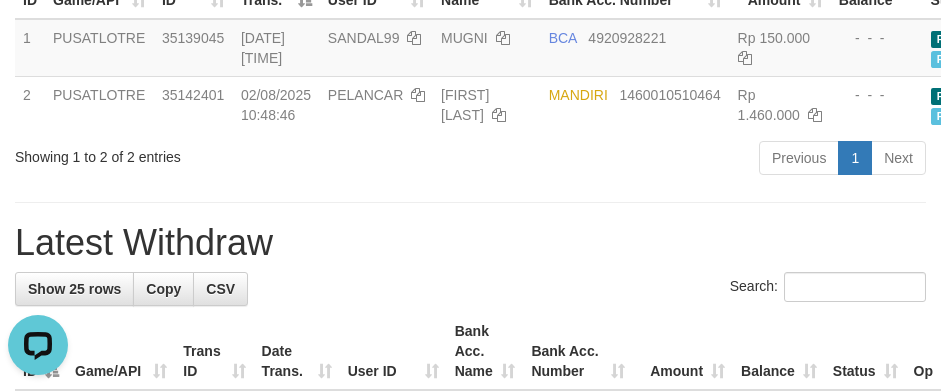 scroll, scrollTop: 600, scrollLeft: 0, axis: vertical 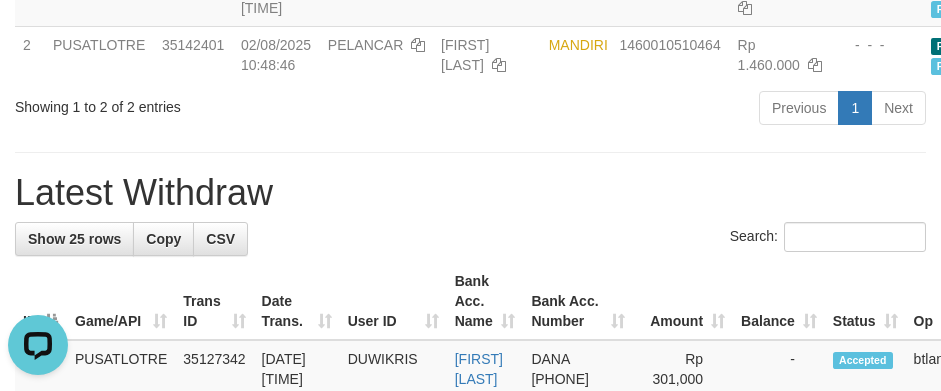 click on "Latest Withdraw" at bounding box center (470, 193) 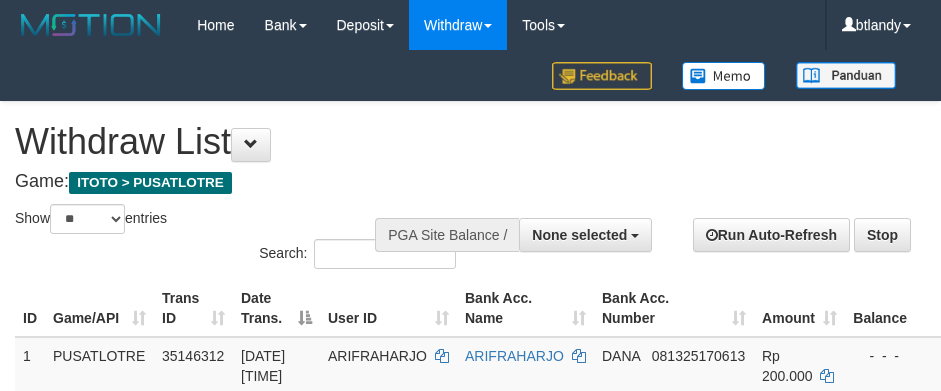 select 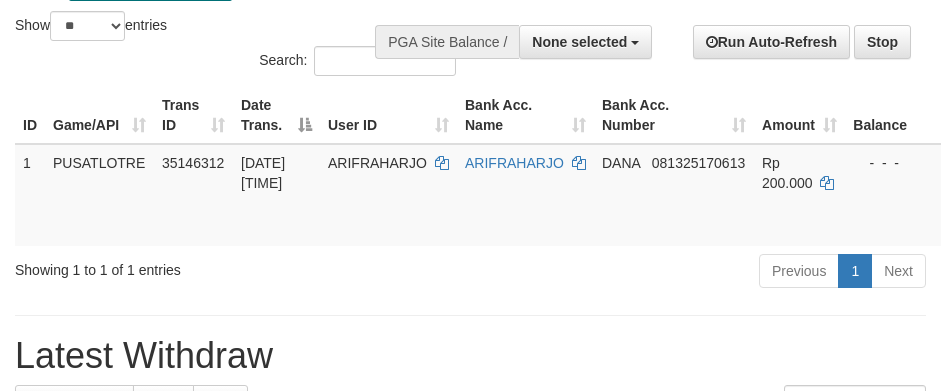 scroll, scrollTop: 30, scrollLeft: 0, axis: vertical 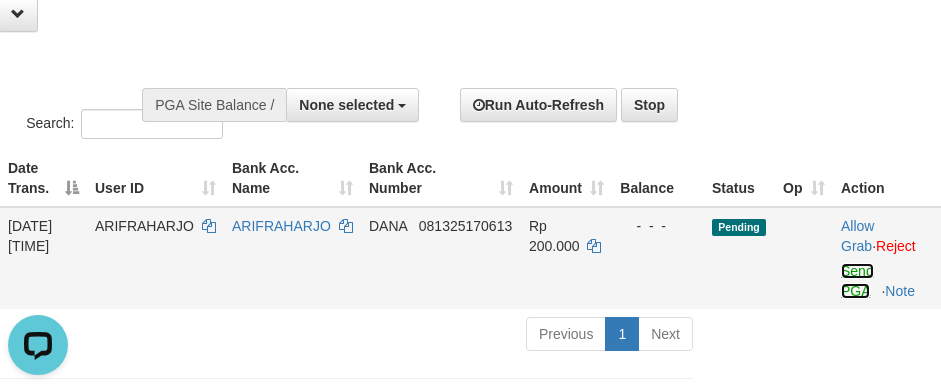 click on "Send PGA" at bounding box center [857, 281] 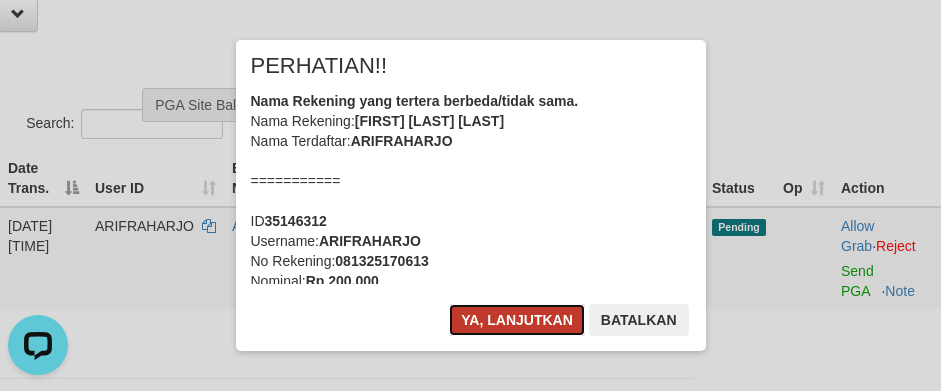 click on "Ya, lanjutkan" at bounding box center [517, 320] 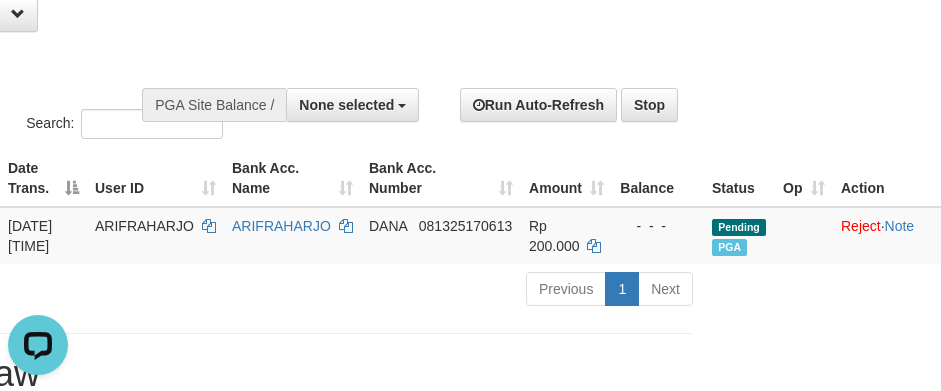 click on "Latest Withdraw" at bounding box center (237, 374) 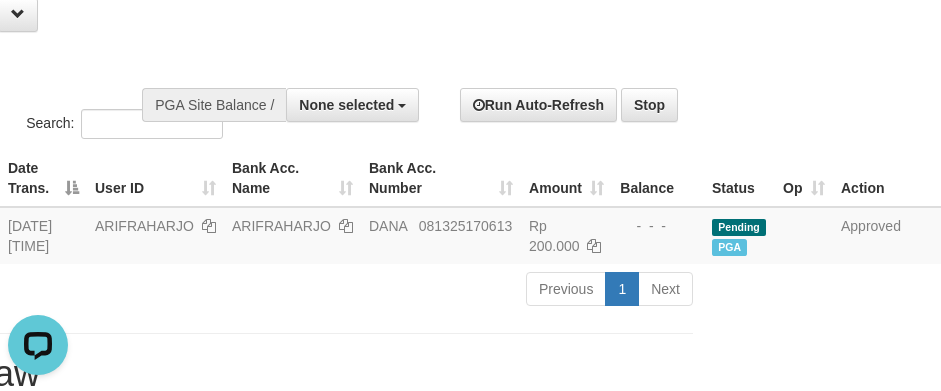 click on "**********" at bounding box center [237, 647] 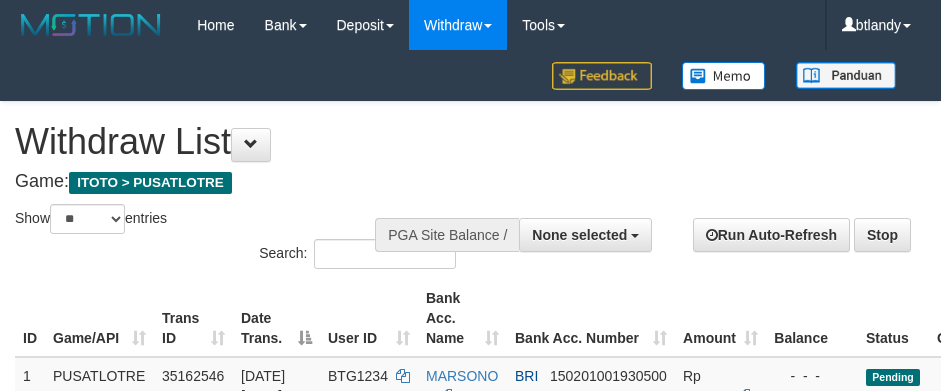 select 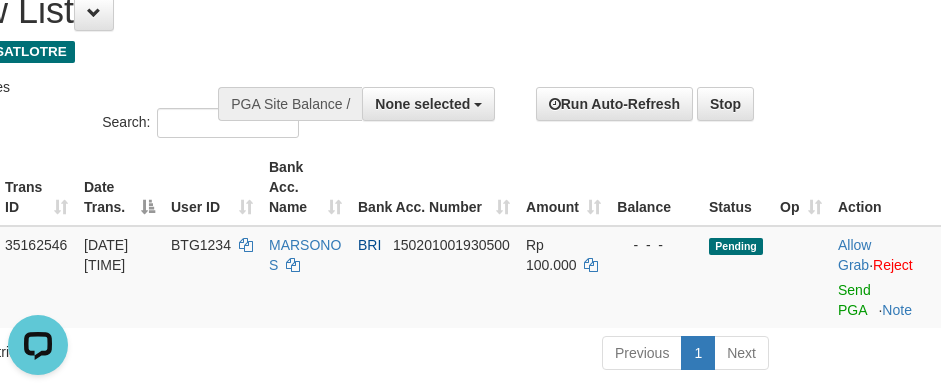 scroll, scrollTop: 0, scrollLeft: 0, axis: both 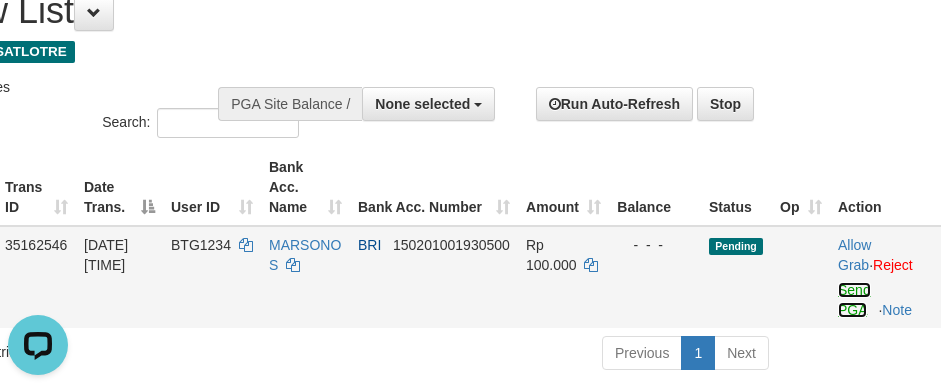click on "Send PGA" at bounding box center [854, 300] 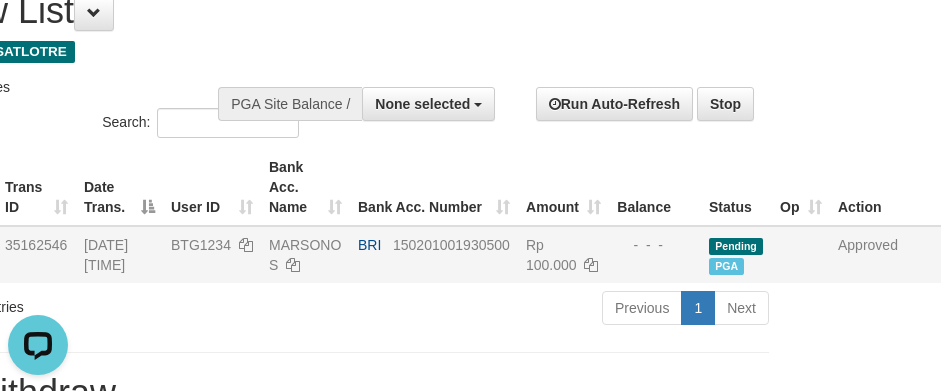 click on "Game:   ITOTO > PUSATLOTRE" at bounding box center [306, 51] 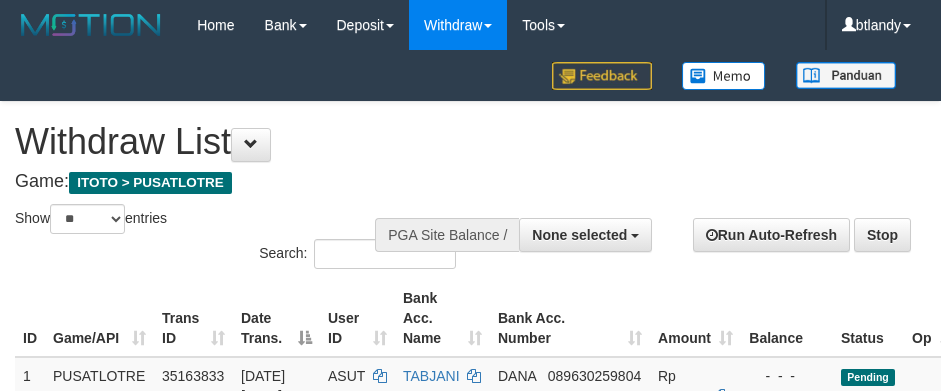 select 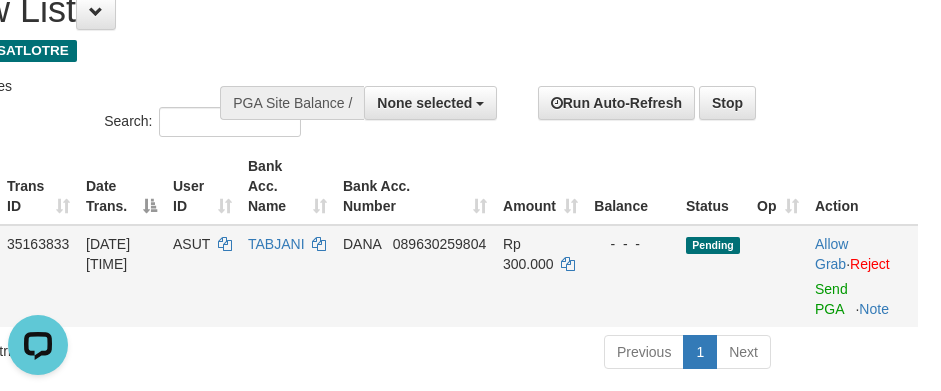 scroll, scrollTop: 0, scrollLeft: 0, axis: both 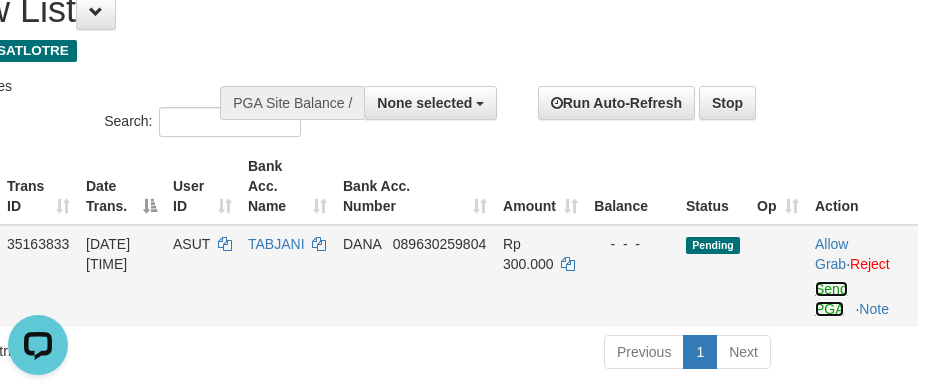click on "Send PGA" at bounding box center (831, 299) 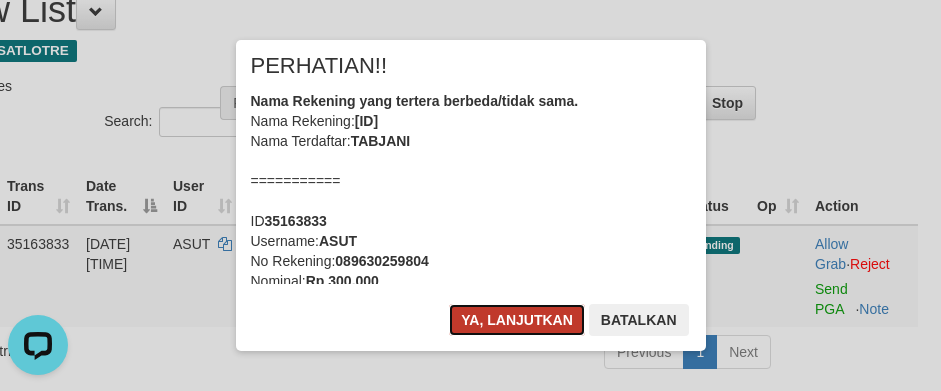click on "Ya, lanjutkan" at bounding box center [517, 320] 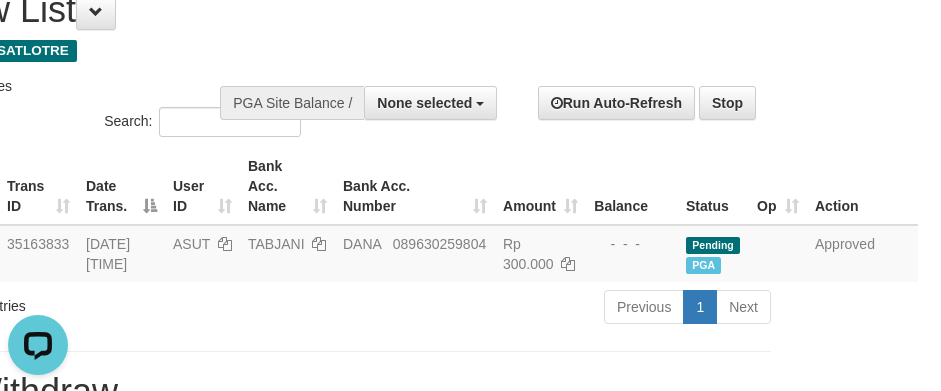 click on "Previous 1 Next" at bounding box center (511, 309) 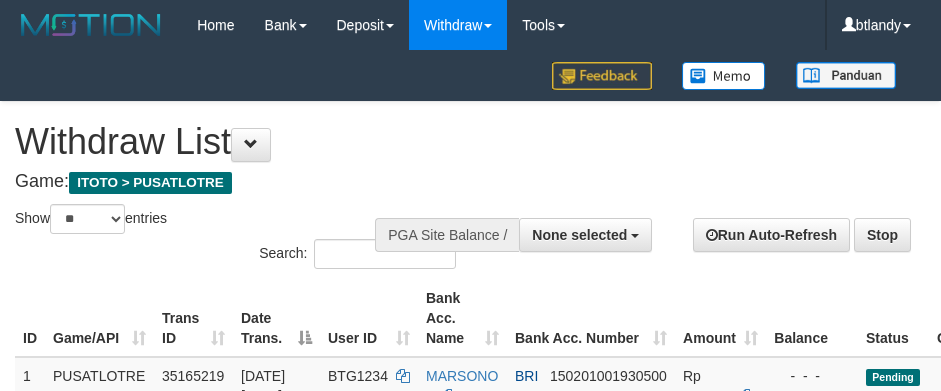 select 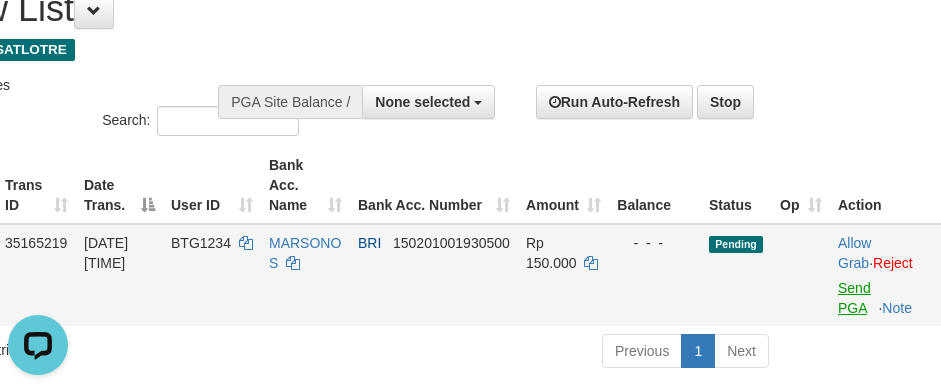 scroll, scrollTop: 0, scrollLeft: 0, axis: both 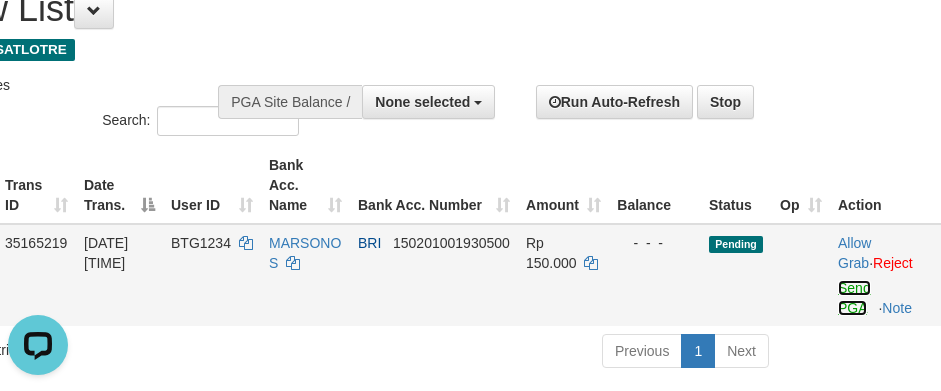 click on "Send PGA" at bounding box center (854, 298) 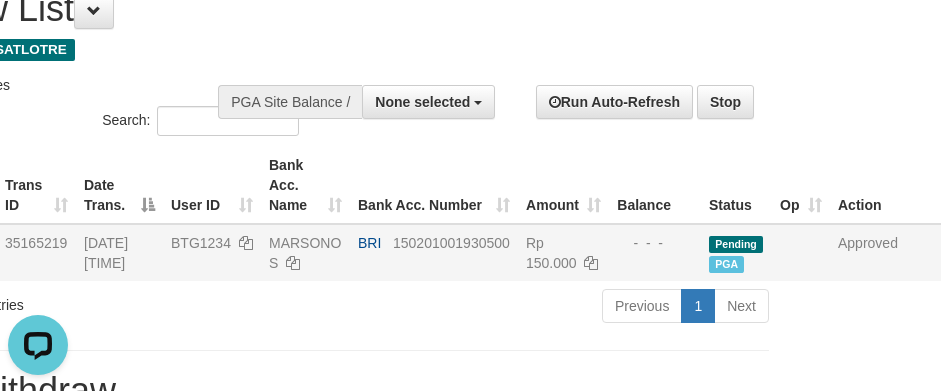 drag, startPoint x: 629, startPoint y: 52, endPoint x: 653, endPoint y: 26, distance: 35.383614 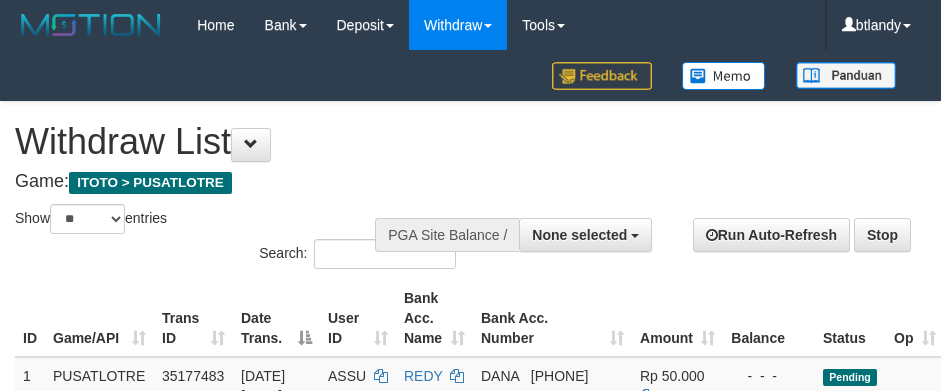 select 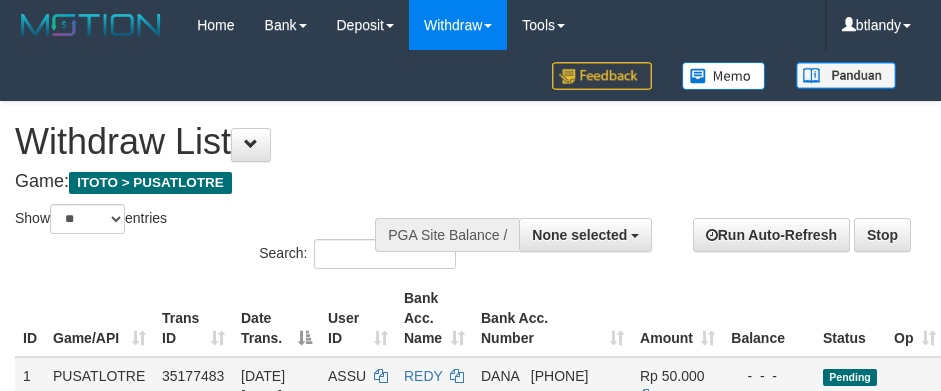 scroll, scrollTop: 134, scrollLeft: 169, axis: both 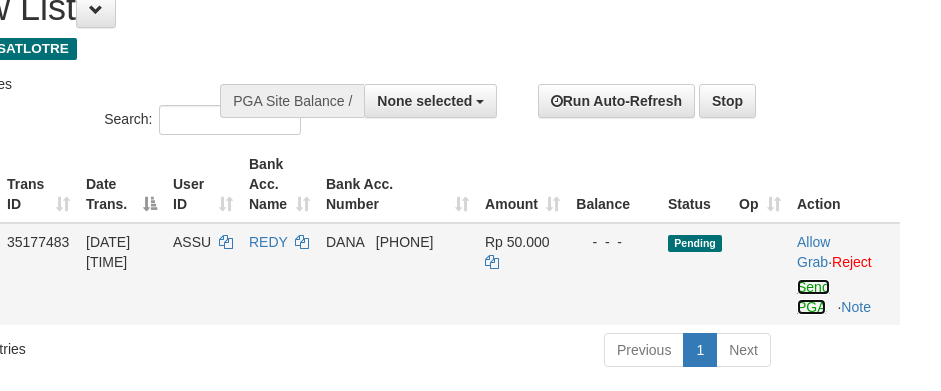 click on "Send PGA" at bounding box center [813, 297] 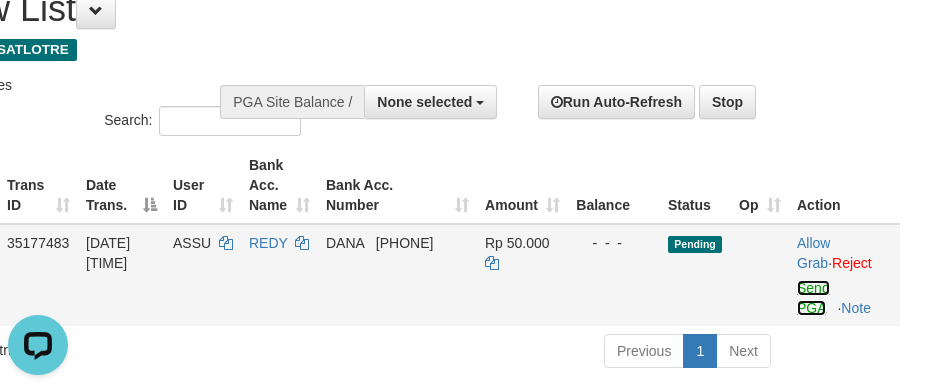scroll, scrollTop: 0, scrollLeft: 0, axis: both 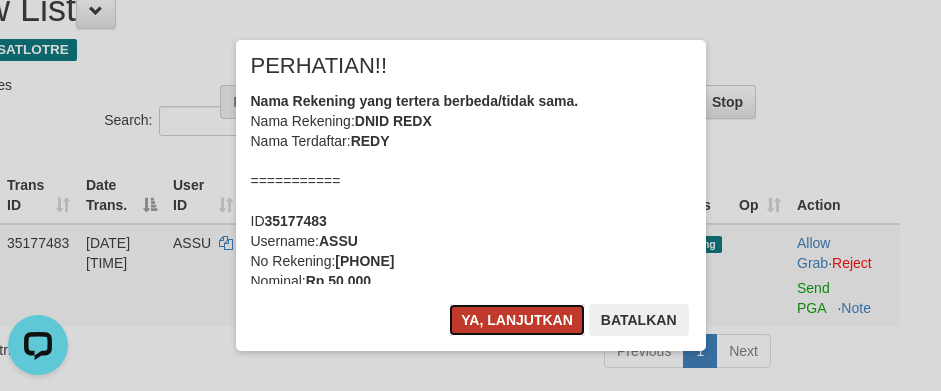 click on "Ya, lanjutkan" at bounding box center (517, 320) 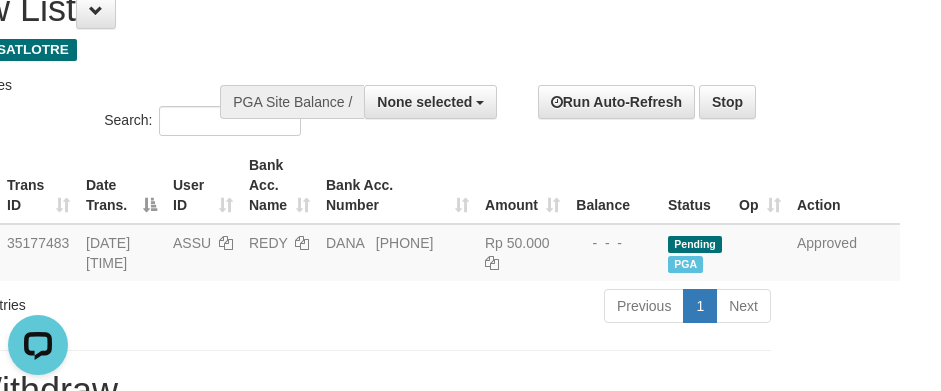 click on "Toggle navigation
Home
Bank
Account List
Load
By Website
Group
[ITOTO]													PUSATLOTRE
Mutasi Bank
Search
Sync
Note Mutasi
Deposit
DPS Fetch
DPS List
History
PGA History
Note DPS -" at bounding box center [315, 742] 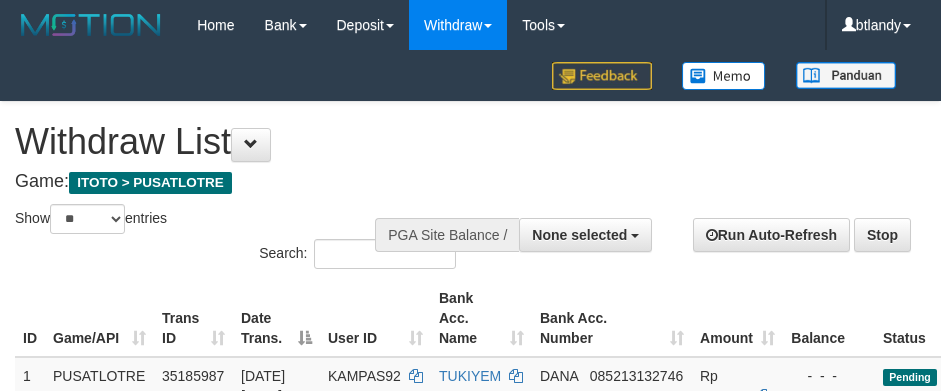 select 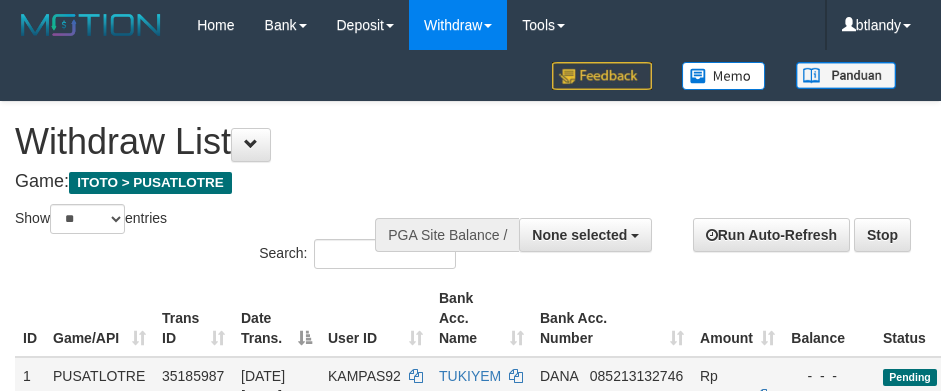 scroll, scrollTop: 134, scrollLeft: 169, axis: both 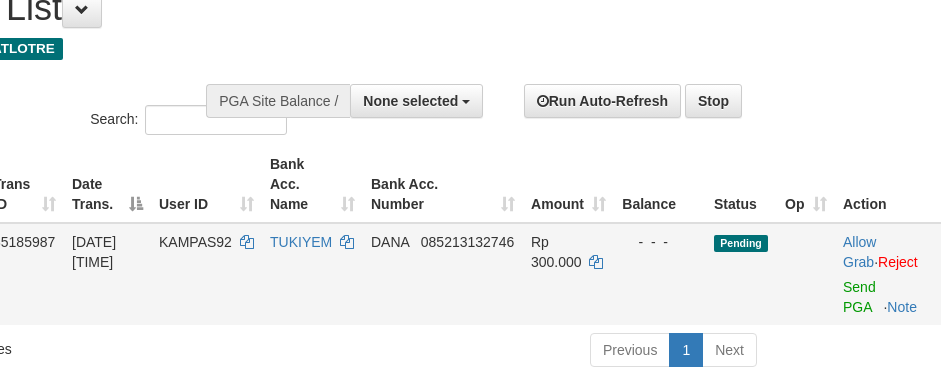 click on "Allow Grab   ·    Reject Send PGA     ·    Note" at bounding box center (890, 274) 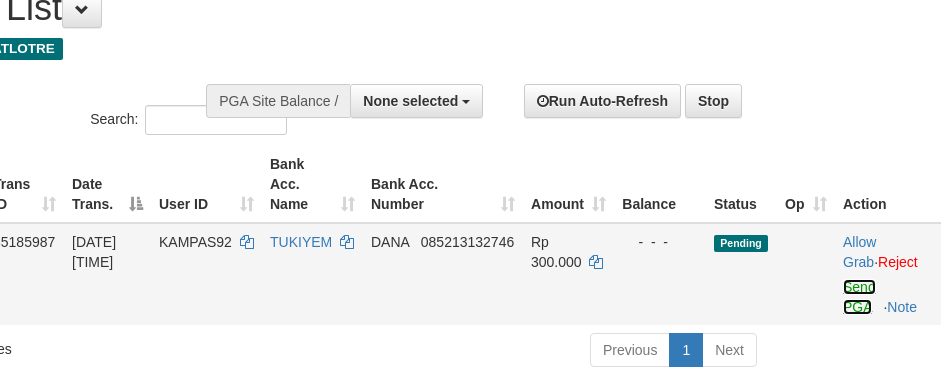 click on "Send PGA" at bounding box center (859, 297) 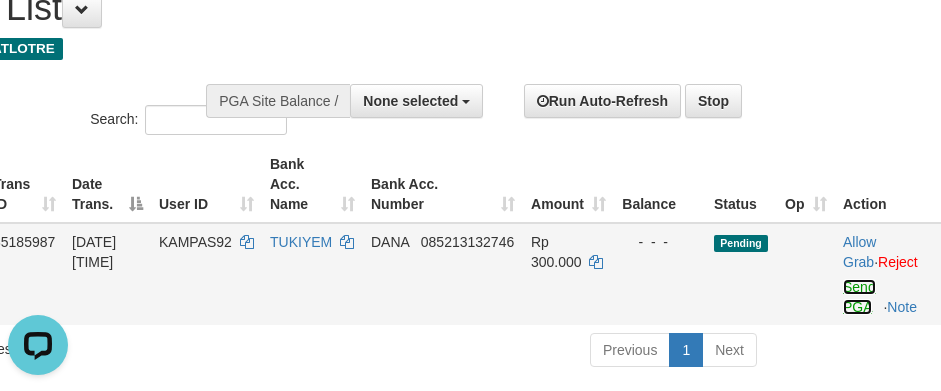 scroll, scrollTop: 0, scrollLeft: 0, axis: both 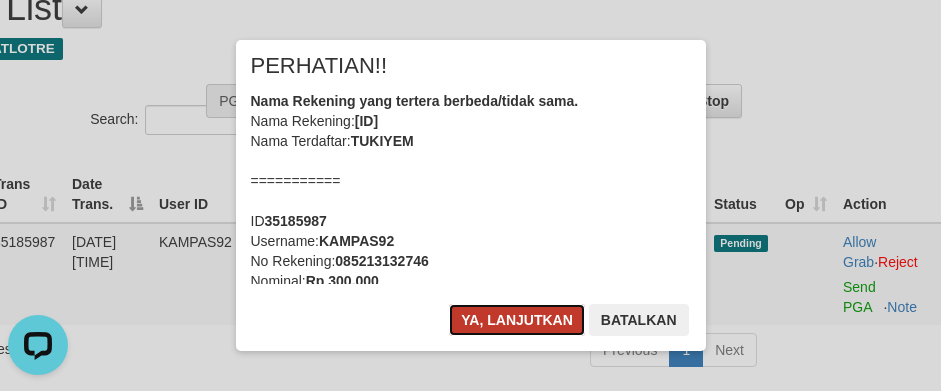 click on "Ya, lanjutkan" at bounding box center (517, 320) 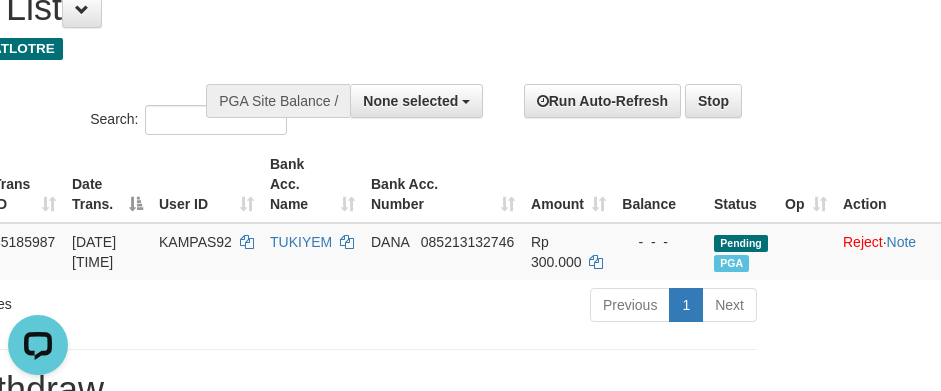 drag, startPoint x: 469, startPoint y: 23, endPoint x: 432, endPoint y: 3, distance: 42.059483 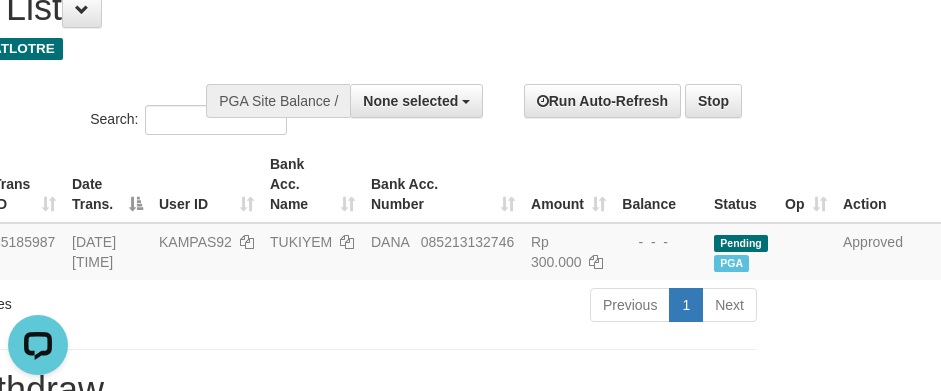 click on "Toggle navigation
Home
Bank
Account List
Load
By Website
Group
[ITOTO]													PUSATLOTRE
Mutasi Bank
Search
Sync
Note Mutasi
Deposit
DPS Fetch
DPS List
History
PGA History
Note DPS -" at bounding box center [301, 770] 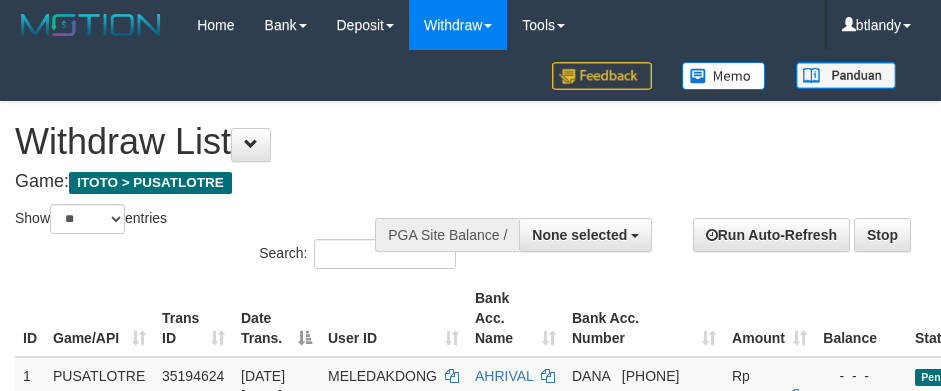 select 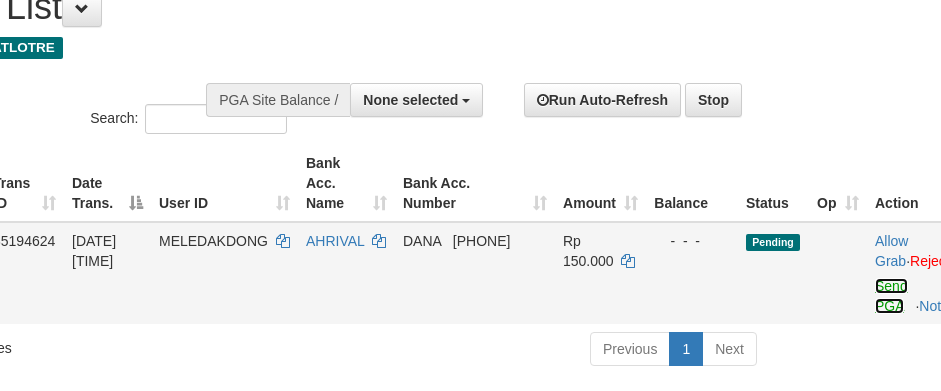 drag, startPoint x: 889, startPoint y: 305, endPoint x: 555, endPoint y: 233, distance: 341.67236 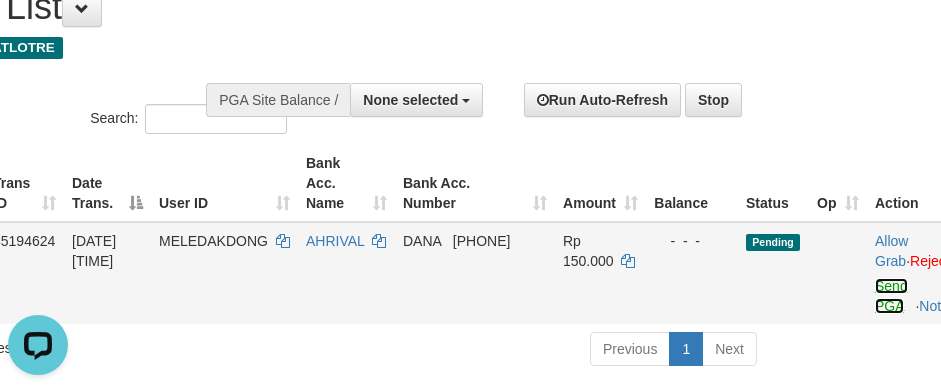scroll, scrollTop: 0, scrollLeft: 0, axis: both 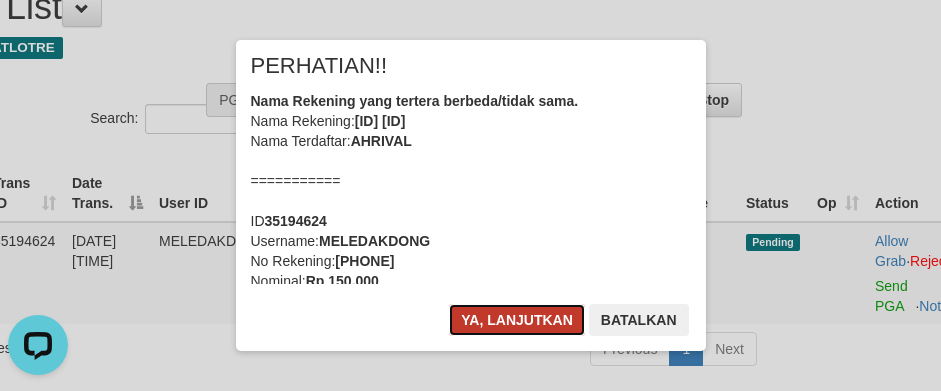 click on "Ya, lanjutkan" at bounding box center (517, 320) 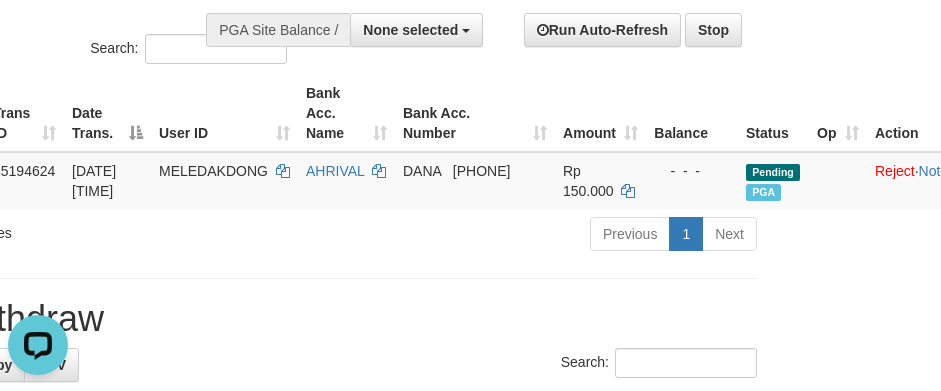 scroll, scrollTop: 335, scrollLeft: 169, axis: both 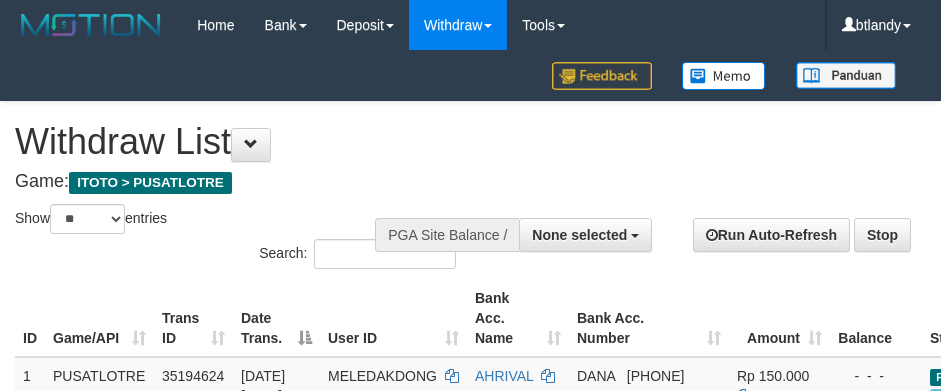 select 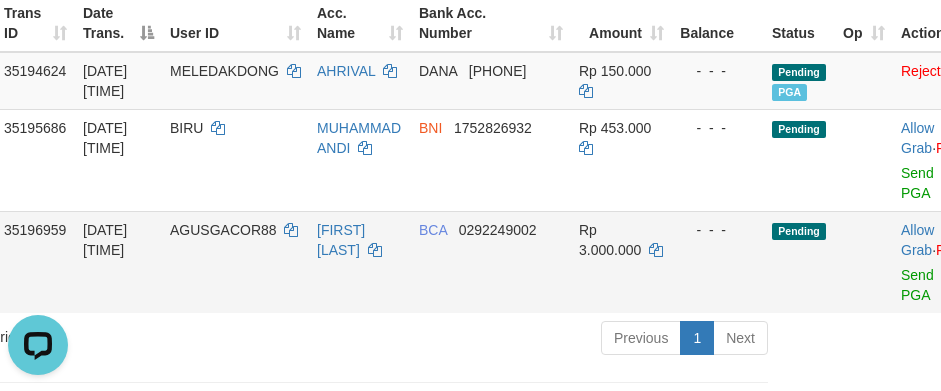 scroll, scrollTop: 0, scrollLeft: 0, axis: both 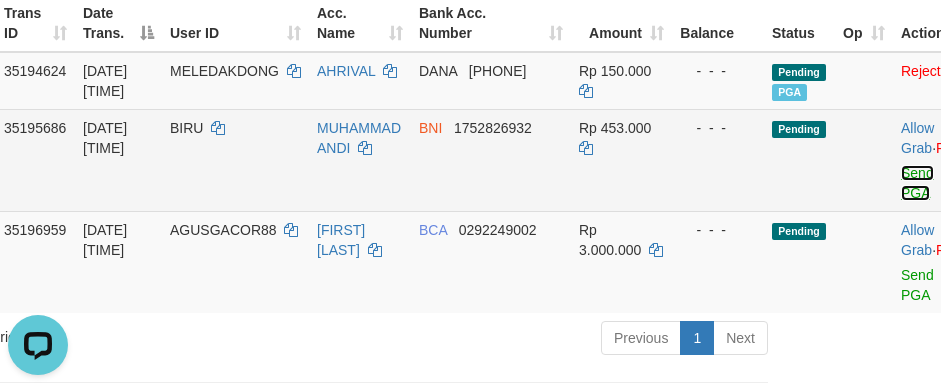 click on "Send PGA" at bounding box center [917, 183] 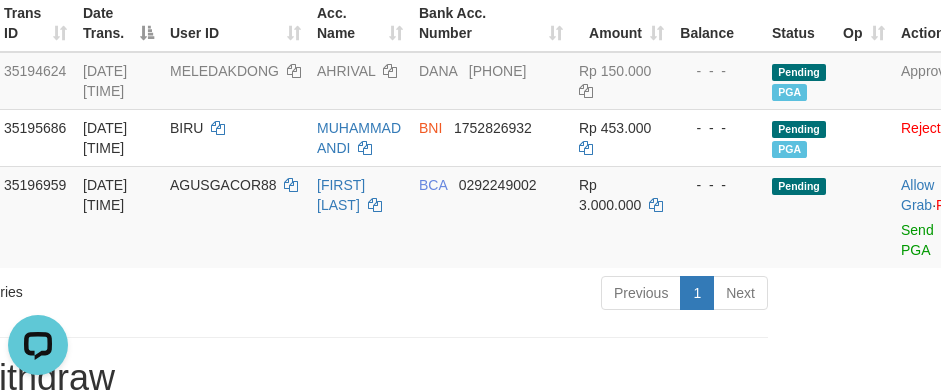 click on "**********" at bounding box center (312, 712) 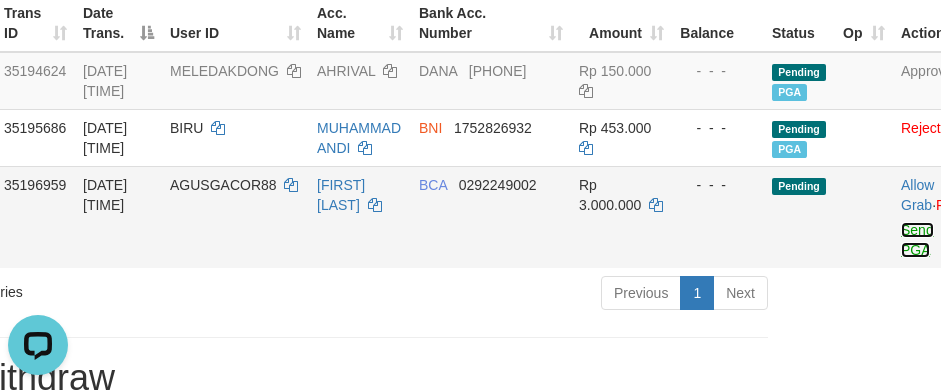 click on "Send PGA" at bounding box center (917, 240) 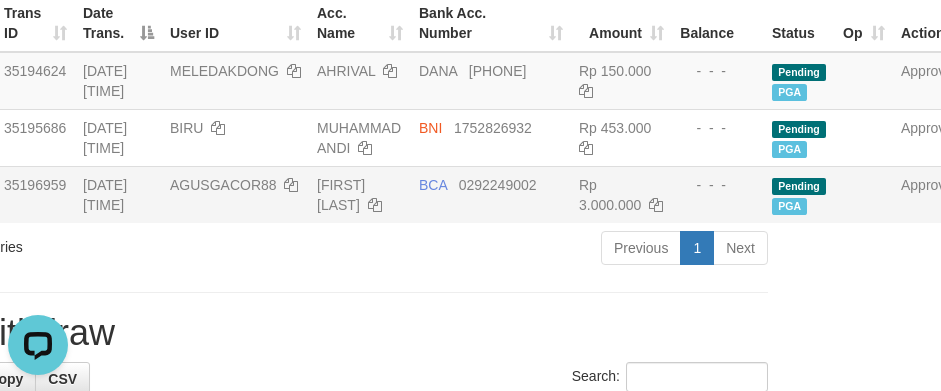 click on "**********" at bounding box center (312, 690) 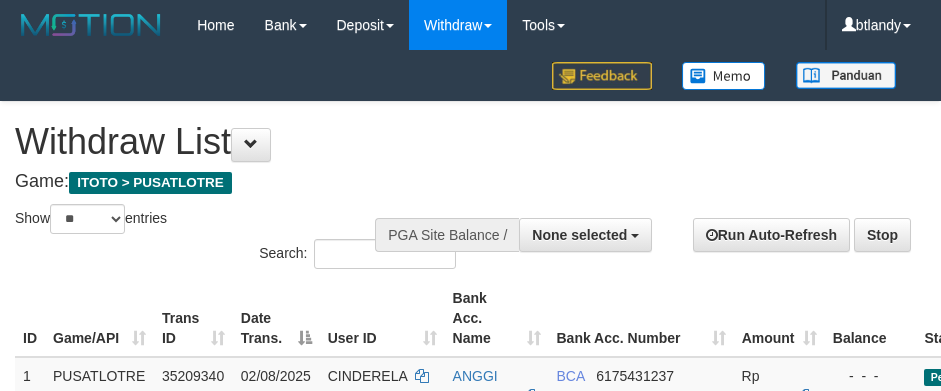 select 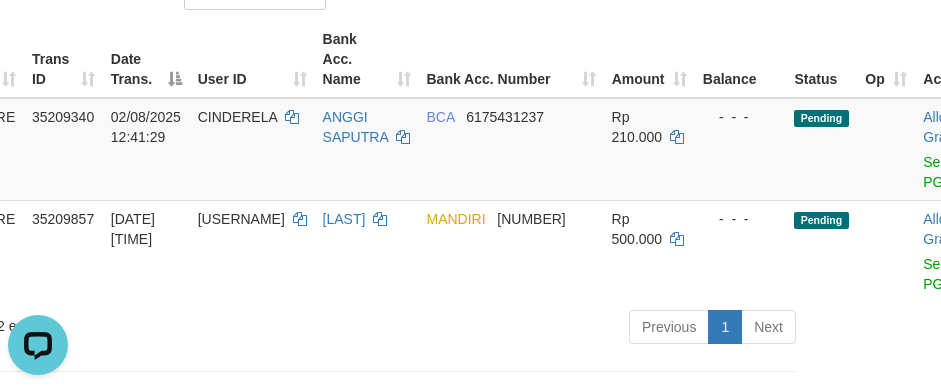 scroll, scrollTop: 0, scrollLeft: 0, axis: both 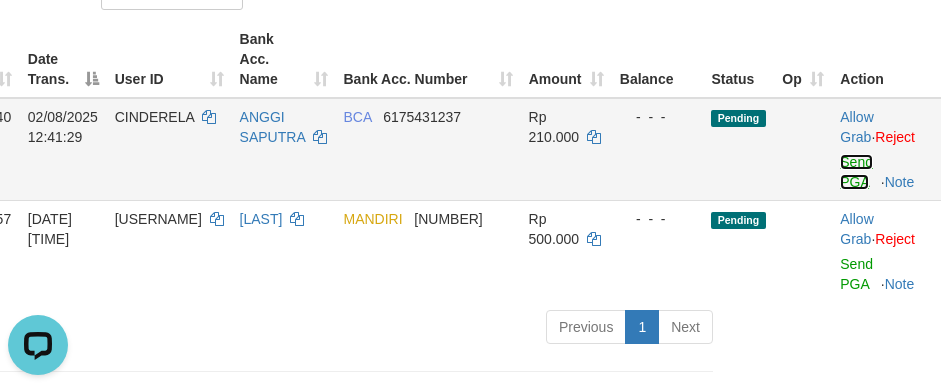 click on "Send PGA" at bounding box center [856, 172] 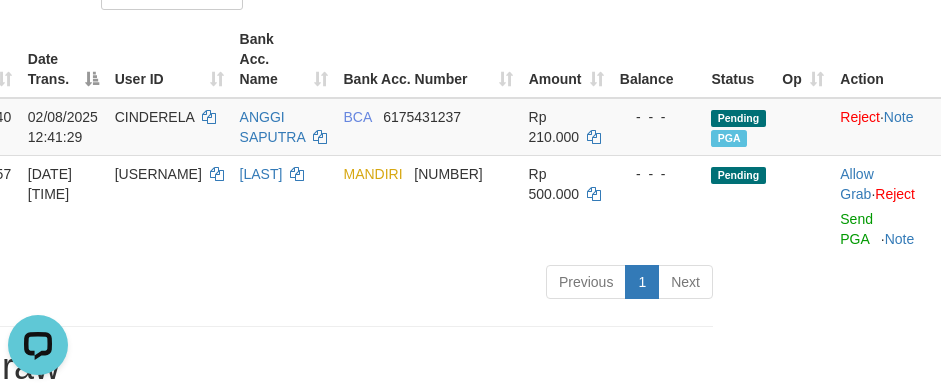 click on "Toggle navigation
Home
Bank
Account List
Load
By Website
Group
[ITOTO]													PUSATLOTRE
Mutasi Bank
Search
Sync
Note Mutasi
Deposit
DPS Fetch
DPS List
History
PGA History
Note DPS -" at bounding box center [257, 820] 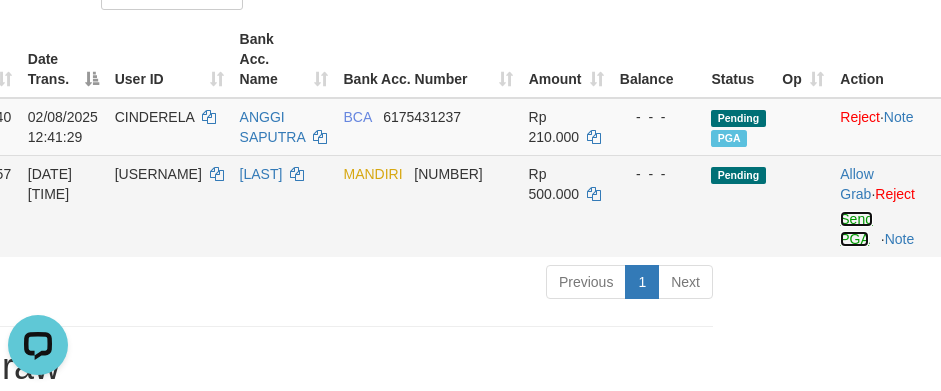 click on "Send PGA" at bounding box center [856, 229] 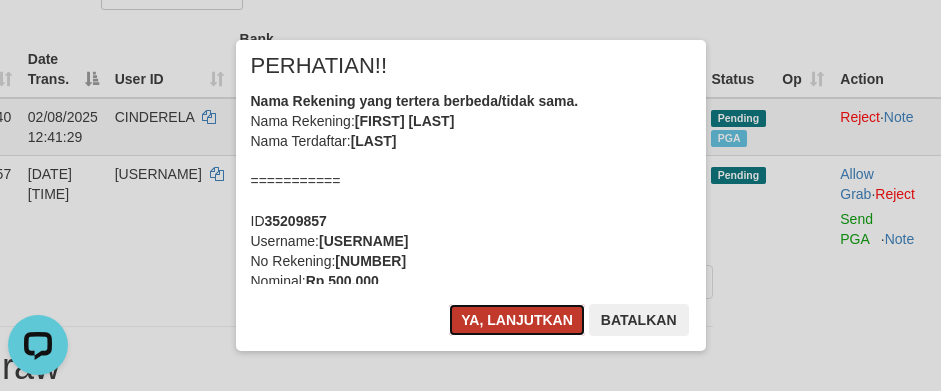 click on "Ya, lanjutkan" at bounding box center (517, 320) 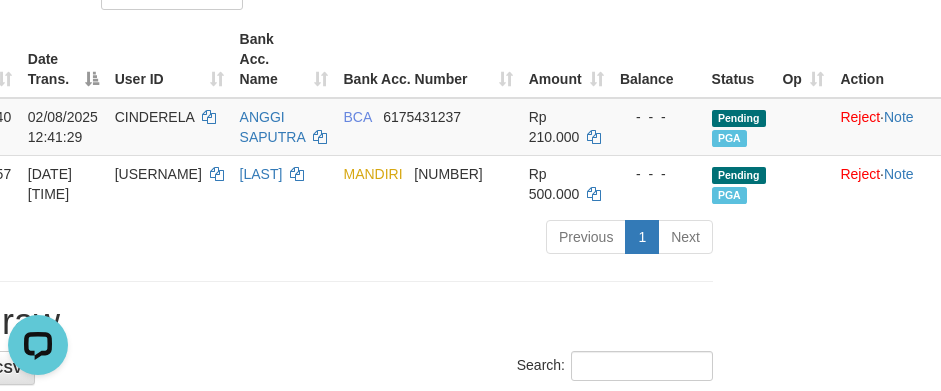 scroll, scrollTop: 259, scrollLeft: 238, axis: both 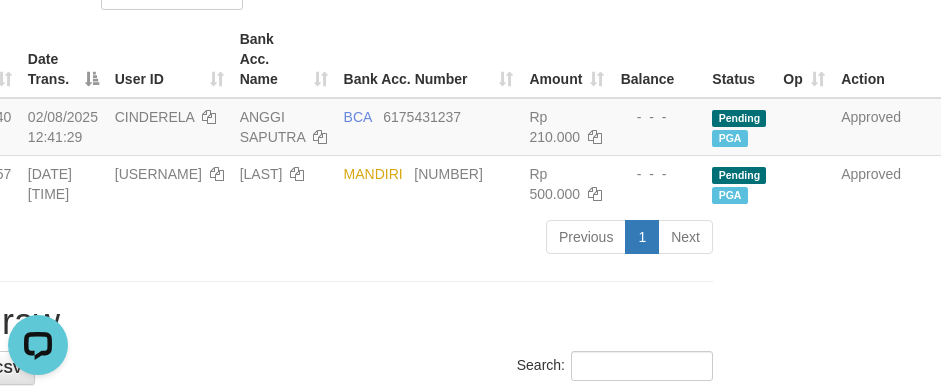 click on "Latest Withdraw" at bounding box center (257, 322) 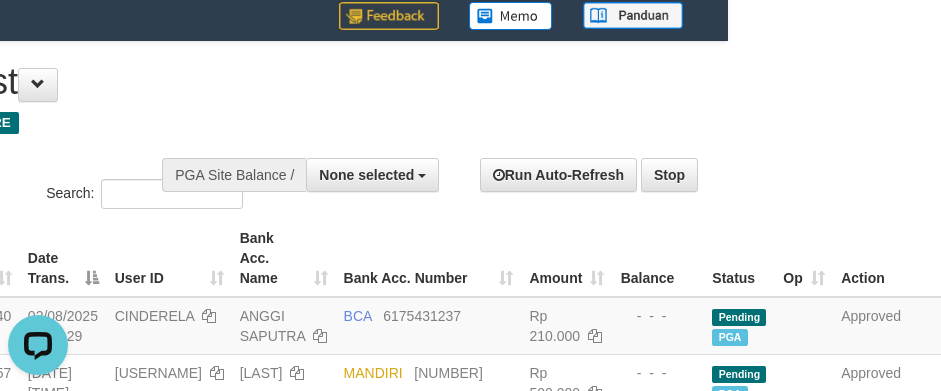 scroll, scrollTop: 59, scrollLeft: 238, axis: both 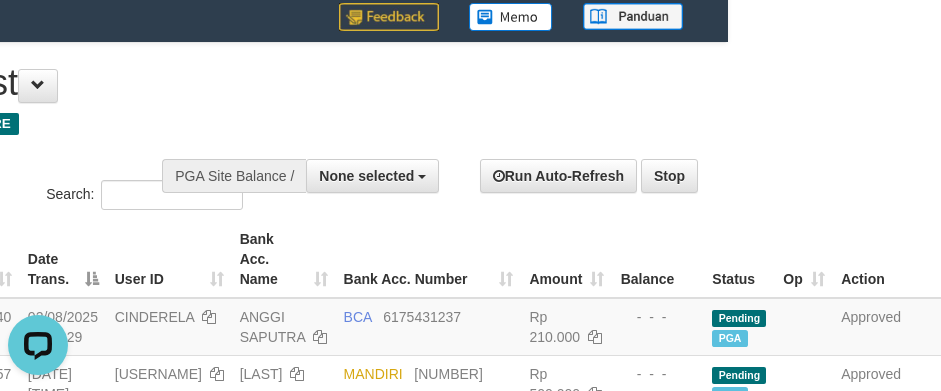 click on "Toggle navigation
Home
Bank
Account List
Load
By Website
Group
[ITOTO]													PUSATLOTRE
Mutasi Bank
Search
Sync
Note Mutasi
Deposit
DPS Fetch
DPS List
History
PGA History
Note DPS -" at bounding box center (257, 997) 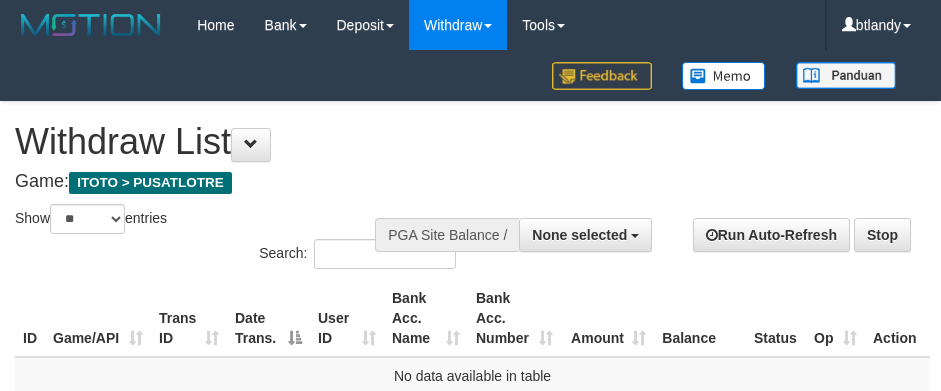select 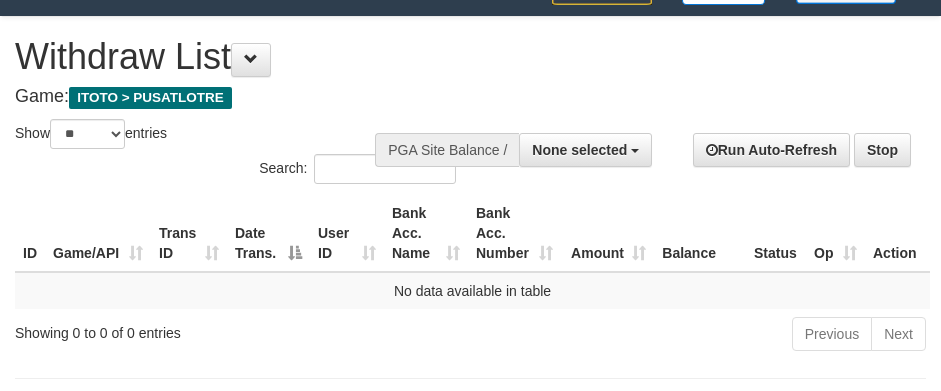 scroll, scrollTop: 200, scrollLeft: 0, axis: vertical 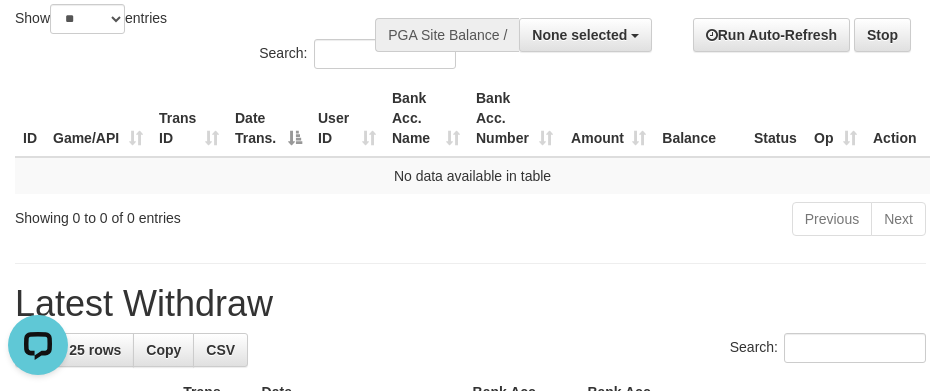 click on "Latest Withdraw" at bounding box center (470, 304) 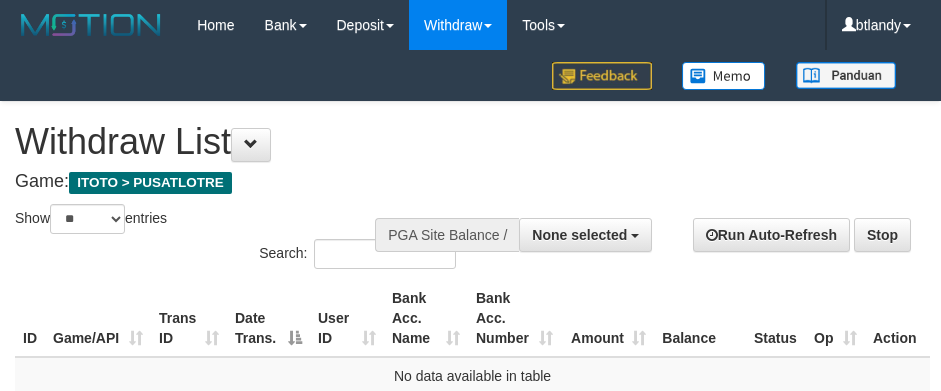 select 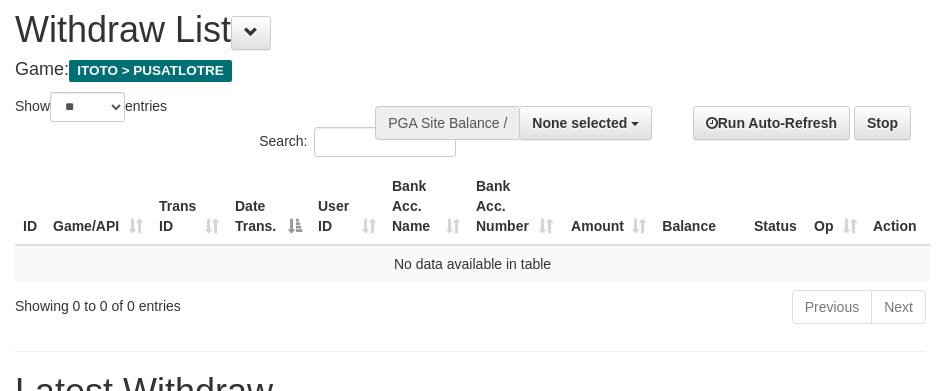 scroll, scrollTop: 200, scrollLeft: 0, axis: vertical 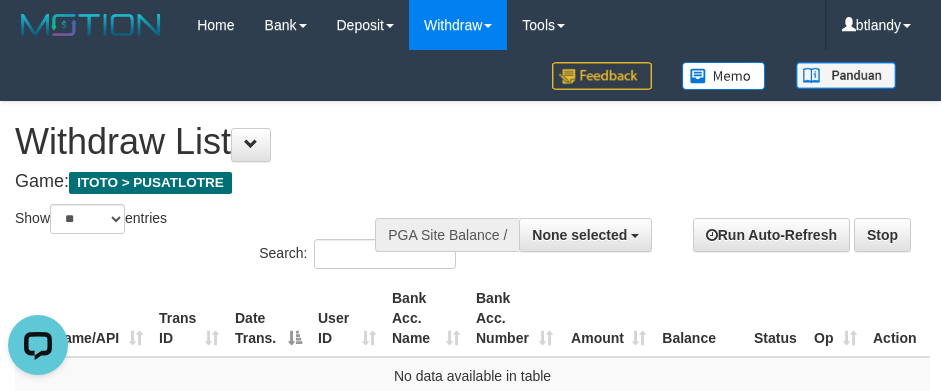 click on "Withdraw List
Game:   ITOTO > PUSATLOTRE" at bounding box center [463, 156] 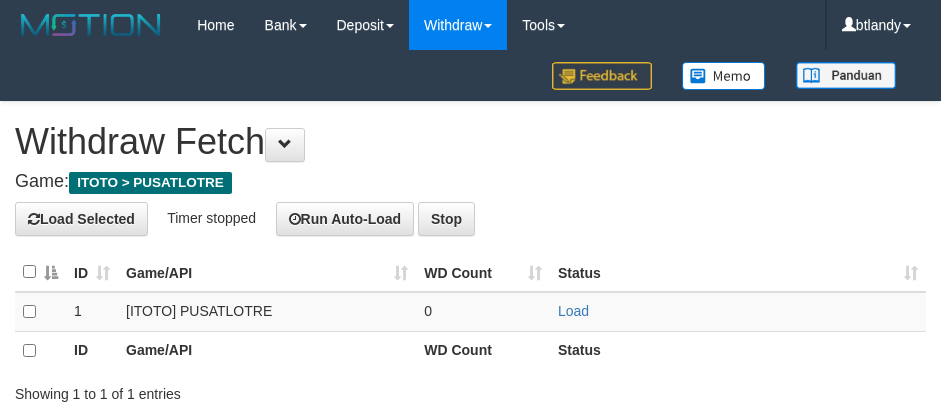 scroll, scrollTop: 0, scrollLeft: 0, axis: both 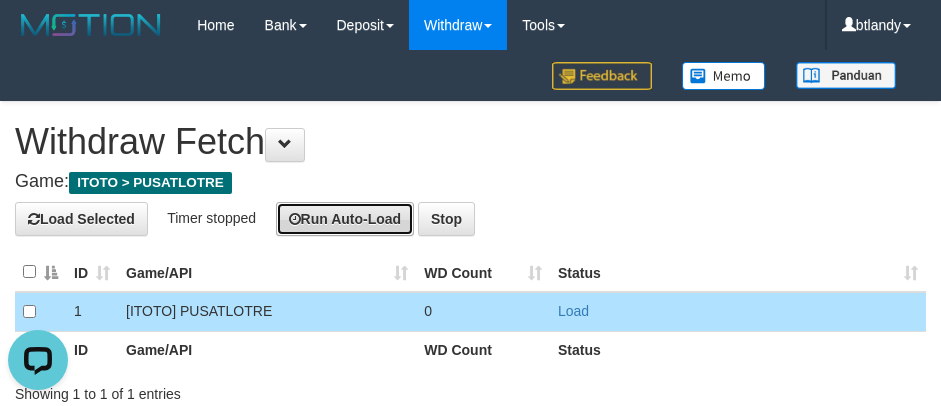 click on "Run Auto-Load" at bounding box center [345, 219] 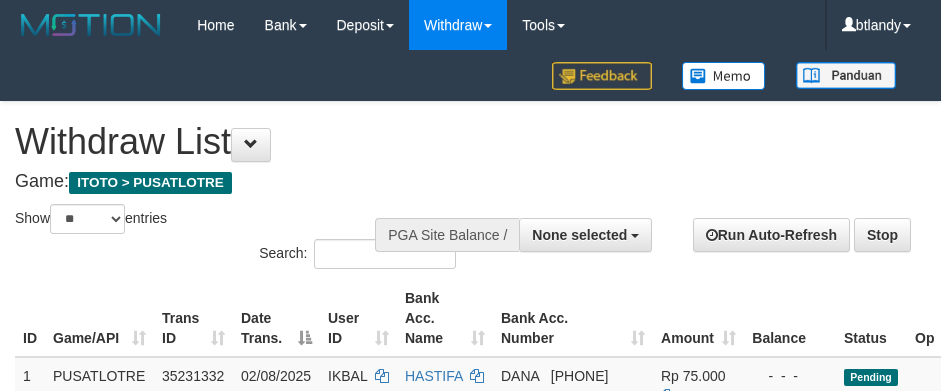 select 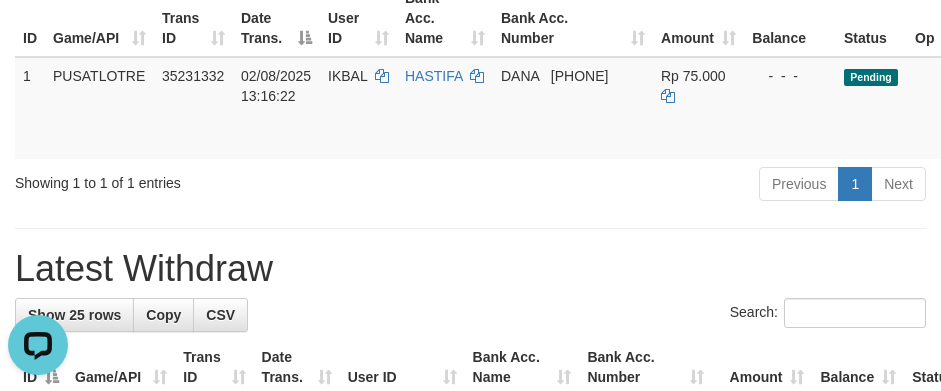 scroll, scrollTop: 0, scrollLeft: 0, axis: both 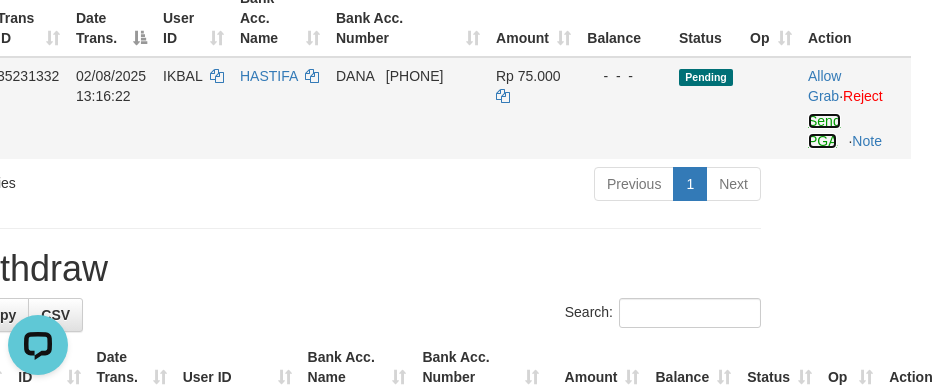 click on "Send PGA" at bounding box center (824, 131) 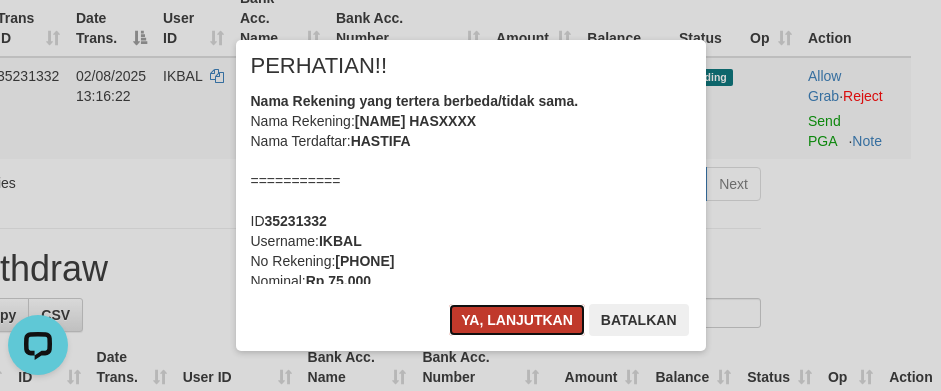 click on "Ya, lanjutkan" at bounding box center (517, 320) 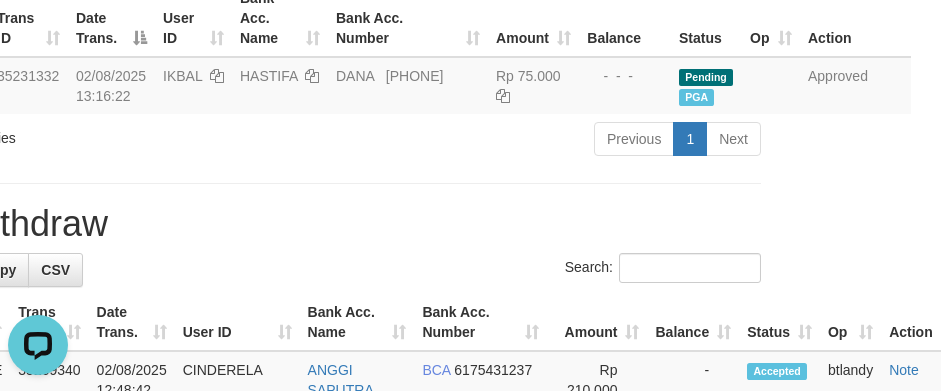 click on "Latest Withdraw" at bounding box center [305, 224] 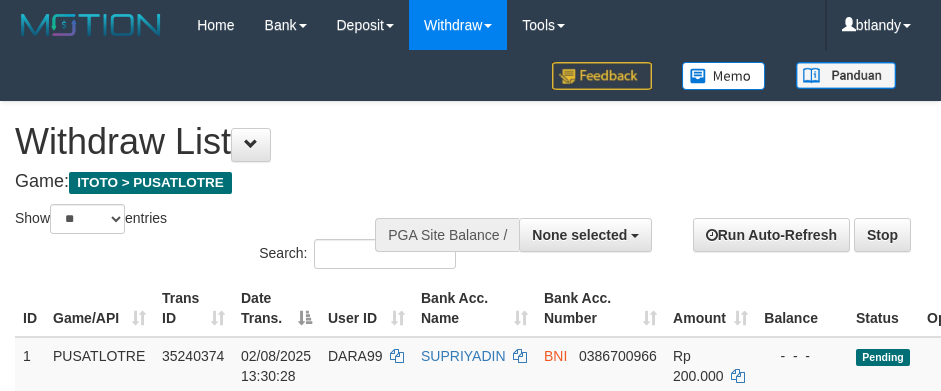 select 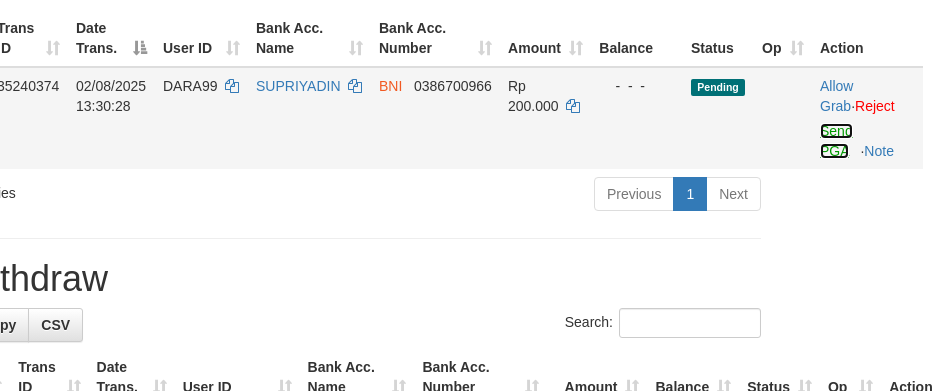 click on "Send PGA" at bounding box center [836, 141] 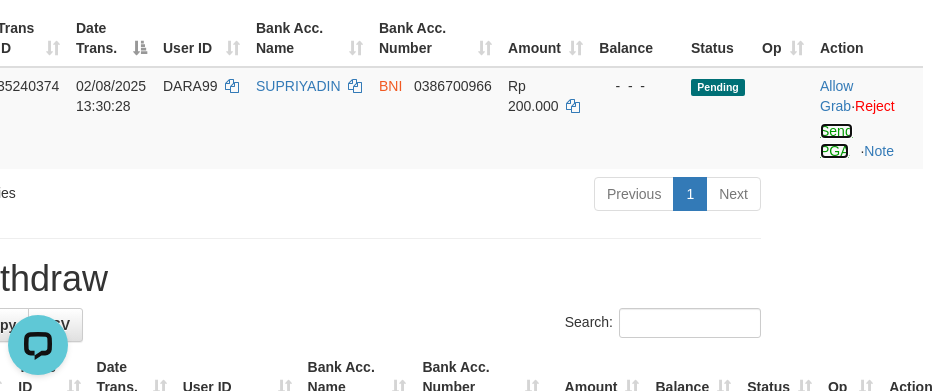 scroll, scrollTop: 0, scrollLeft: 0, axis: both 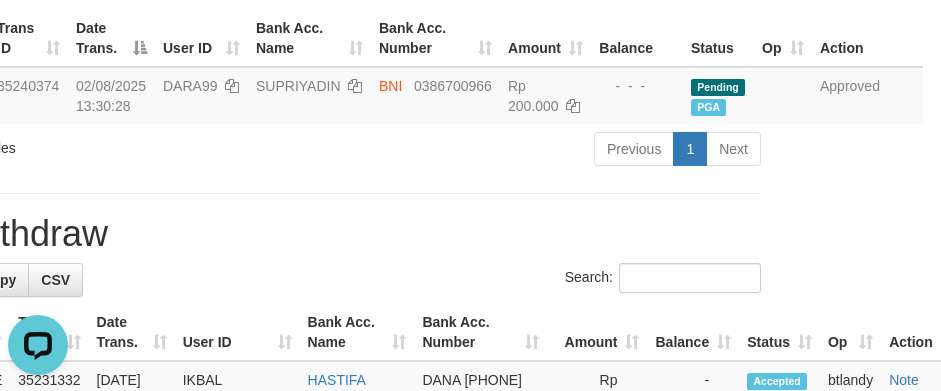 click on "Latest Withdraw" at bounding box center (305, 234) 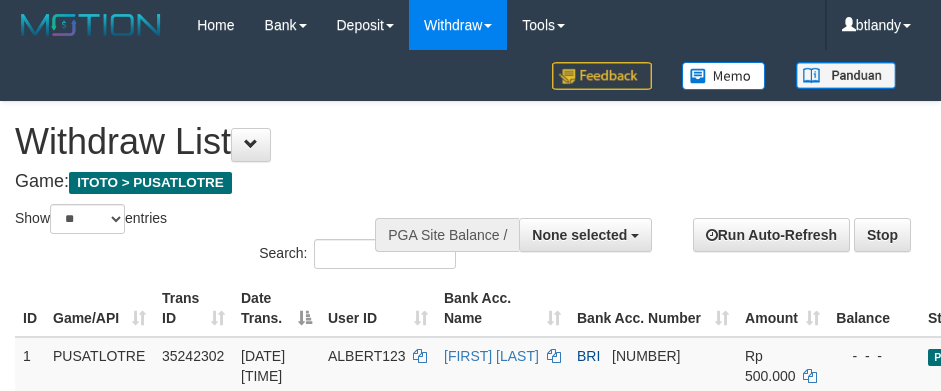 select 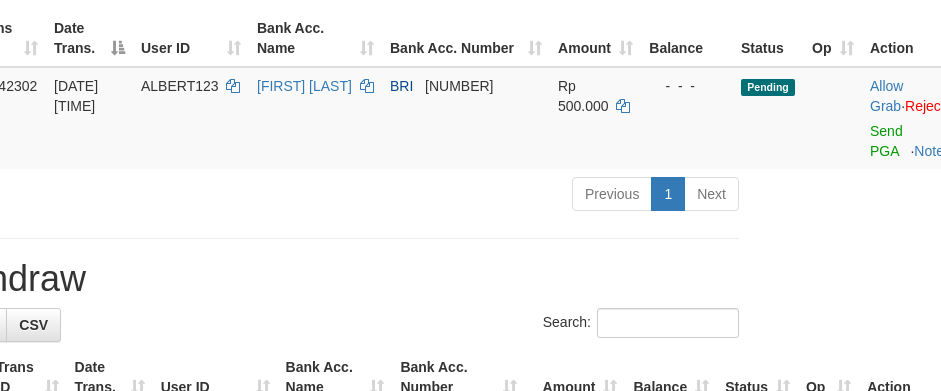 drag, startPoint x: 545, startPoint y: 263, endPoint x: 547, endPoint y: 253, distance: 10.198039 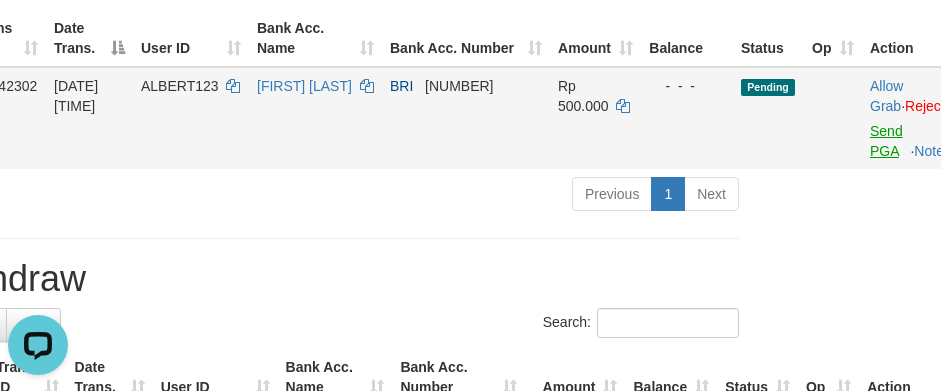 scroll, scrollTop: 0, scrollLeft: 0, axis: both 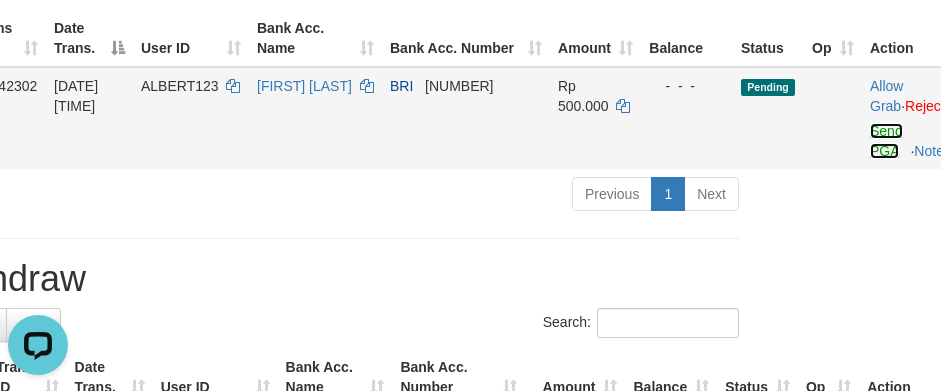 click on "Send PGA" at bounding box center (886, 141) 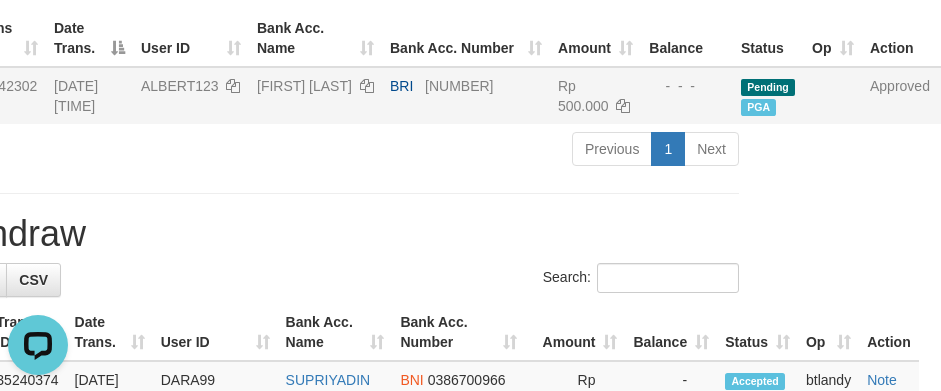 click on "Toggle navigation
Home
Bank
Account List
Load
By Website
Group
[ITOTO]													PUSATLOTRE
Mutasi Bank
Search
Sync
Note Mutasi
Deposit
DPS Fetch
DPS List
History
PGA History
Note DPS -" at bounding box center (283, 862) 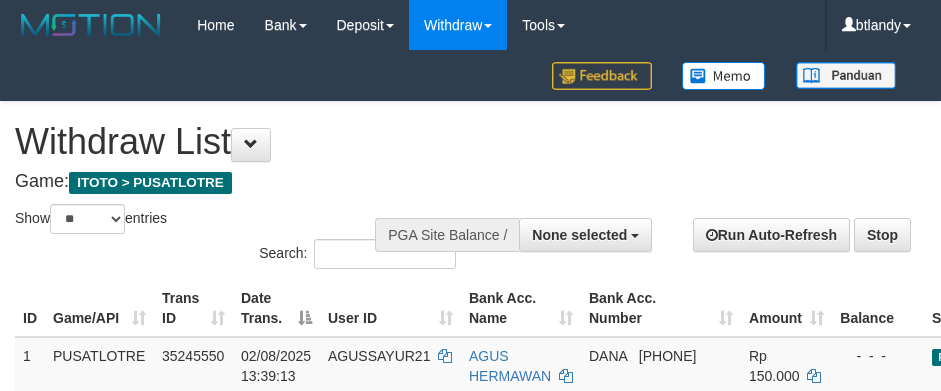 select 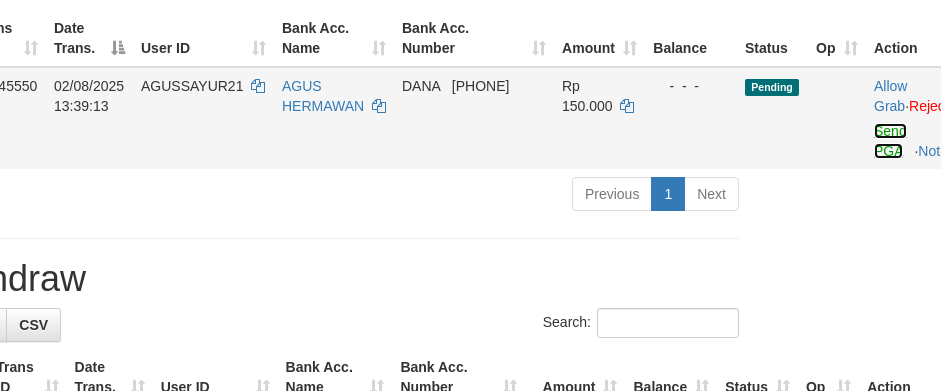 click on "Send PGA" at bounding box center [890, 141] 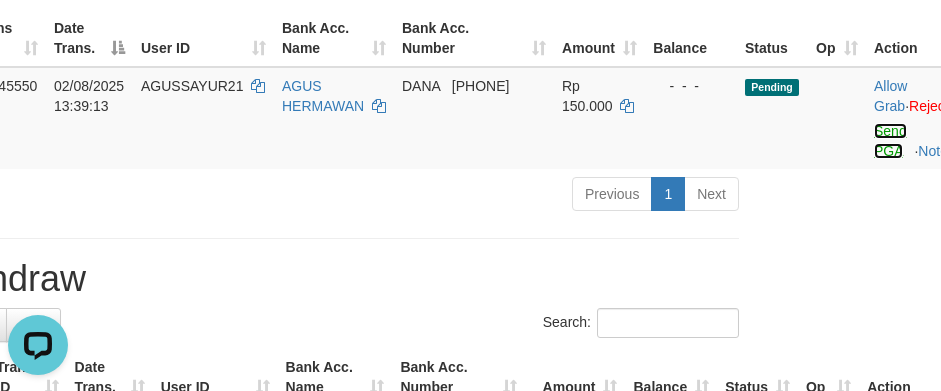scroll, scrollTop: 0, scrollLeft: 0, axis: both 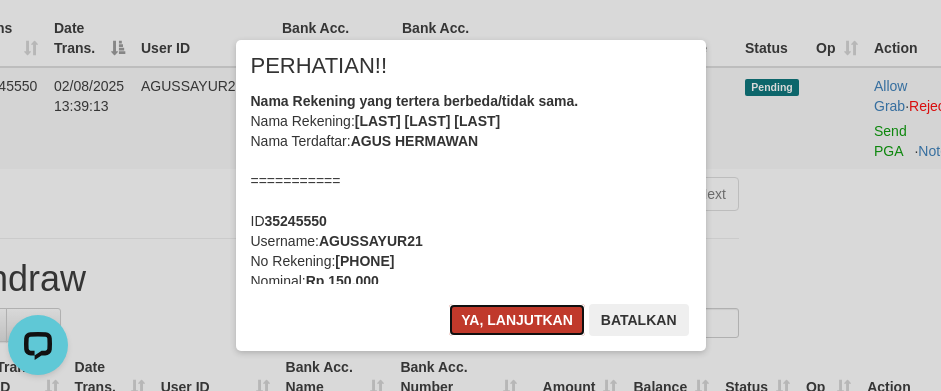 click on "Ya, lanjutkan" at bounding box center [517, 320] 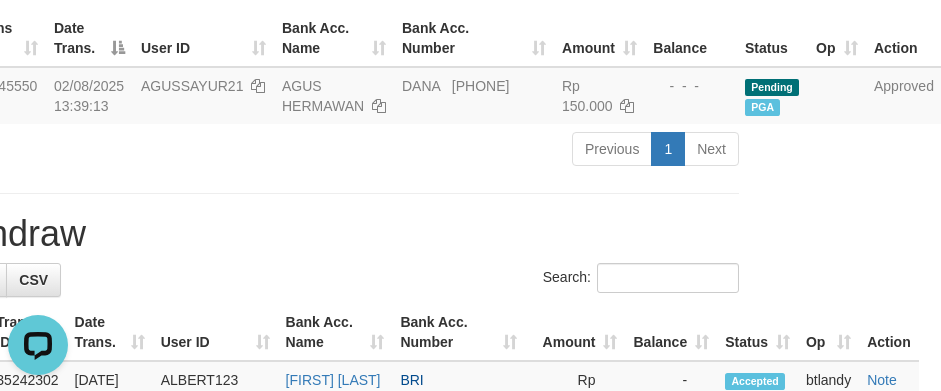 click on "**********" at bounding box center (283, 876) 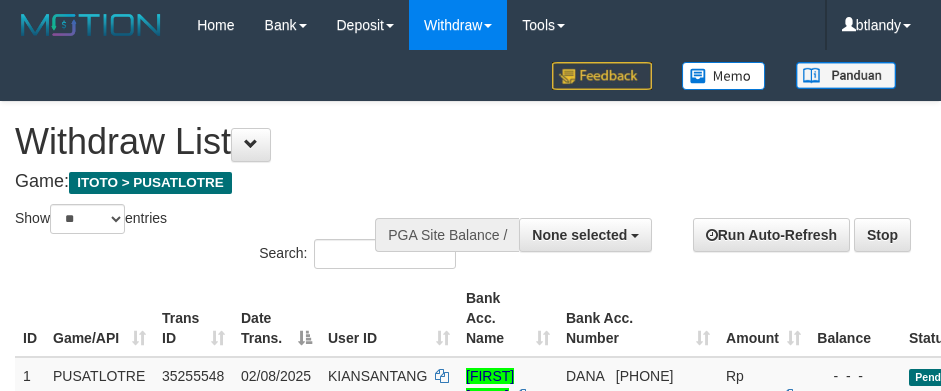 select 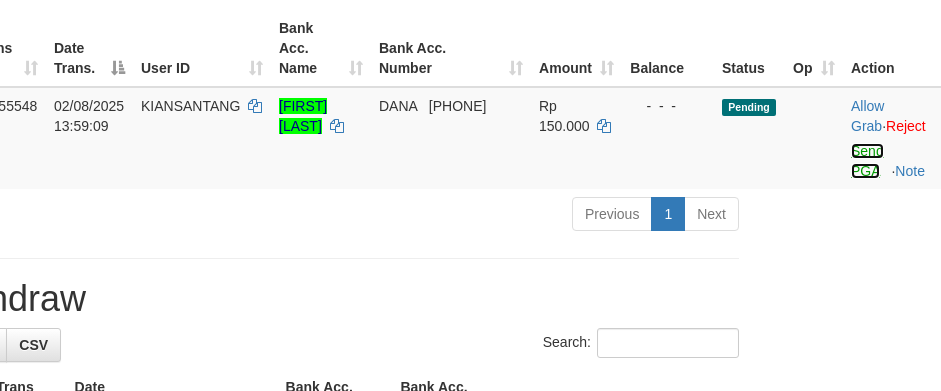 click on "Send PGA" at bounding box center (867, 161) 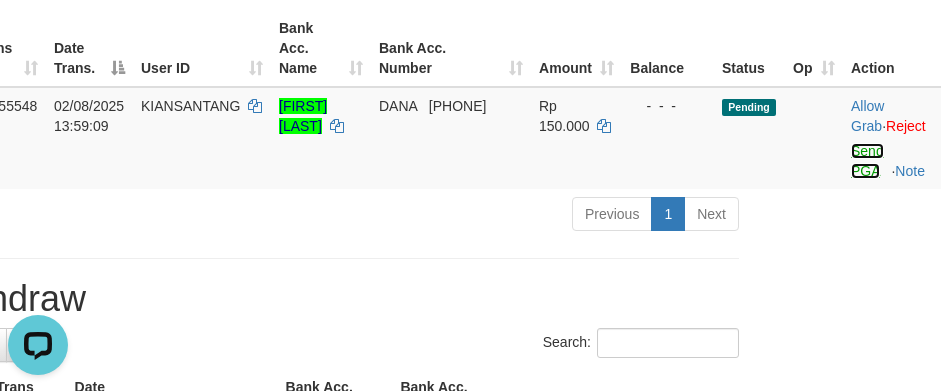 scroll, scrollTop: 0, scrollLeft: 0, axis: both 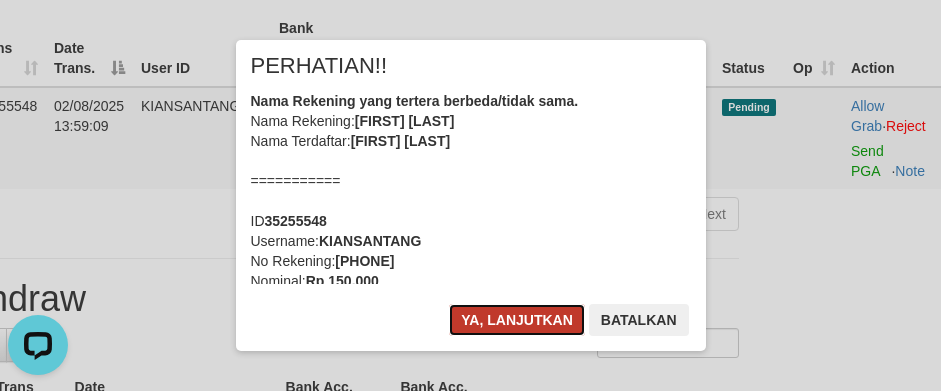 click on "Ya, lanjutkan" at bounding box center (517, 320) 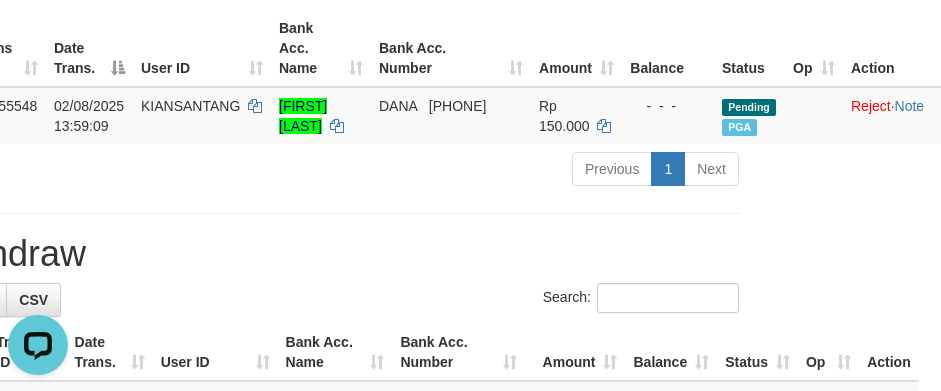 click on "**********" at bounding box center (283, 886) 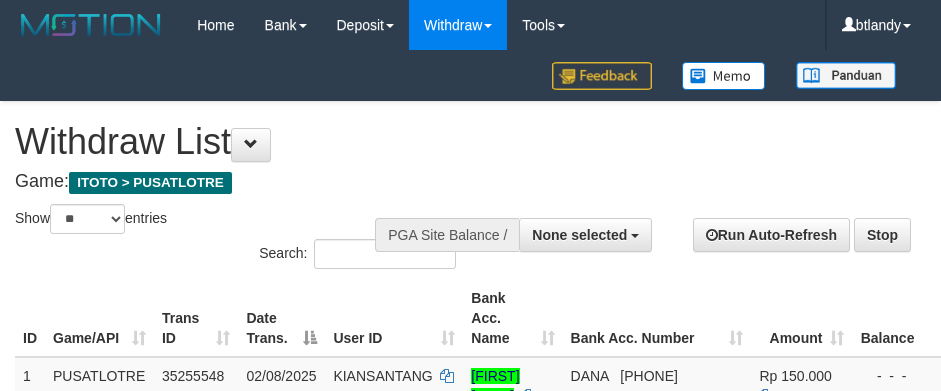 select 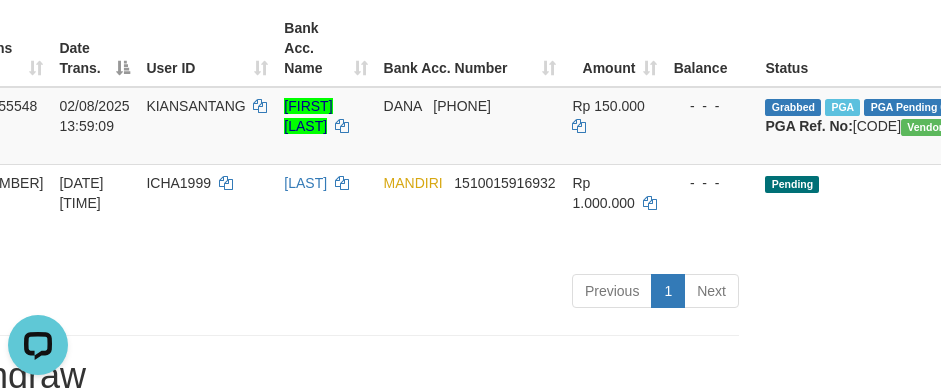 scroll, scrollTop: 0, scrollLeft: 0, axis: both 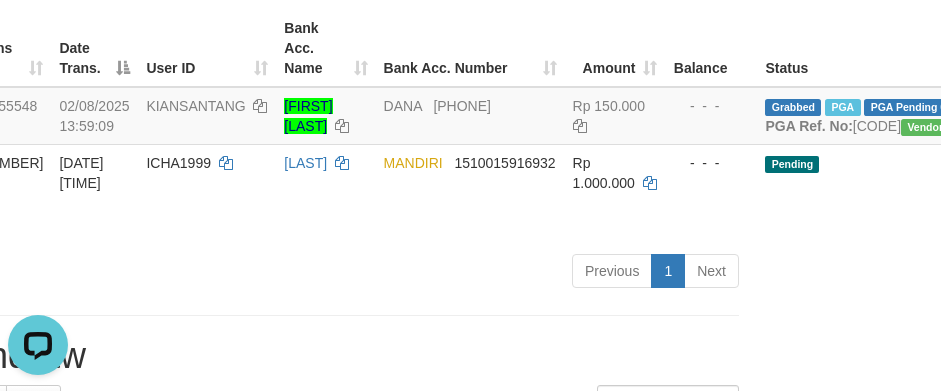 click on "Previous 1 Next" at bounding box center [479, 273] 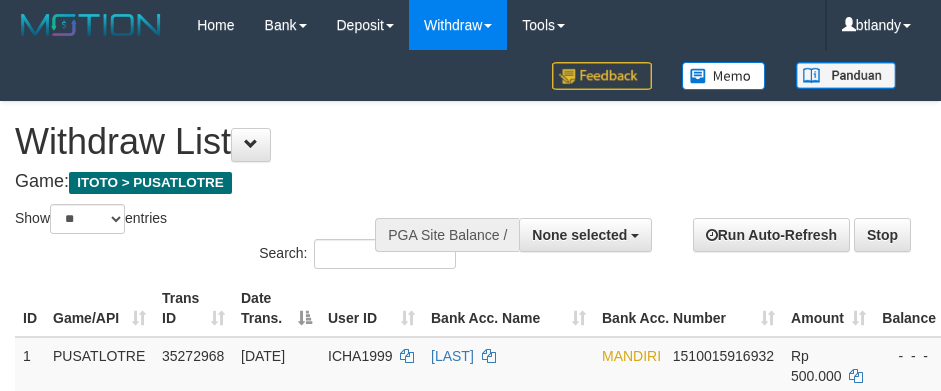 select 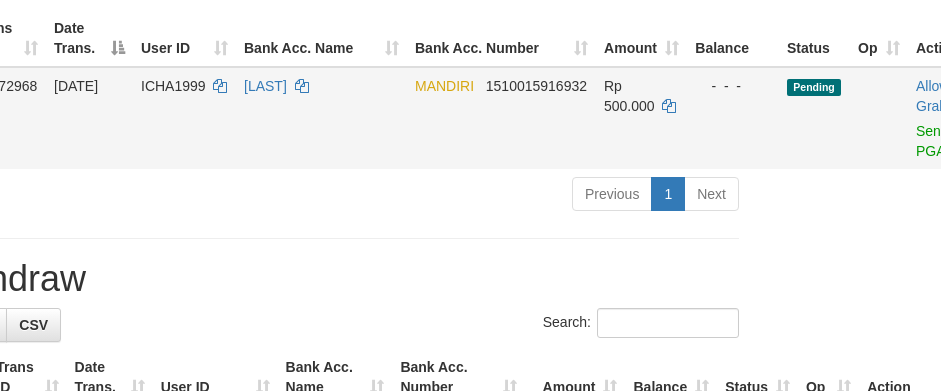 click on "Allow Grab   ·    Reject Send PGA     ·    Note" at bounding box center [963, 118] 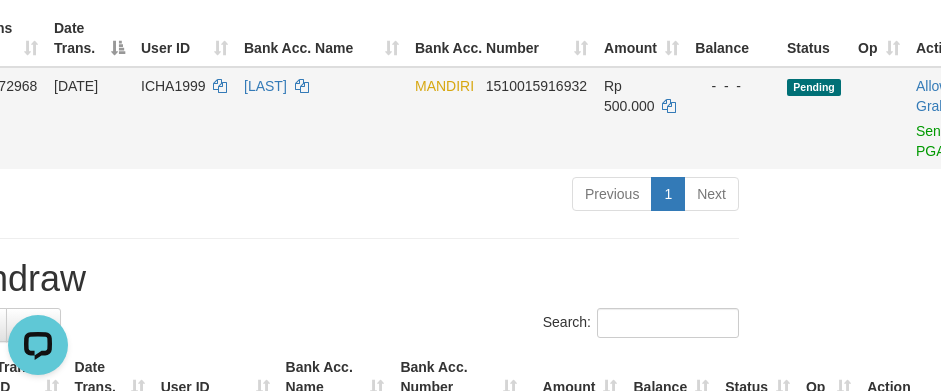 scroll, scrollTop: 0, scrollLeft: 0, axis: both 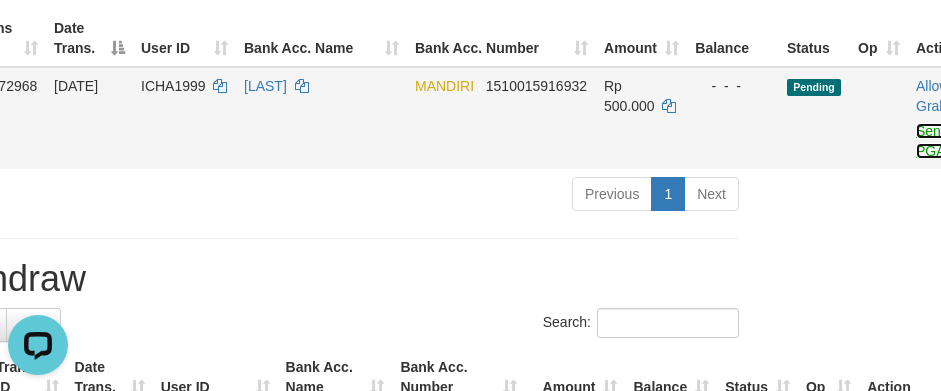click on "Send PGA" at bounding box center (932, 141) 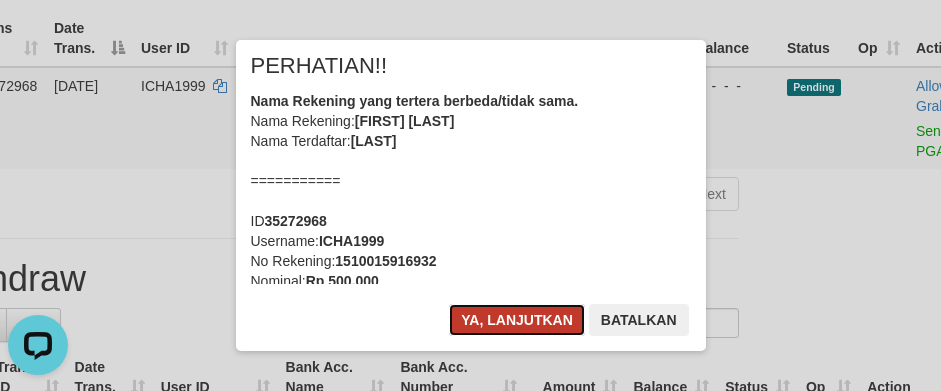 click on "Ya, lanjutkan" at bounding box center (517, 320) 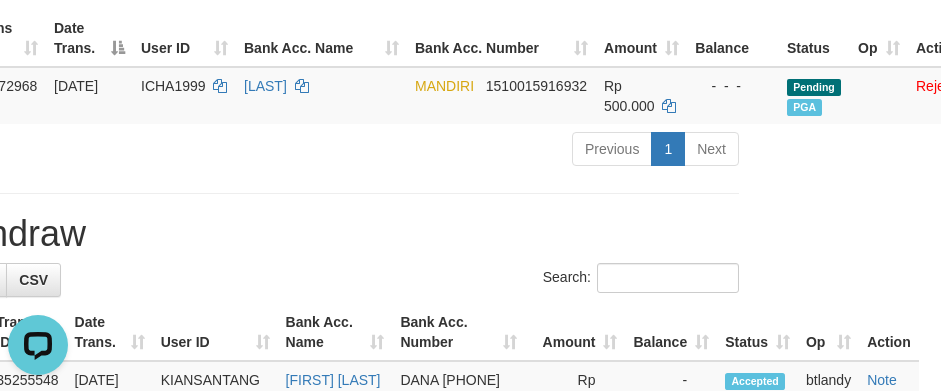 click on "Latest Withdraw" at bounding box center [283, 234] 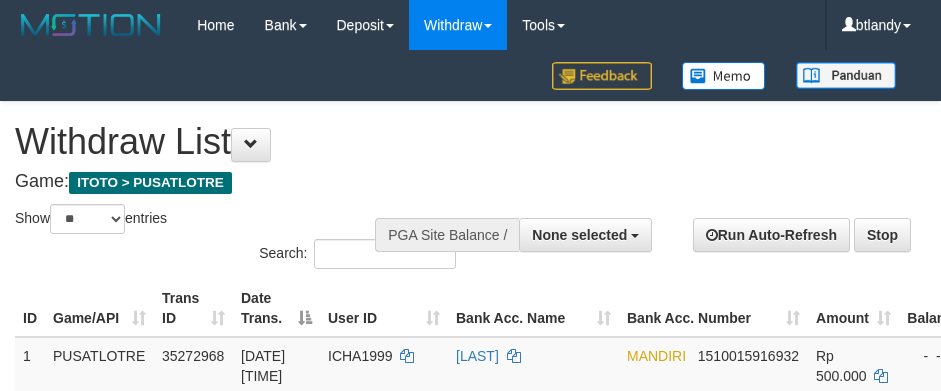 select 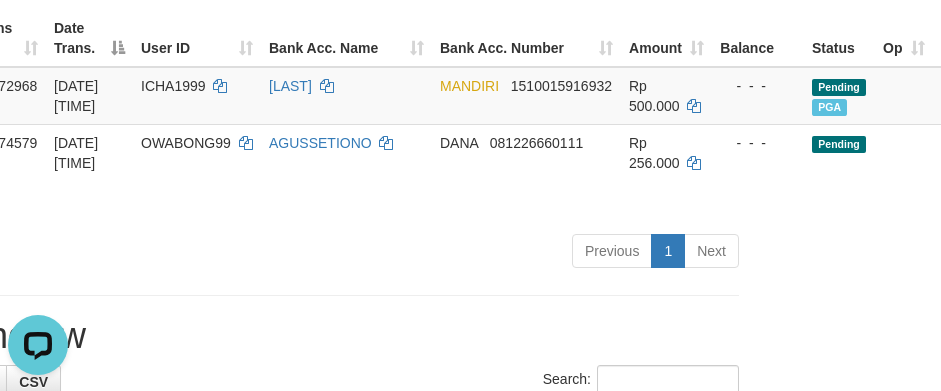 scroll, scrollTop: 0, scrollLeft: 0, axis: both 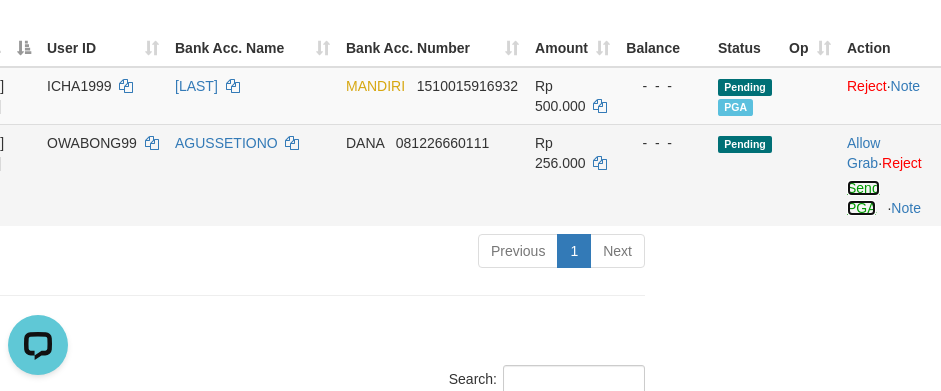 click on "Send PGA" at bounding box center [863, 198] 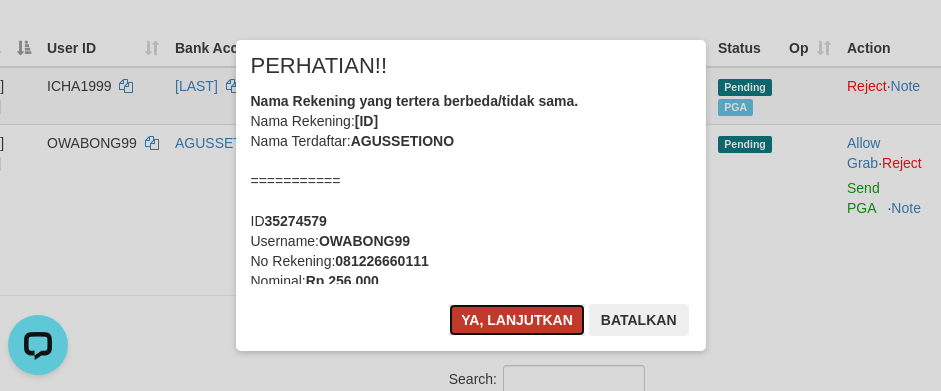 click on "Ya, lanjutkan" at bounding box center (517, 320) 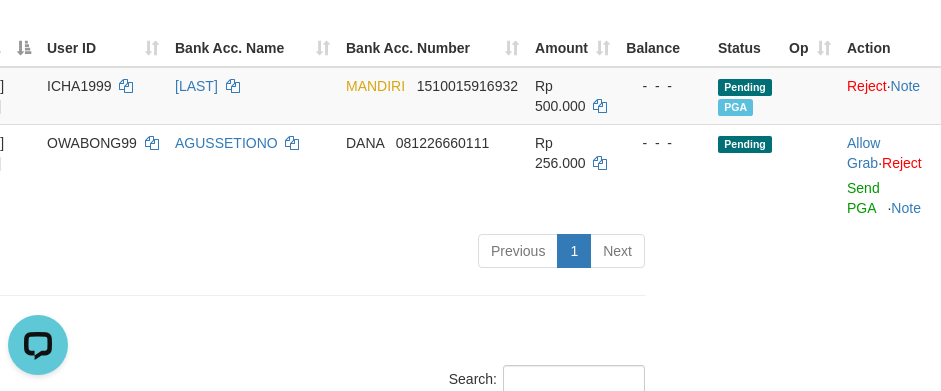 scroll, scrollTop: 270, scrollLeft: 281, axis: both 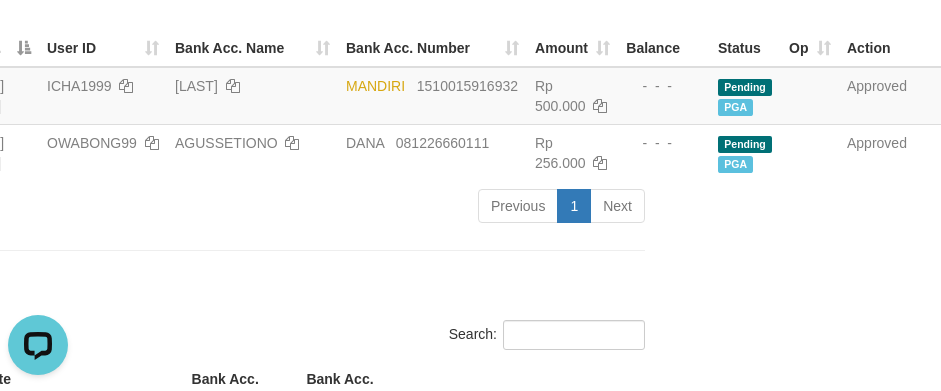 click on "Toggle navigation
Home
Bank
Account List
Load
By Website
Group
[ITOTO]													PUSATLOTRE
Mutasi Bank
Search
Sync
Note Mutasi
Deposit
DPS Fetch
DPS List
History
PGA History
Note DPS -" at bounding box center (189, 919) 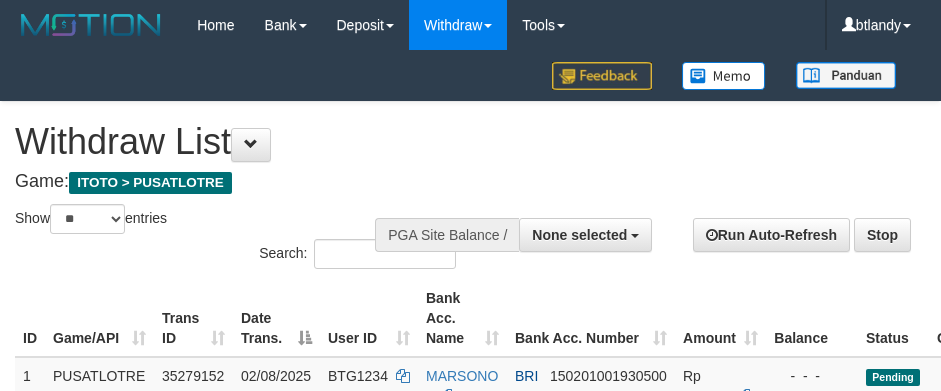select 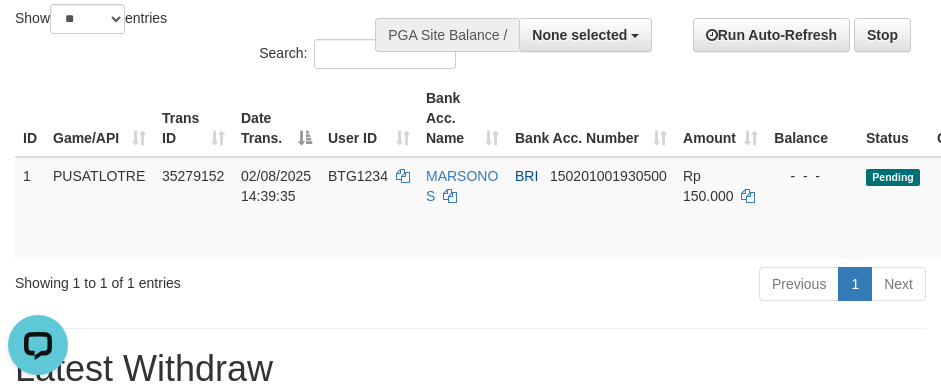 scroll, scrollTop: 0, scrollLeft: 0, axis: both 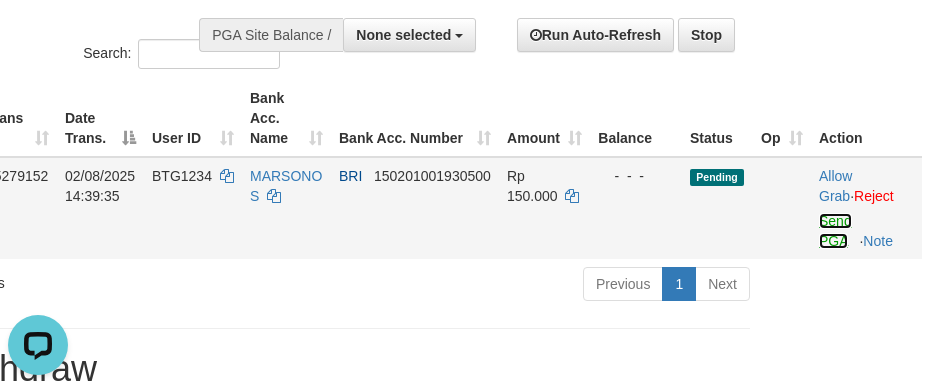click on "Send PGA" at bounding box center (835, 231) 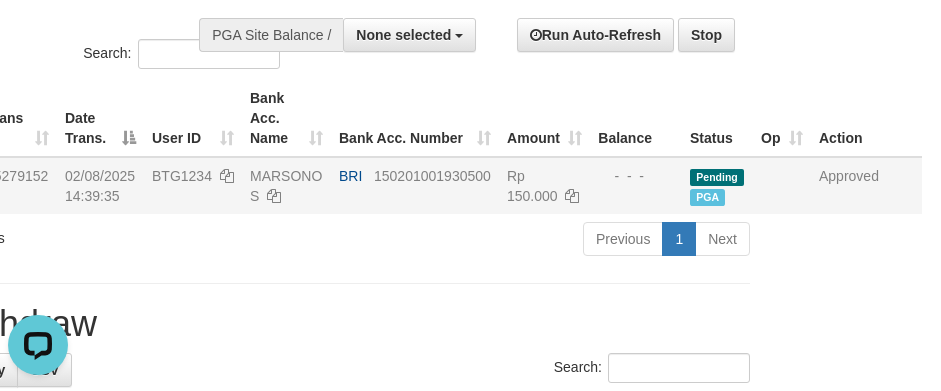 click on "Toggle navigation
Home
Bank
Account List
Load
By Website
Group
[ITOTO]													PUSATLOTRE
Mutasi Bank
Search
Sync
Note Mutasi
Deposit
DPS Fetch
DPS List
History
PGA History
Note DPS -" at bounding box center (294, 970) 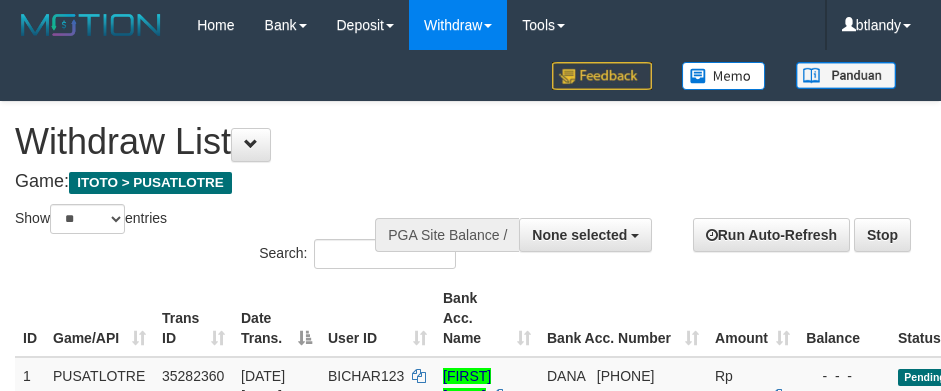 select 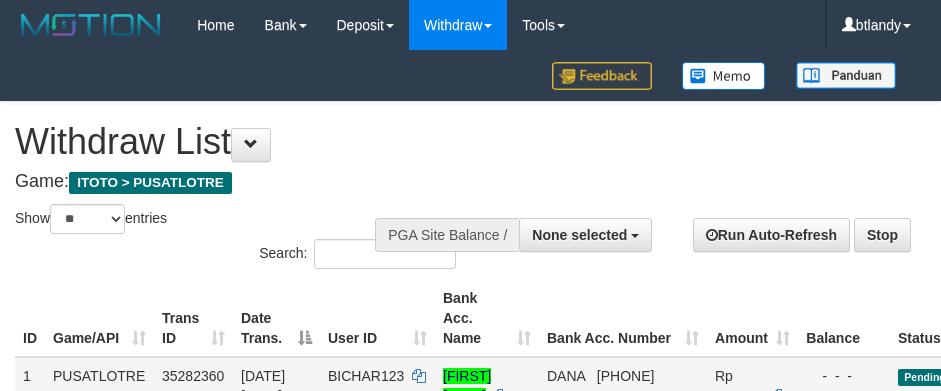 scroll, scrollTop: 200, scrollLeft: 206, axis: both 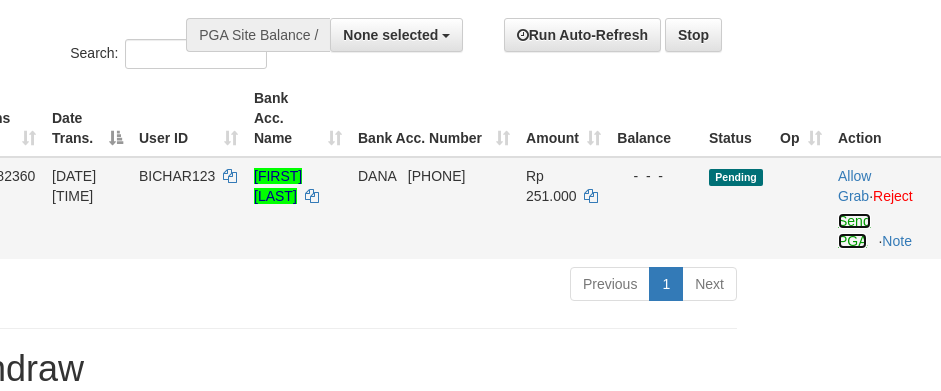 click on "Send PGA" at bounding box center (854, 231) 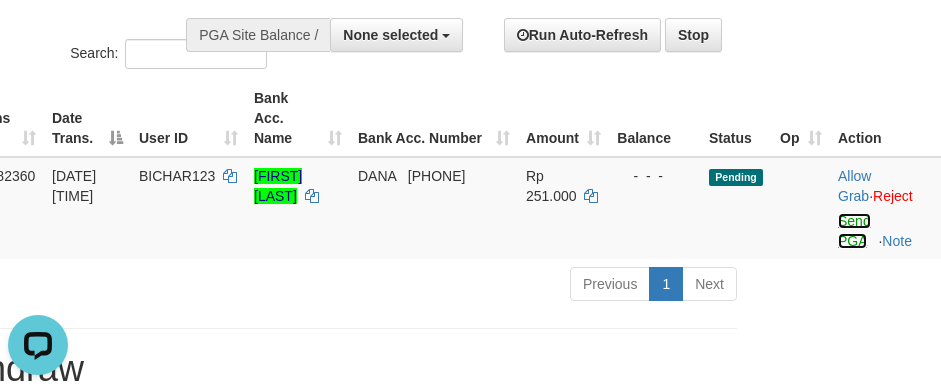 scroll, scrollTop: 0, scrollLeft: 0, axis: both 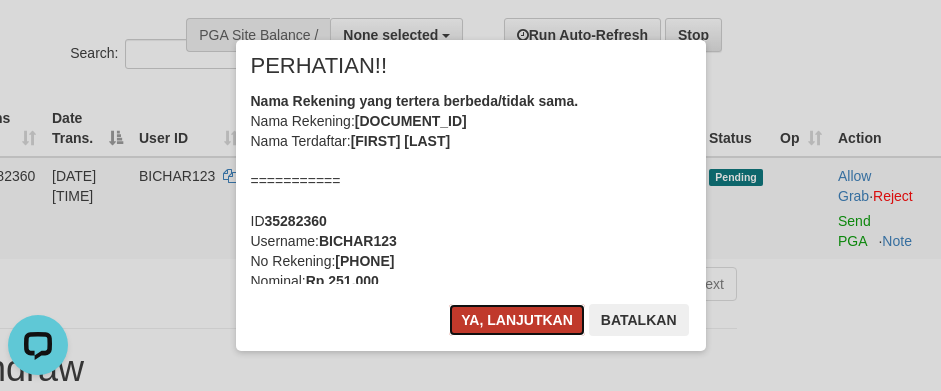 click on "Ya, lanjutkan" at bounding box center (517, 320) 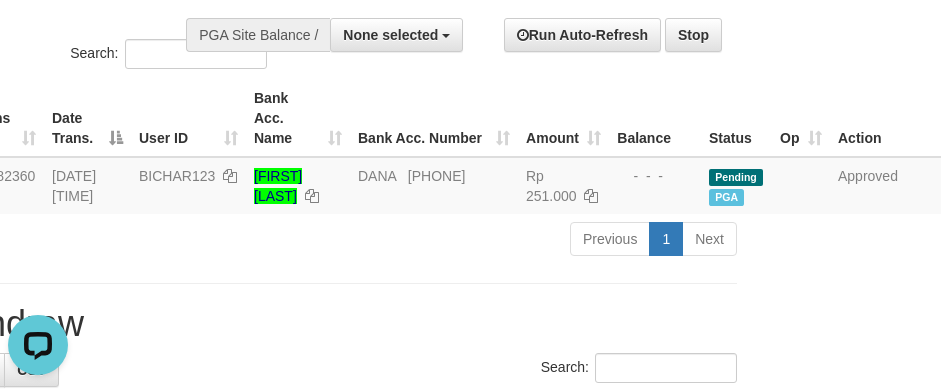 click on "Latest Withdraw" at bounding box center (281, 324) 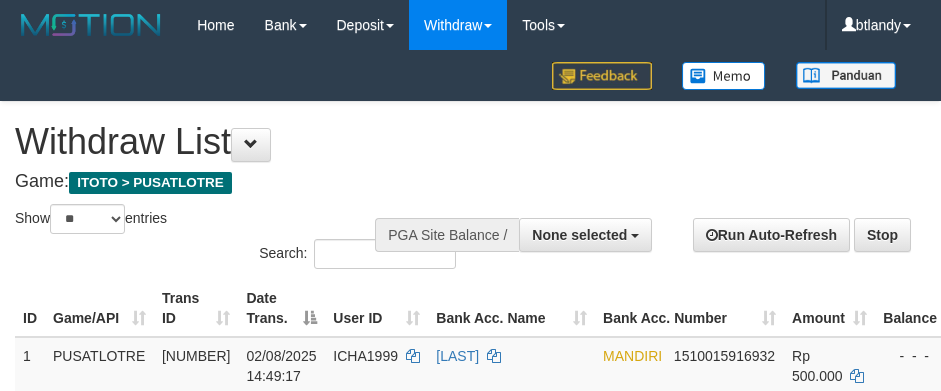select 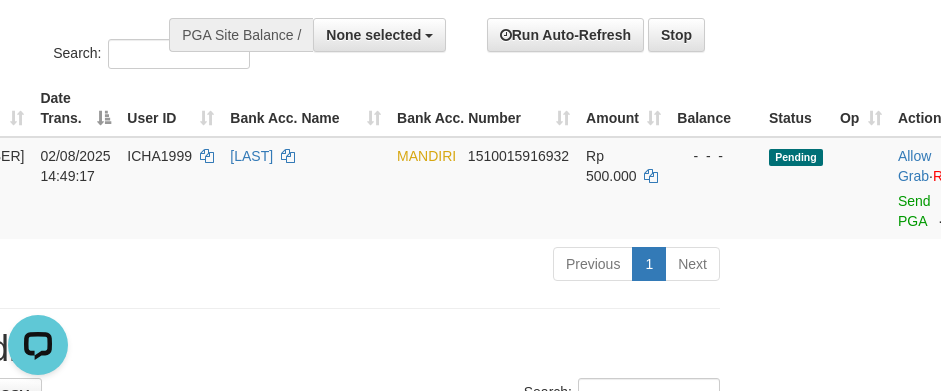 scroll, scrollTop: 0, scrollLeft: 0, axis: both 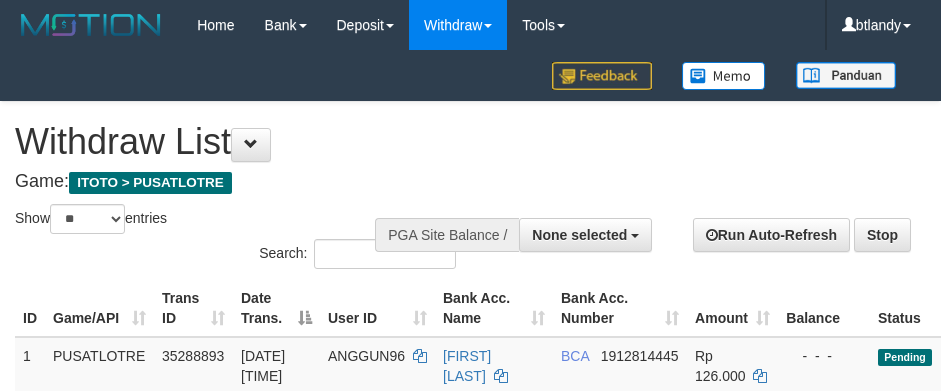 select 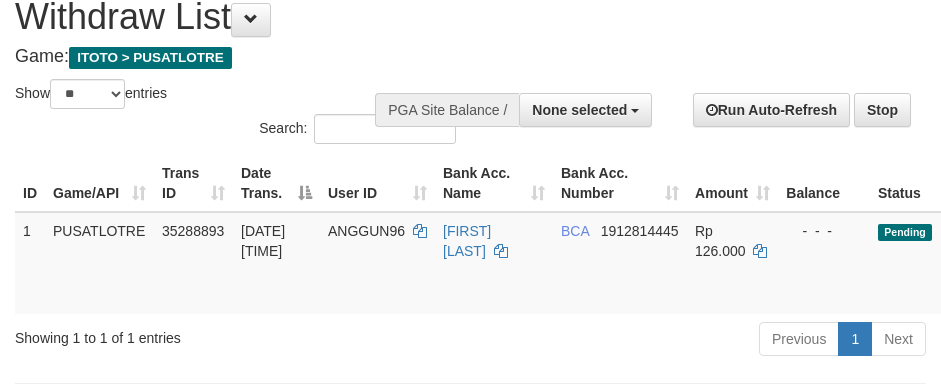 scroll, scrollTop: 400, scrollLeft: 0, axis: vertical 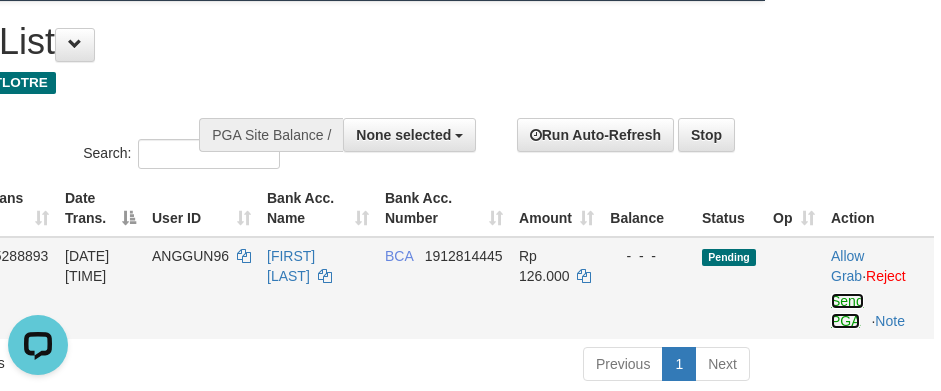 drag, startPoint x: 823, startPoint y: 315, endPoint x: 563, endPoint y: 249, distance: 268.24615 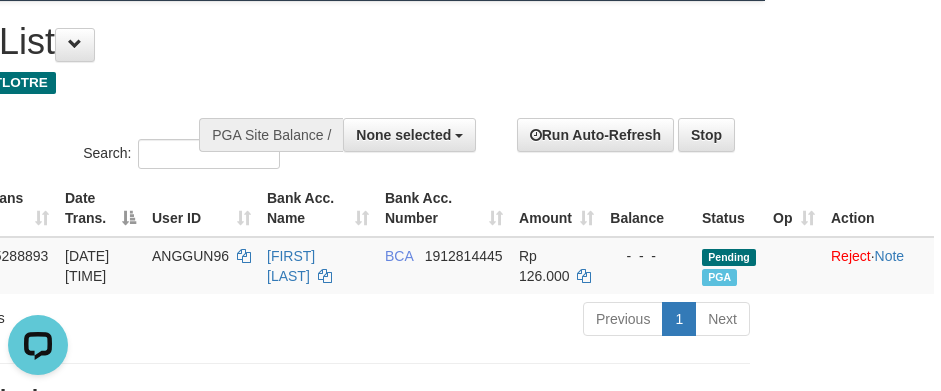 click on "**********" at bounding box center [294, 1046] 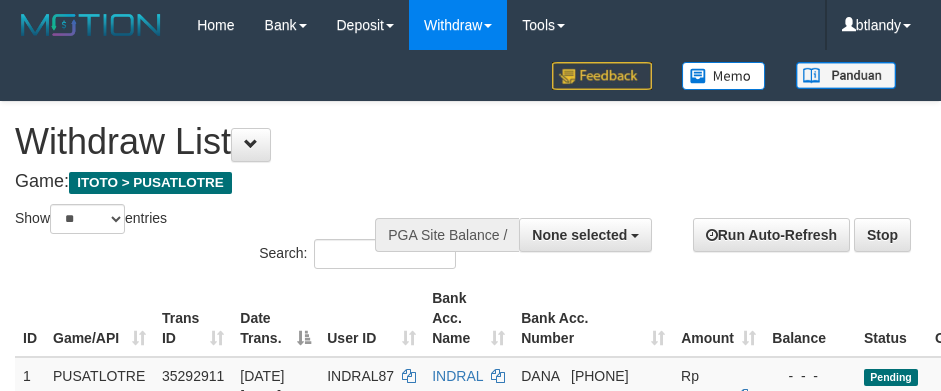 select 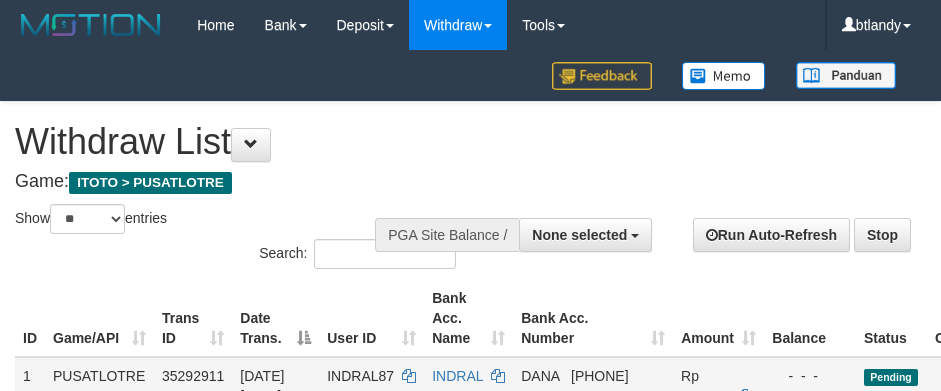 scroll, scrollTop: 100, scrollLeft: 205, axis: both 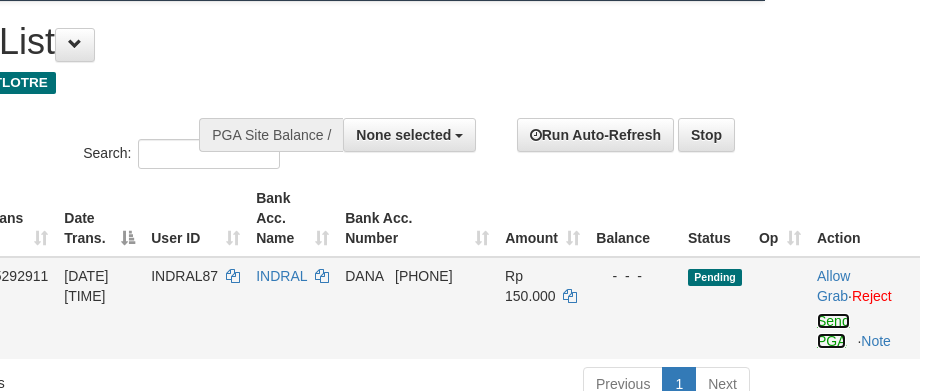 click on "Send PGA" at bounding box center (833, 331) 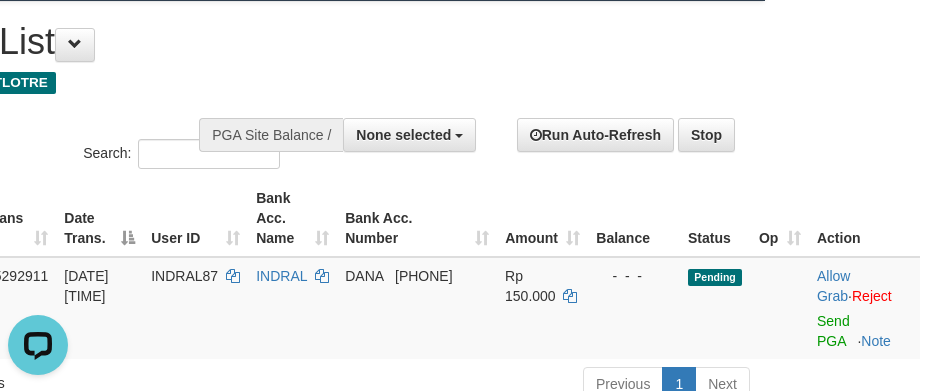 scroll, scrollTop: 0, scrollLeft: 0, axis: both 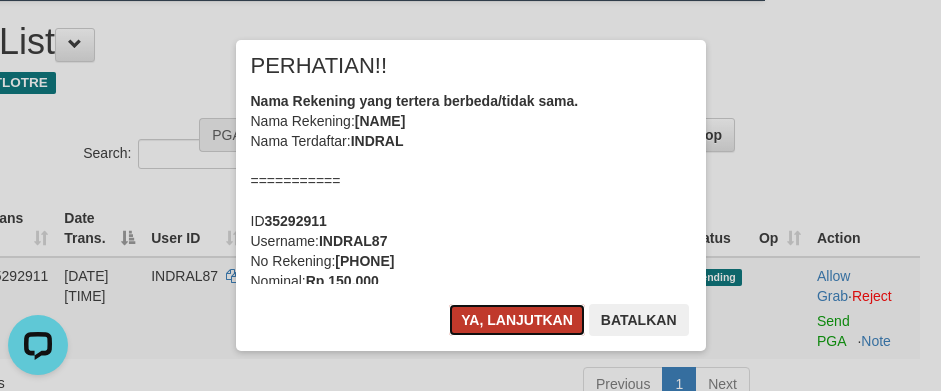 click on "Ya, lanjutkan" at bounding box center (517, 320) 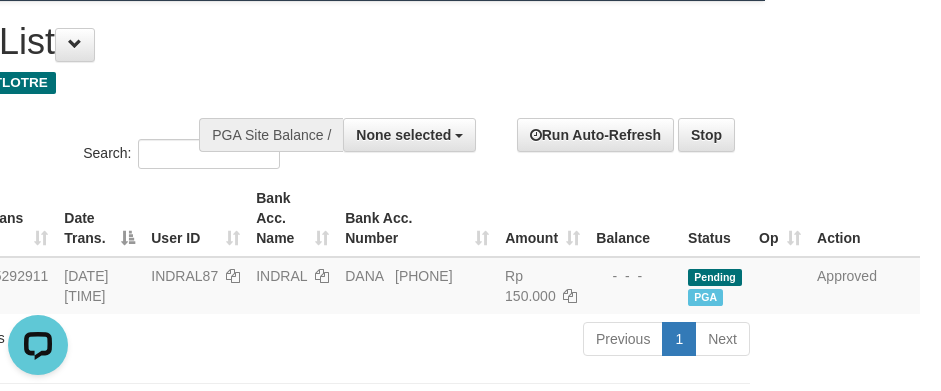 click on "Withdraw List" at bounding box center (287, 42) 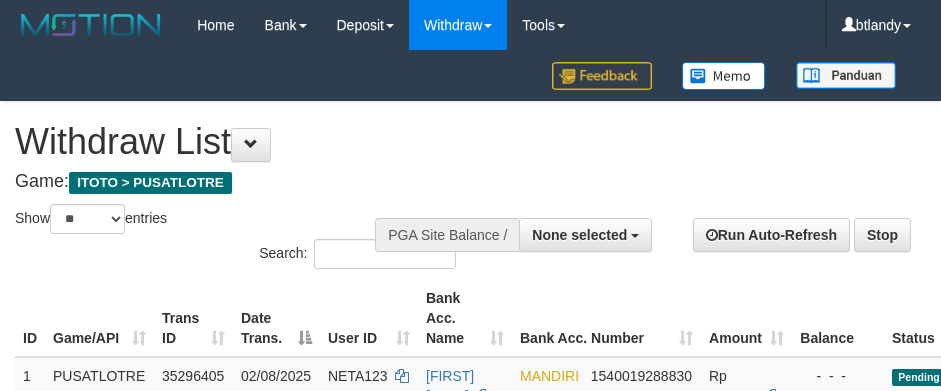 select 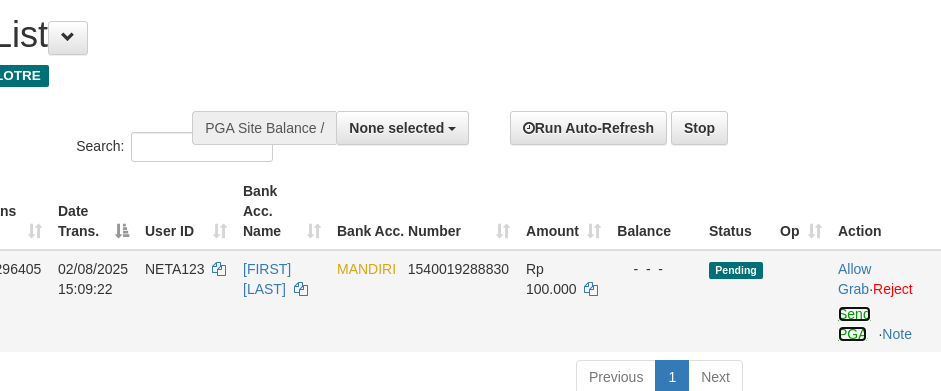 click on "Send PGA" at bounding box center [854, 324] 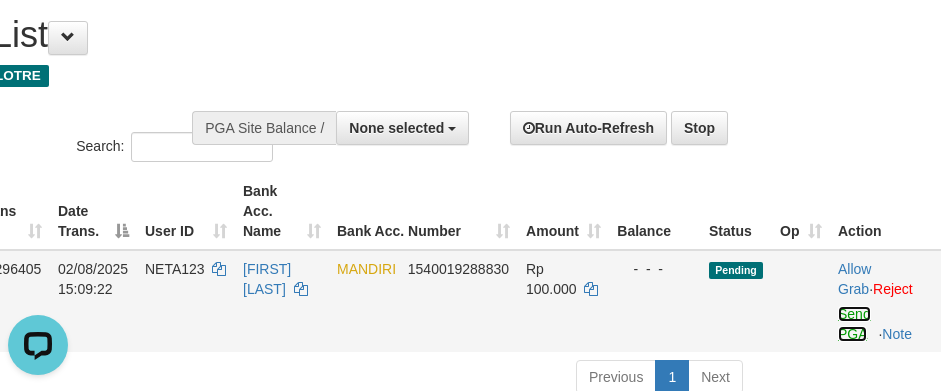 scroll, scrollTop: 0, scrollLeft: 0, axis: both 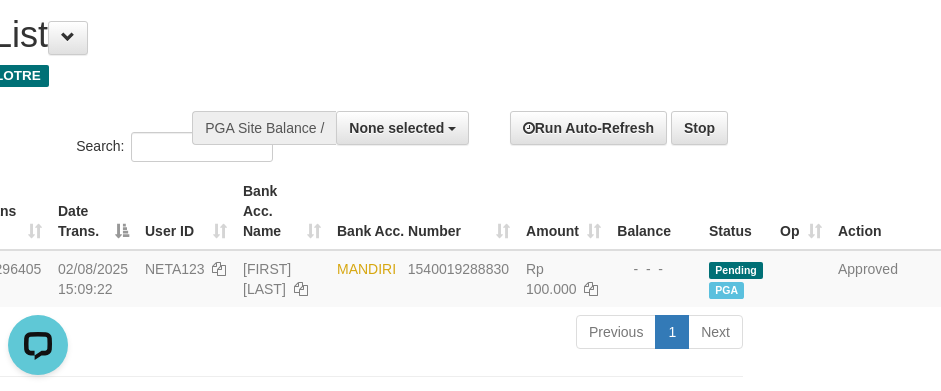 click on "Game:   ITOTO > PUSATLOTRE" at bounding box center (280, 75) 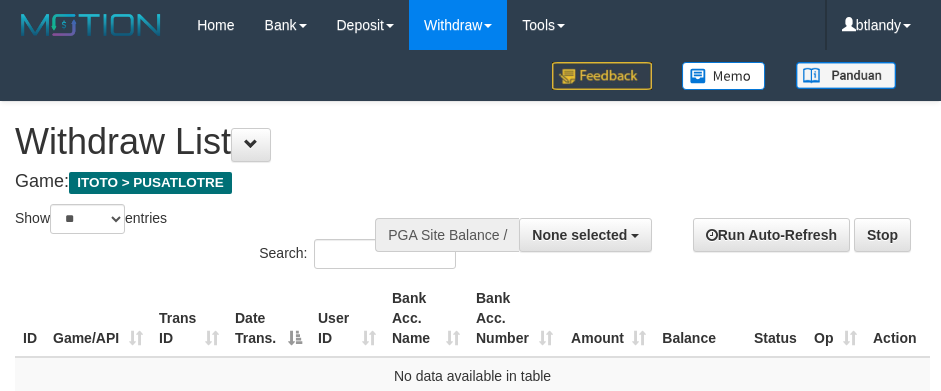 select 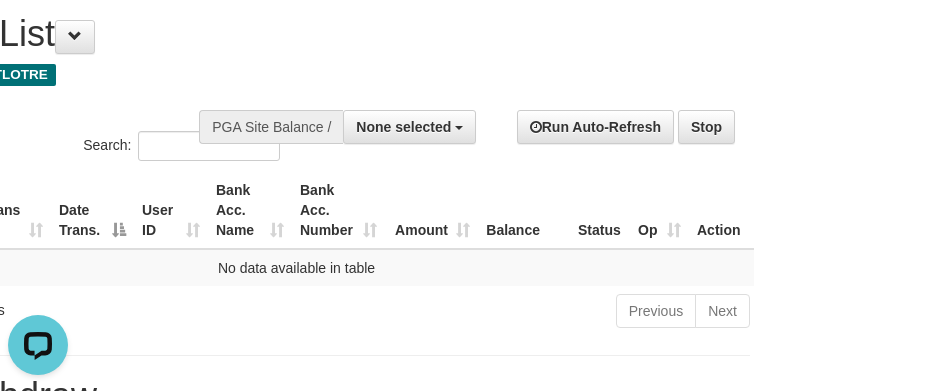 scroll, scrollTop: 0, scrollLeft: 0, axis: both 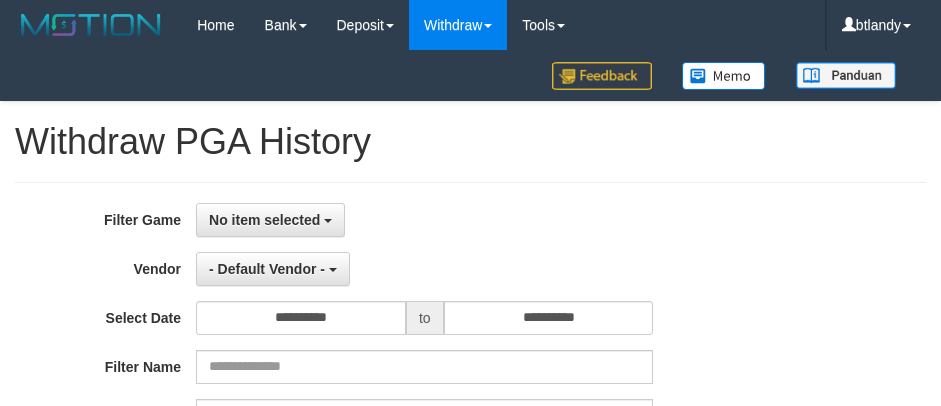 select on "**" 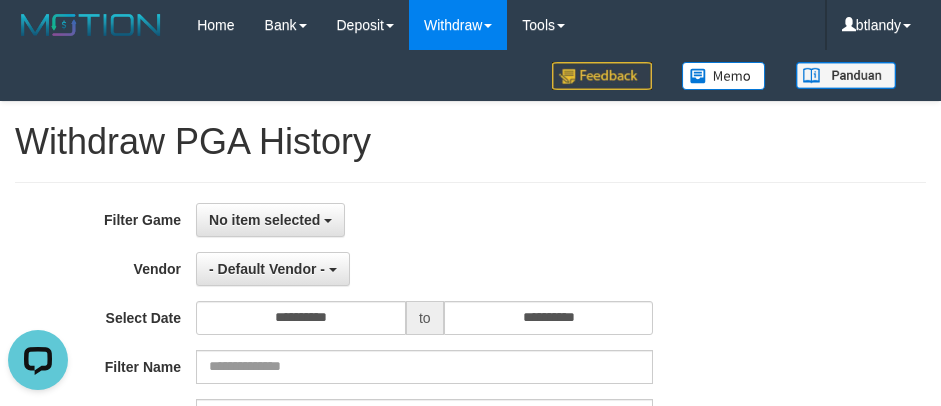 scroll, scrollTop: 0, scrollLeft: 0, axis: both 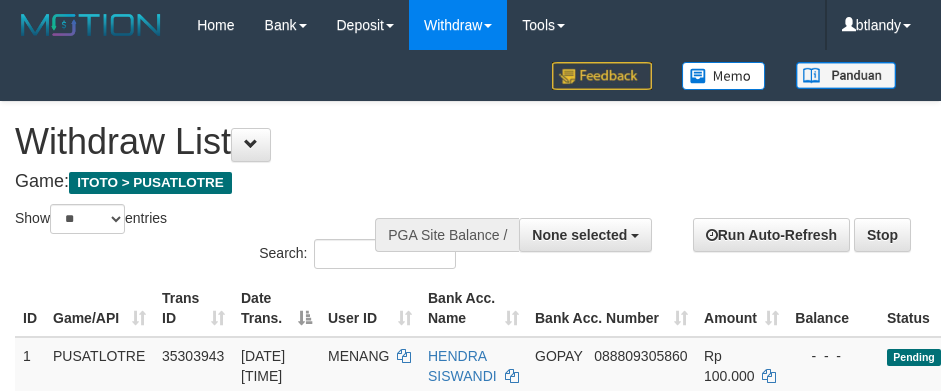 select 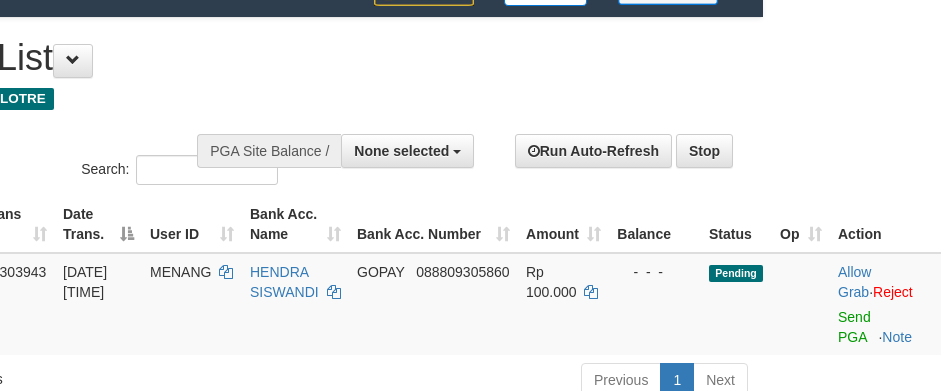 scroll, scrollTop: 200, scrollLeft: 190, axis: both 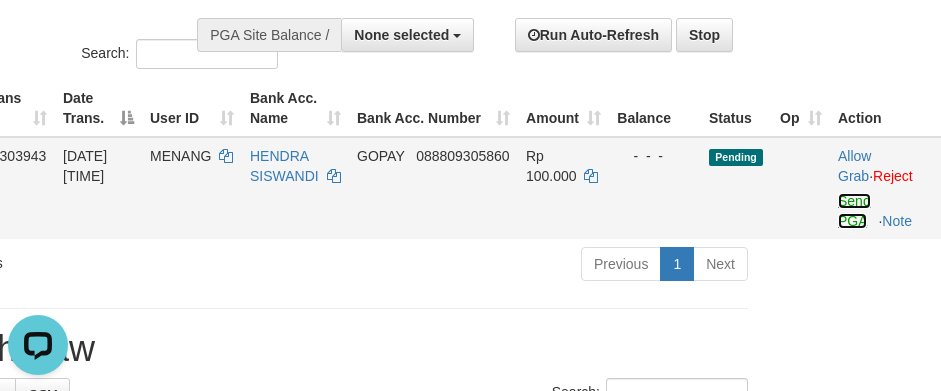 click on "Send PGA" at bounding box center (854, 211) 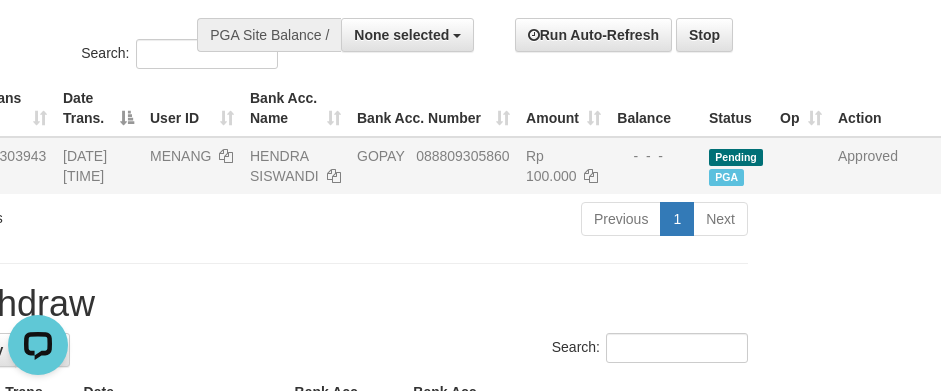 click on "Latest Withdraw" at bounding box center [292, 304] 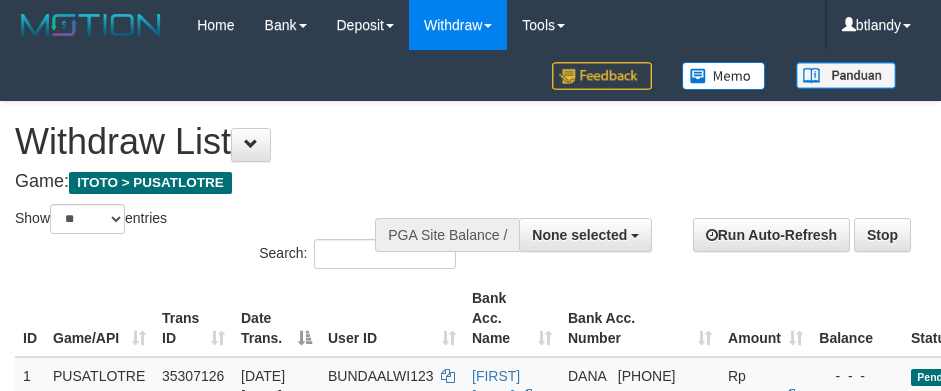 select 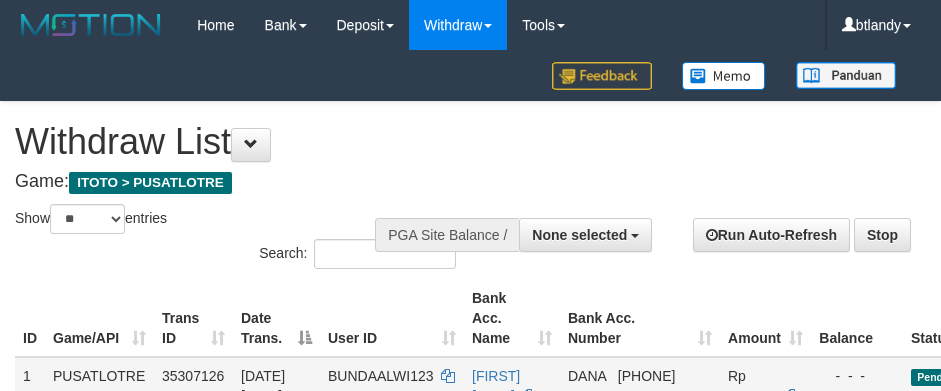 scroll, scrollTop: 200, scrollLeft: 190, axis: both 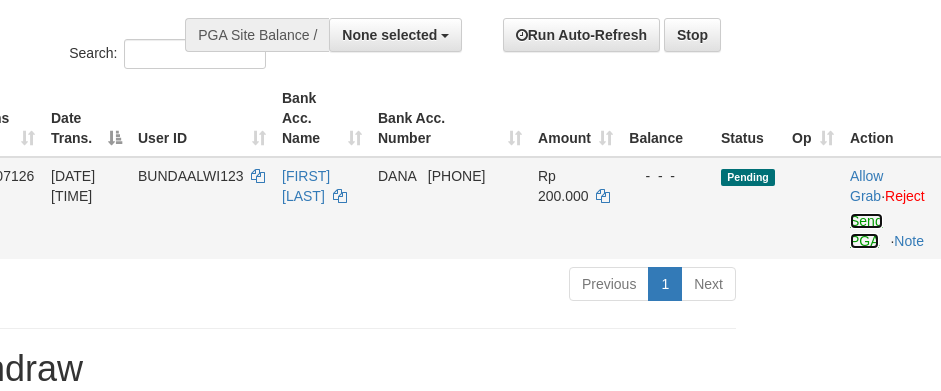 click on "Send PGA" at bounding box center [866, 231] 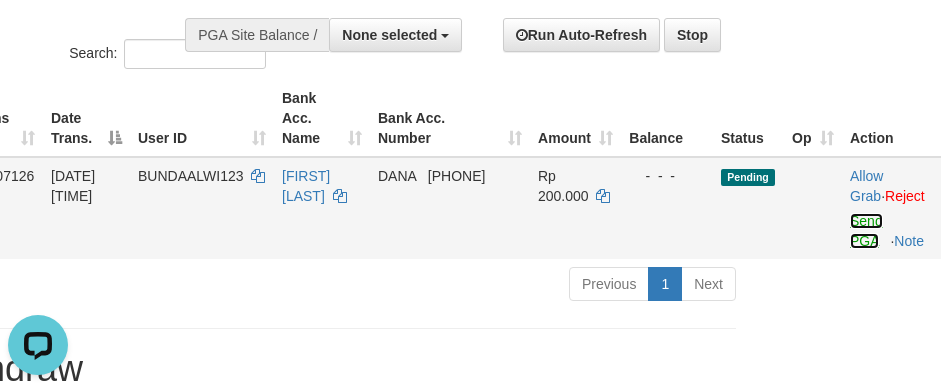 scroll, scrollTop: 0, scrollLeft: 0, axis: both 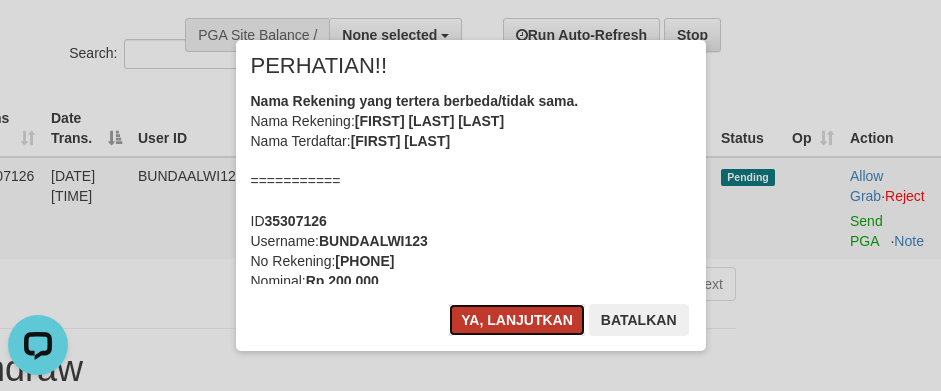 click on "Ya, lanjutkan" at bounding box center [517, 320] 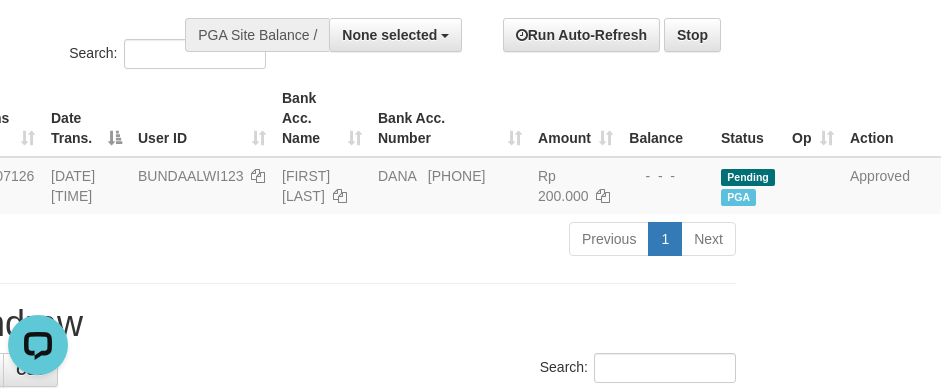 click on "Latest Withdraw" at bounding box center (280, 324) 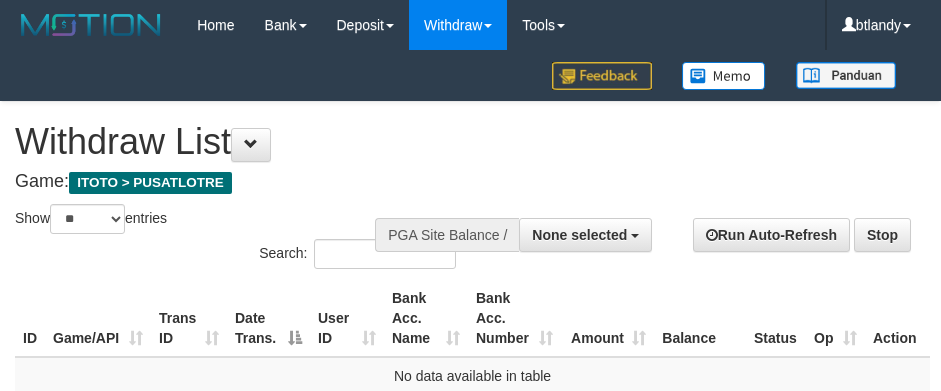 select 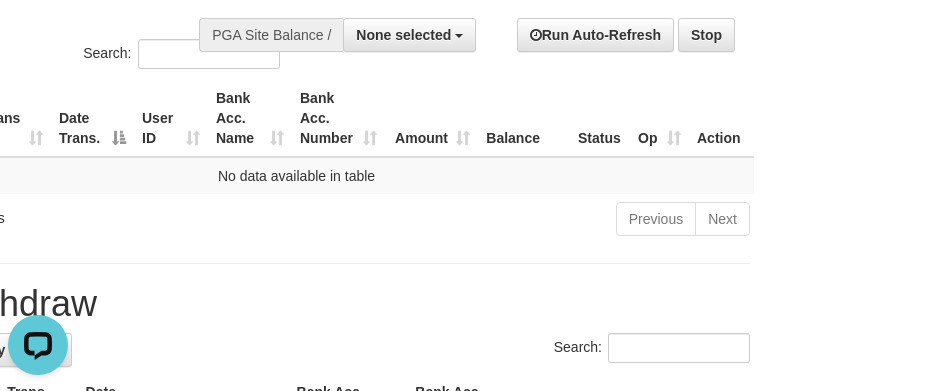 scroll, scrollTop: 0, scrollLeft: 0, axis: both 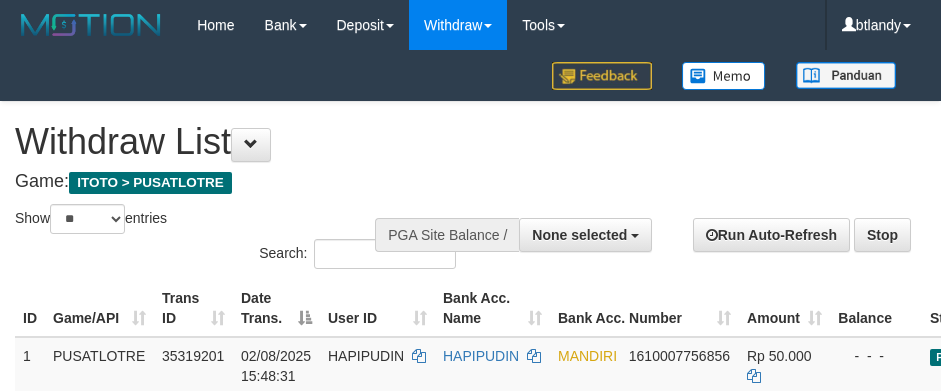 select 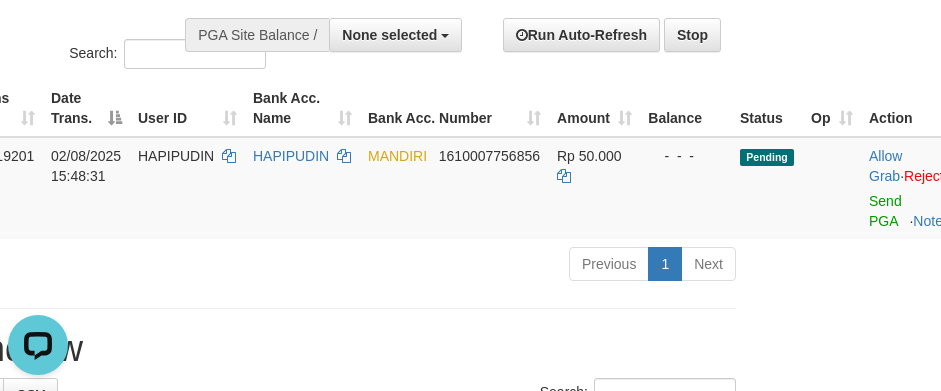 scroll, scrollTop: 0, scrollLeft: 0, axis: both 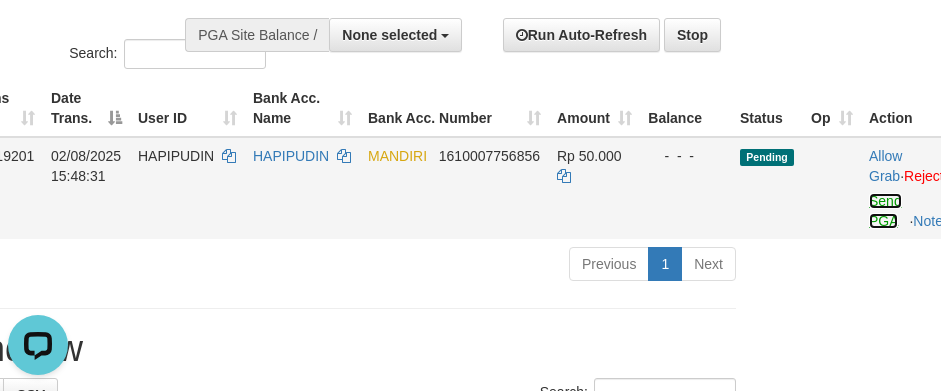 click on "Send PGA" at bounding box center (885, 211) 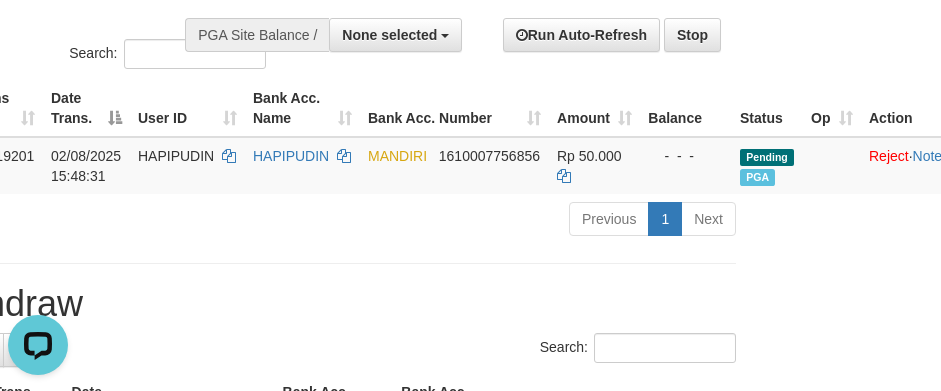 click on "**********" at bounding box center [280, 946] 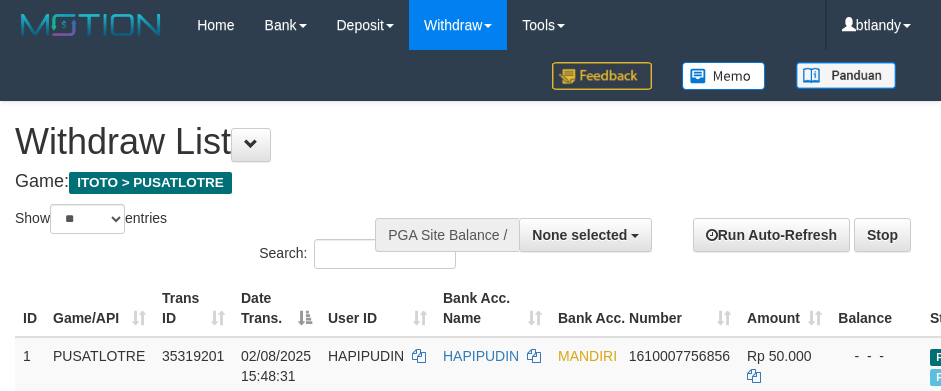 select 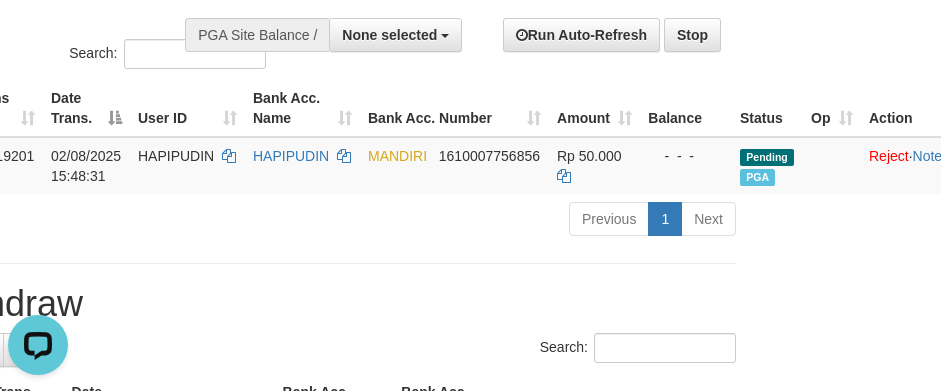scroll, scrollTop: 0, scrollLeft: 0, axis: both 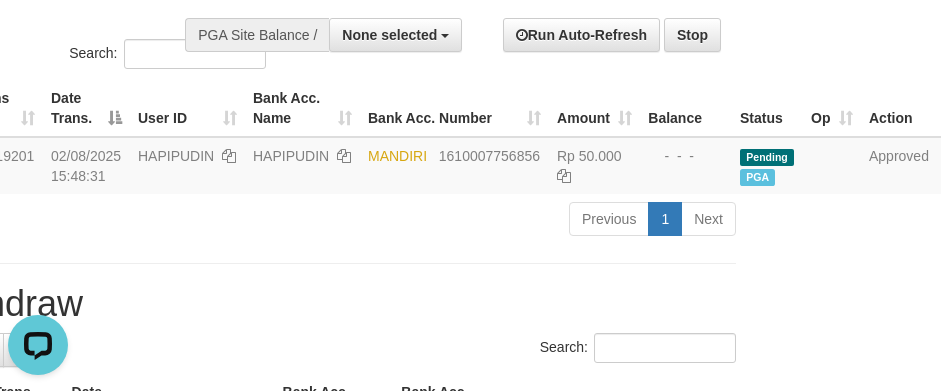 click on "Latest Withdraw" at bounding box center (280, 304) 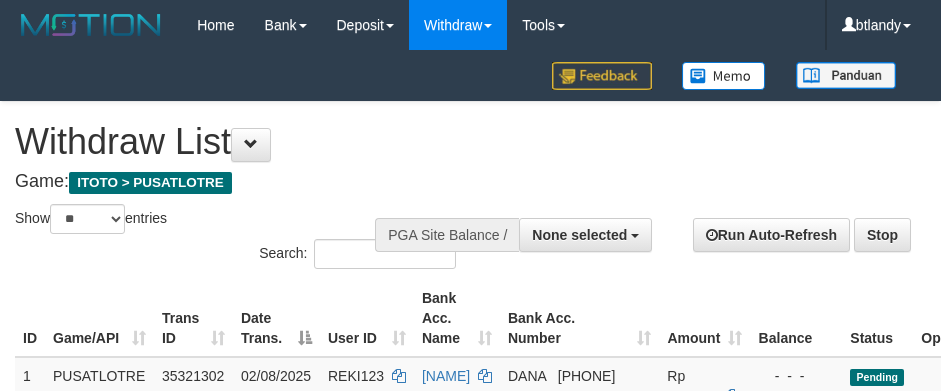 select 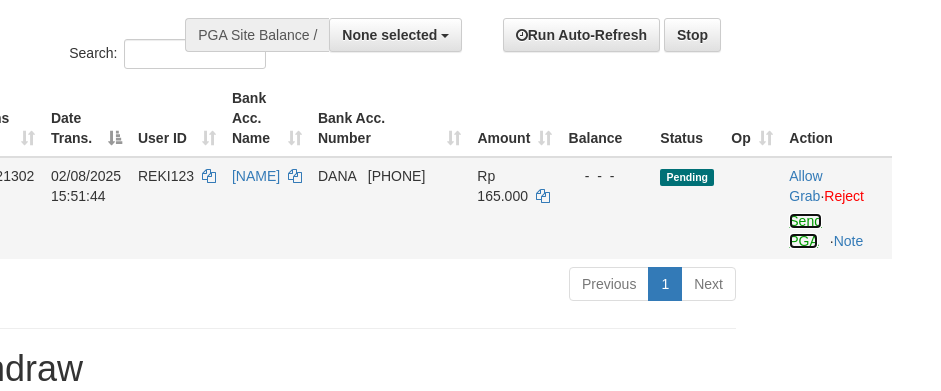 click on "Send PGA" at bounding box center (805, 231) 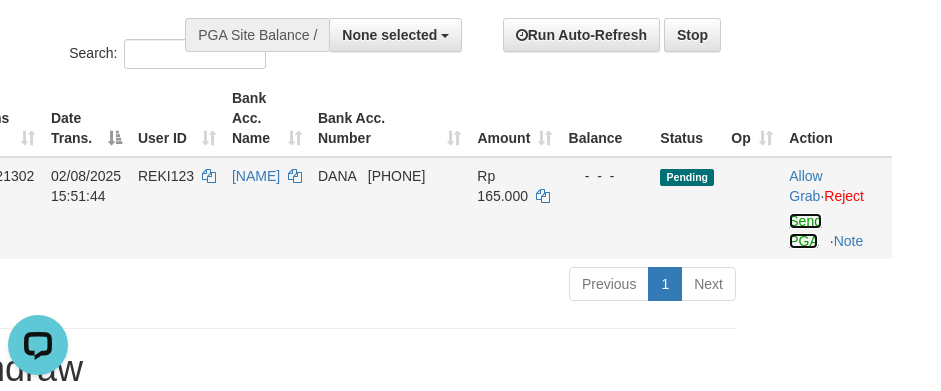 scroll, scrollTop: 0, scrollLeft: 0, axis: both 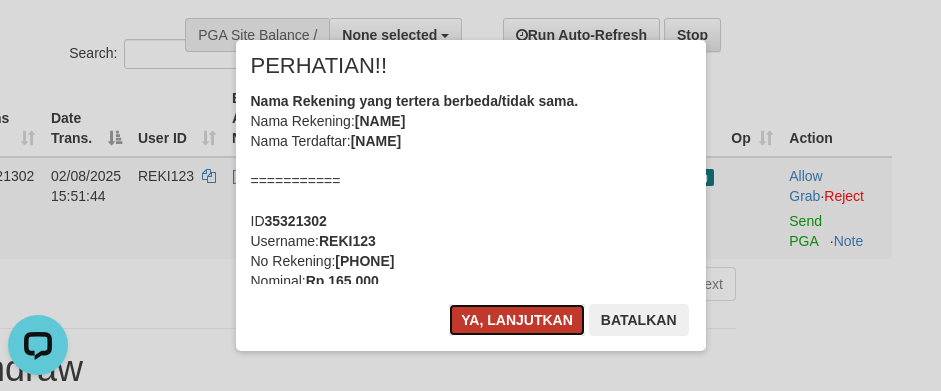 click on "Ya, lanjutkan" at bounding box center (517, 320) 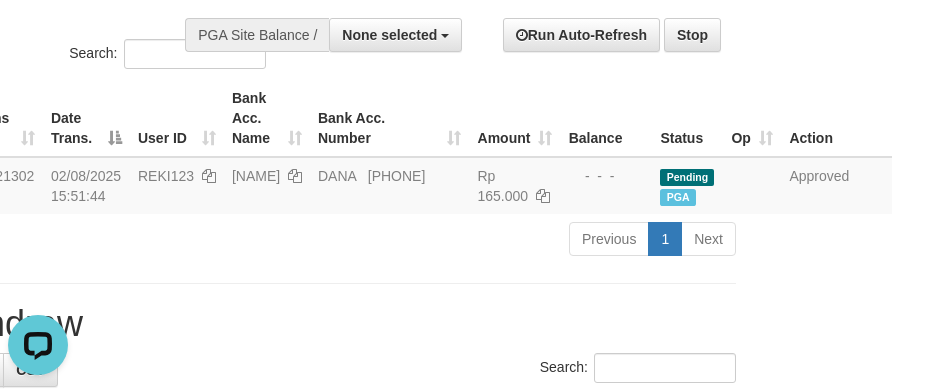 click on "Latest Withdraw" at bounding box center [280, 324] 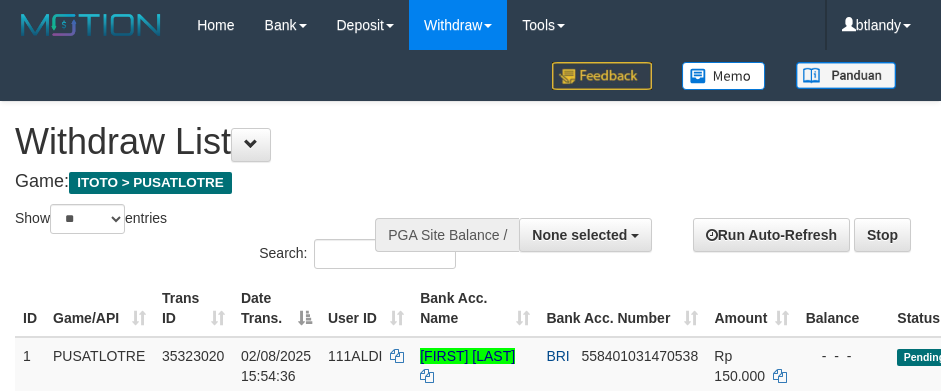 select 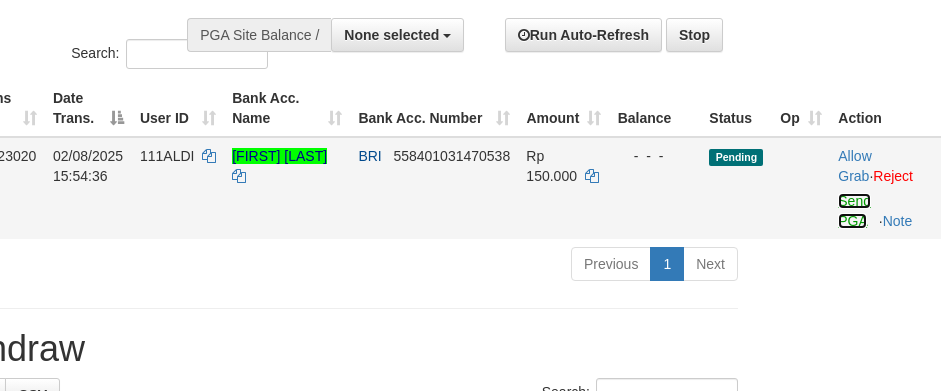 drag, startPoint x: 854, startPoint y: 223, endPoint x: 579, endPoint y: 242, distance: 275.65558 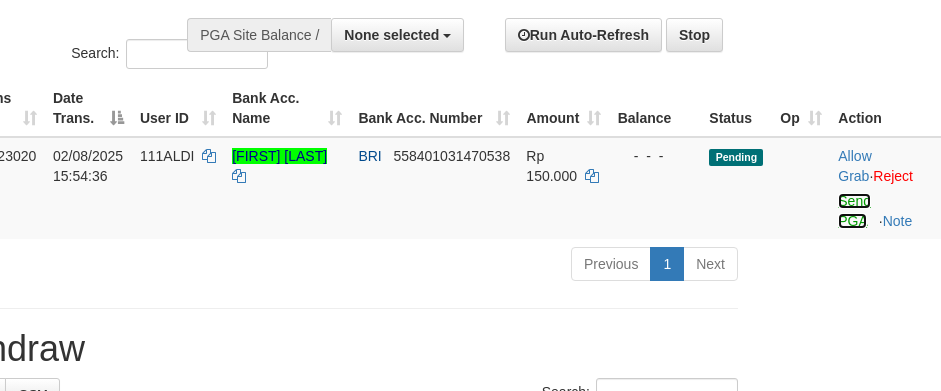 click on "Send PGA" at bounding box center (854, 211) 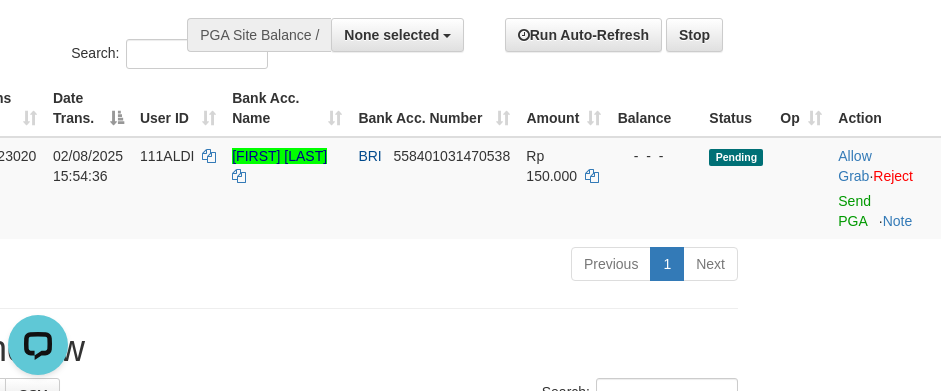 scroll, scrollTop: 0, scrollLeft: 0, axis: both 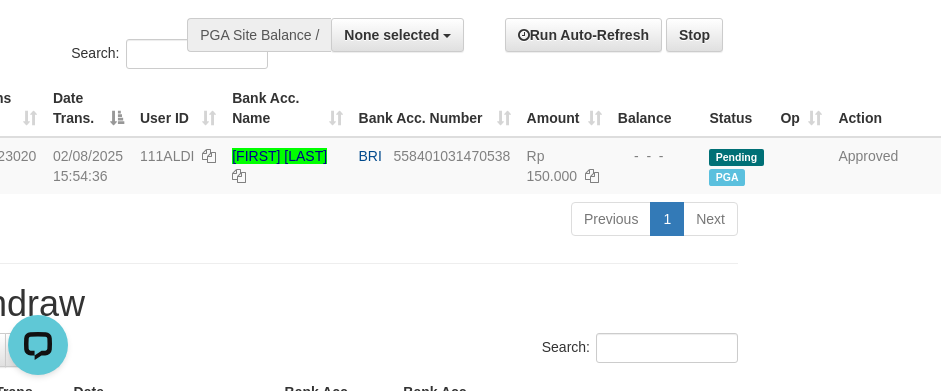 click on "Latest Withdraw" at bounding box center [282, 304] 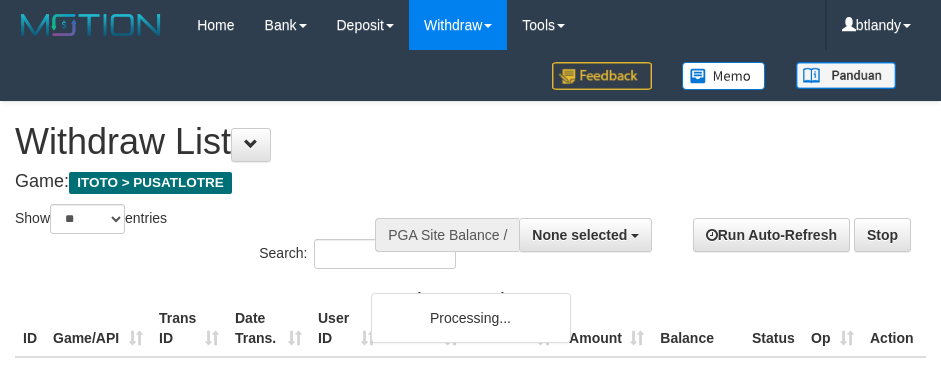 select 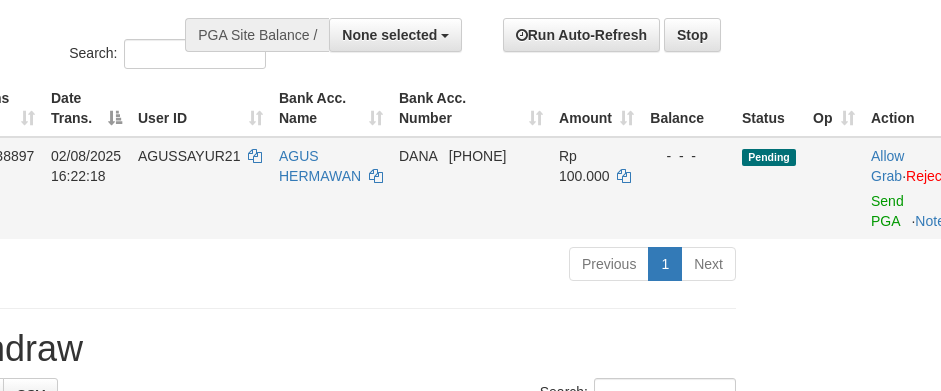 click on "Allow Grab   ·    Reject Send PGA     ·    Note" at bounding box center [918, 188] 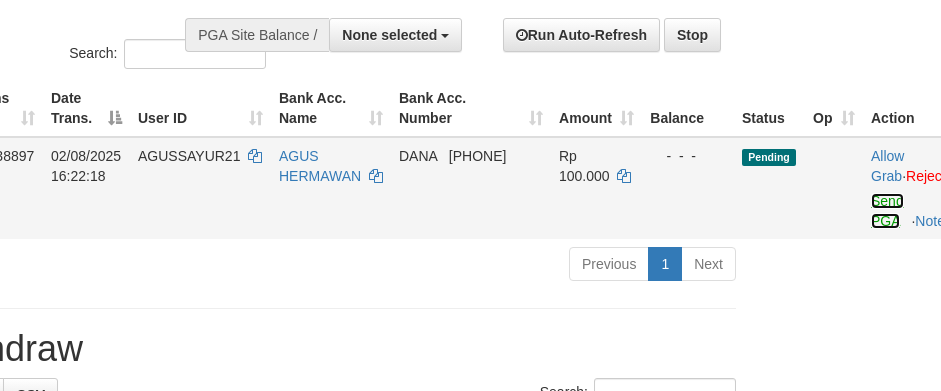 click on "Send PGA" at bounding box center (887, 211) 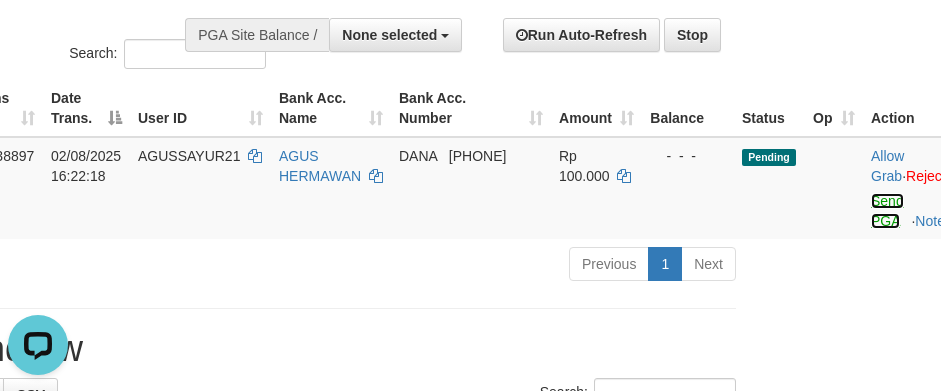 scroll, scrollTop: 0, scrollLeft: 0, axis: both 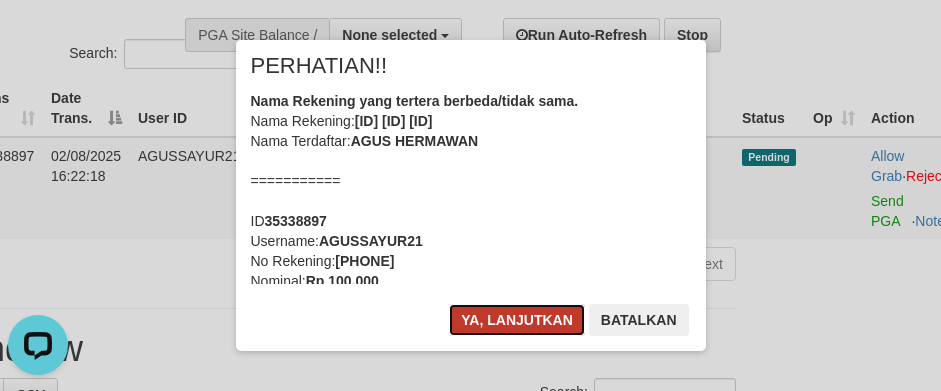 click on "Ya, lanjutkan" at bounding box center (517, 320) 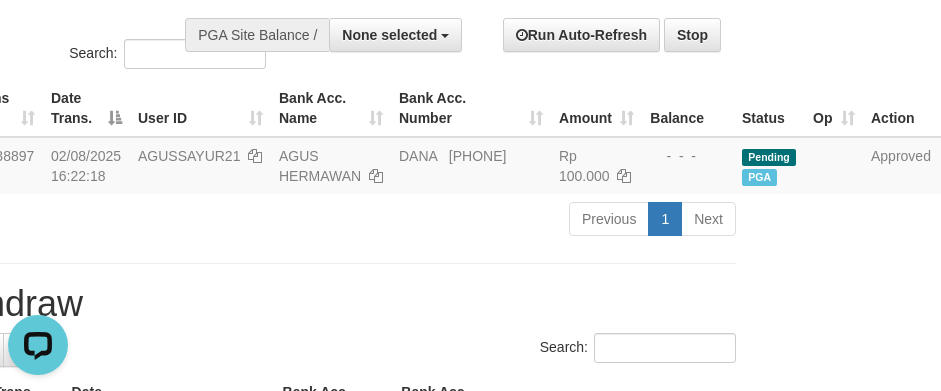 click on "Toggle navigation
Home
Bank
Account List
Load
By Website
Group
[ITOTO]													PUSATLOTRE
Mutasi Bank
Search
Sync
Note Mutasi
Deposit
DPS Fetch
DPS List
History
PGA History
Note DPS -" at bounding box center [280, 950] 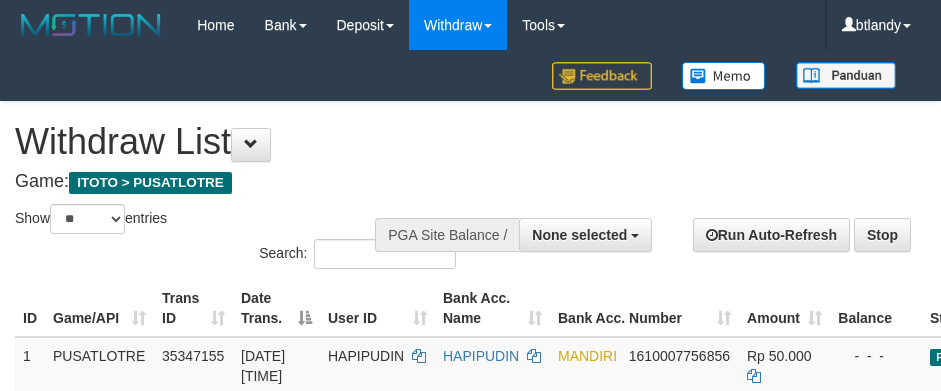 select 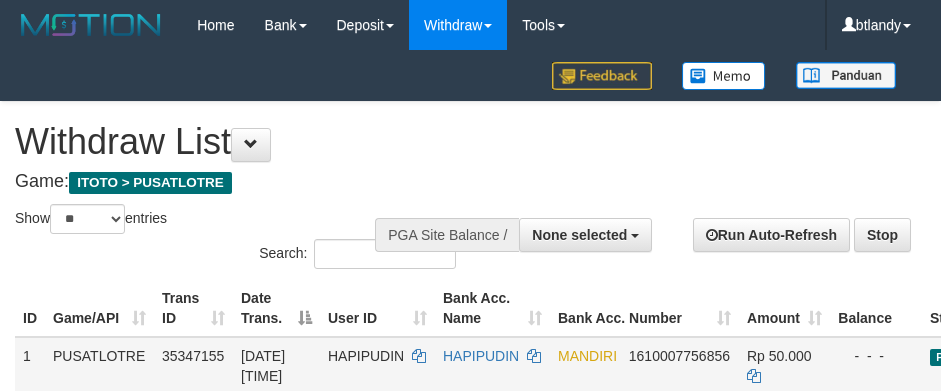 scroll, scrollTop: 200, scrollLeft: 190, axis: both 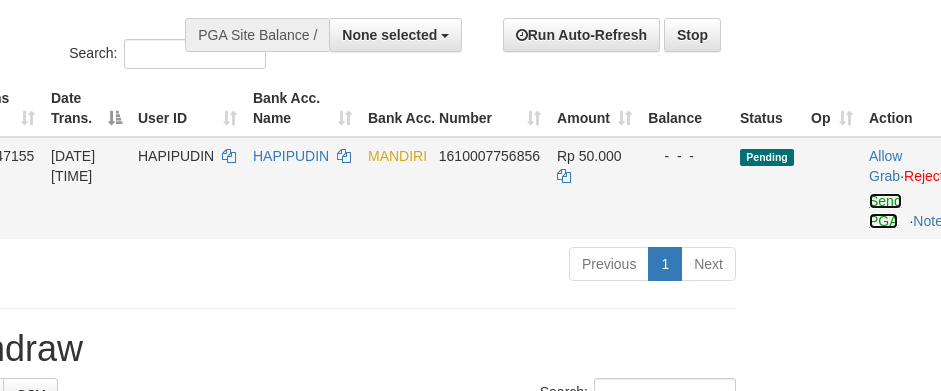 click on "Send PGA" at bounding box center [885, 211] 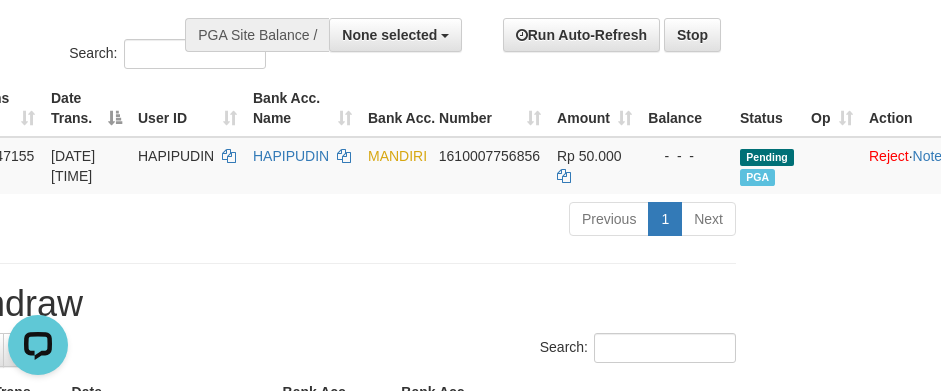 scroll, scrollTop: 0, scrollLeft: 0, axis: both 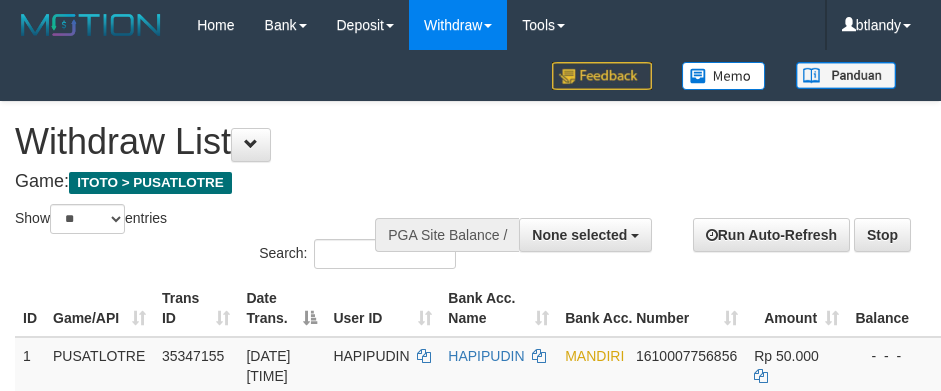 select 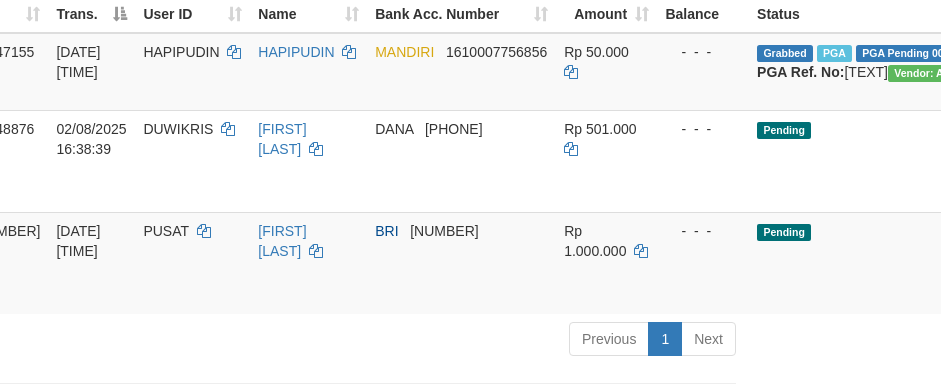 scroll, scrollTop: 400, scrollLeft: 190, axis: both 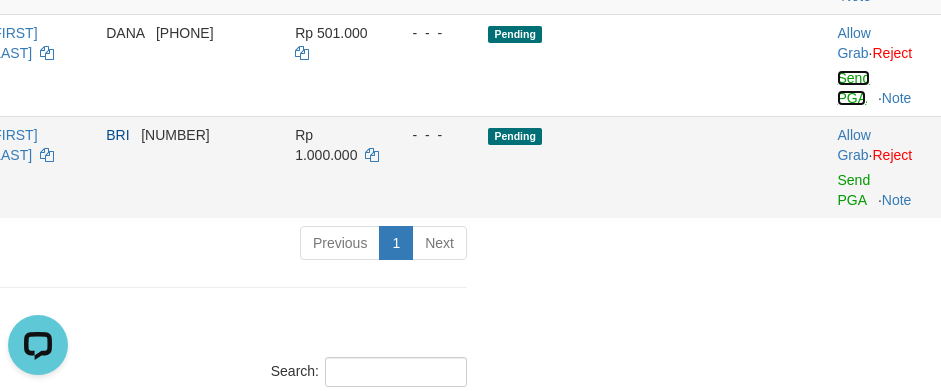 click on "Send PGA" at bounding box center [853, 88] 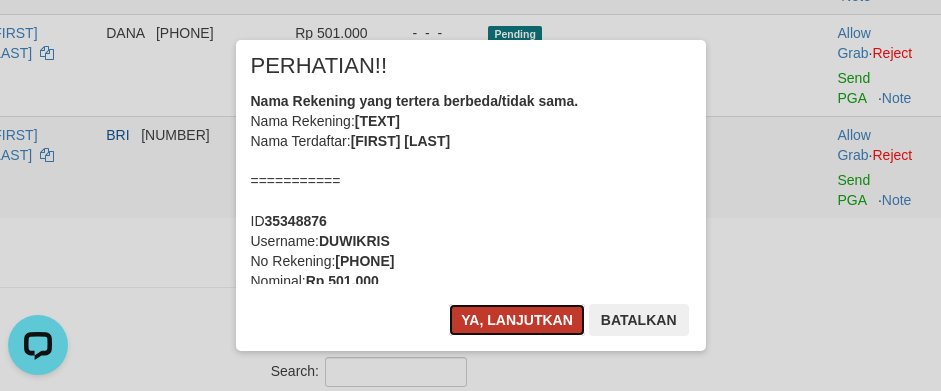 click on "Ya, lanjutkan" at bounding box center (517, 320) 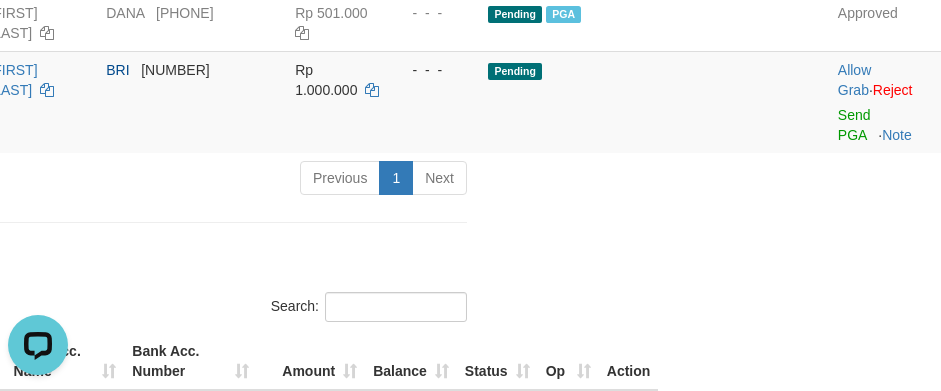 click on "Toggle navigation
Home
Bank
Account List
Load
By Website
Group
[ITOTO]													PUSATLOTRE
Mutasi Bank
Search
Sync
Note Mutasi
Deposit
DPS Fetch
DPS List
History
PGA History
Note DPS -" at bounding box center (11, 830) 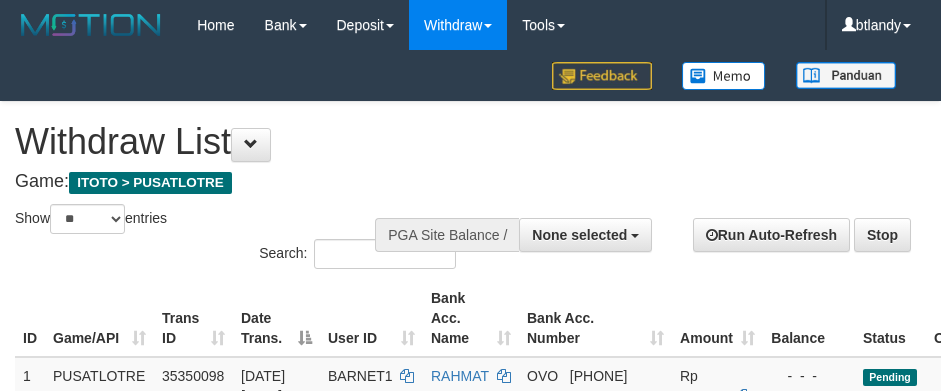 select 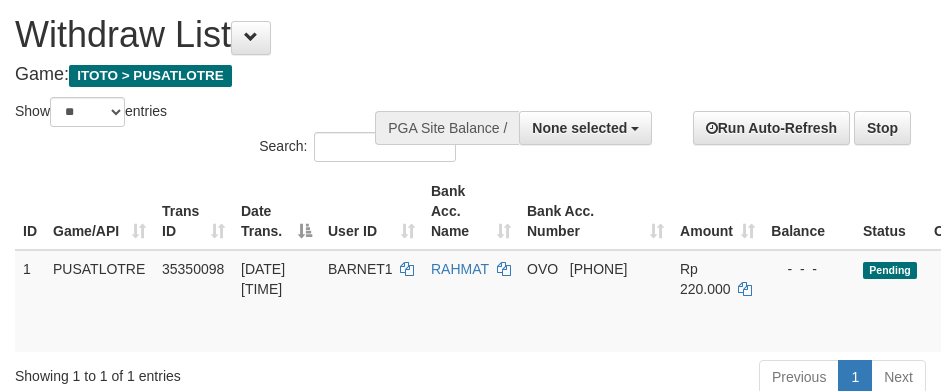 scroll, scrollTop: 300, scrollLeft: 0, axis: vertical 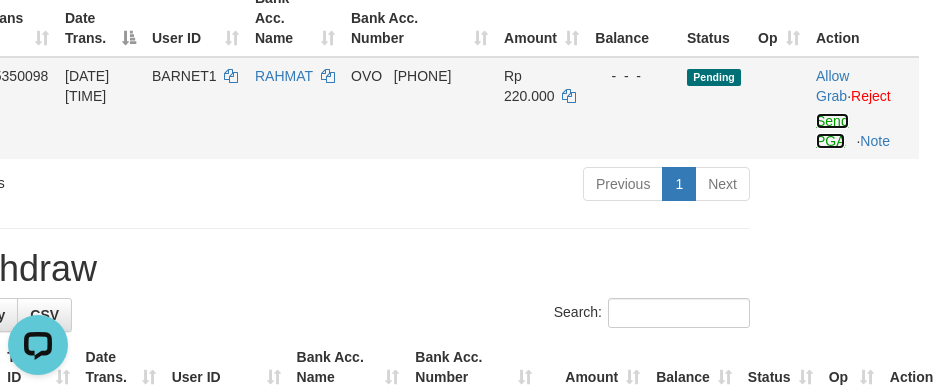 click on "Send PGA" at bounding box center (832, 131) 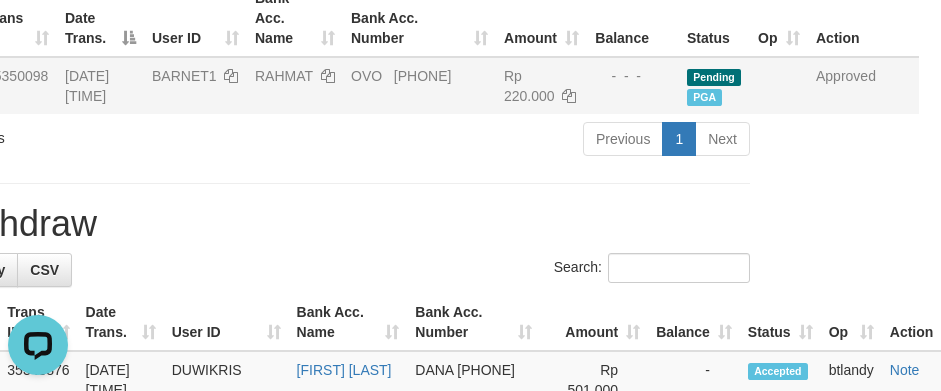 click on "Latest Withdraw" at bounding box center (294, 224) 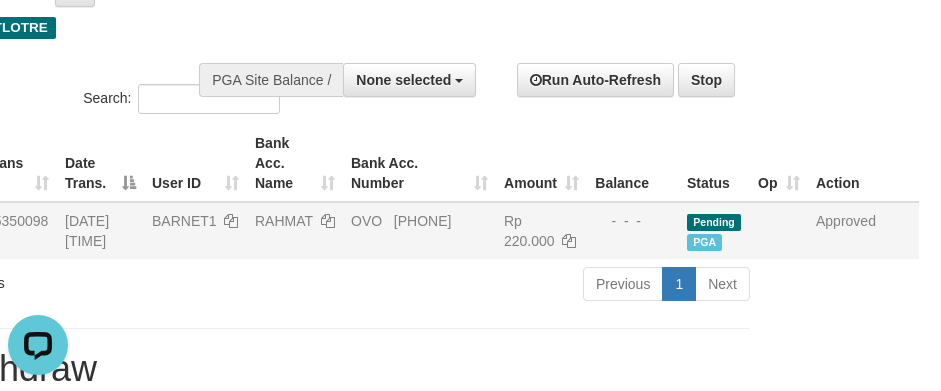 scroll, scrollTop: 0, scrollLeft: 206, axis: horizontal 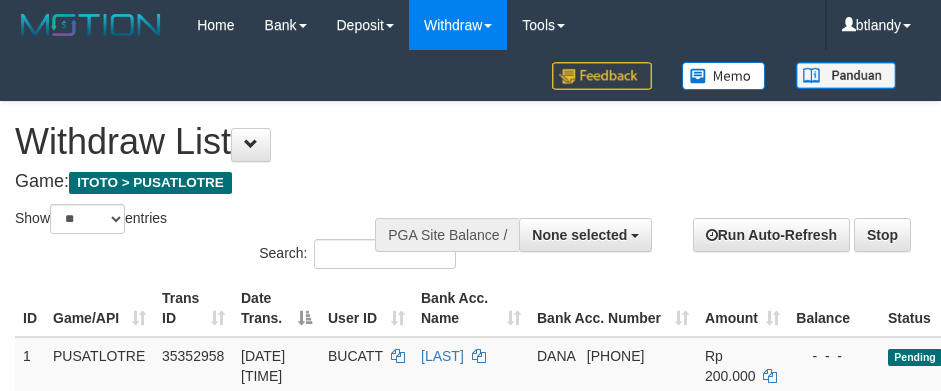 select 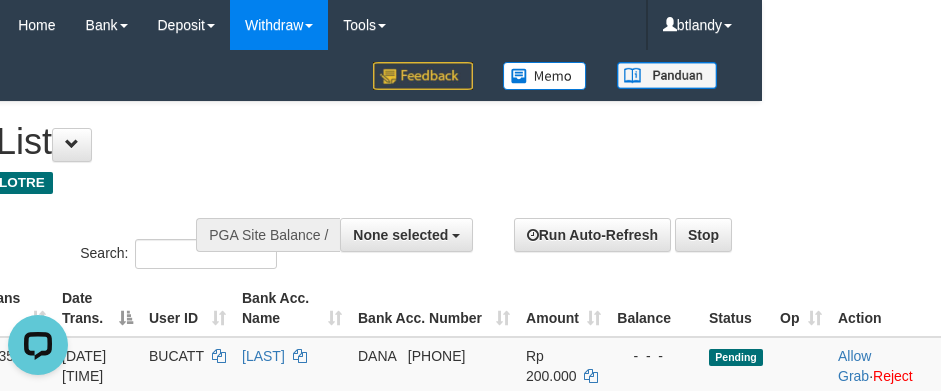 scroll, scrollTop: 0, scrollLeft: 0, axis: both 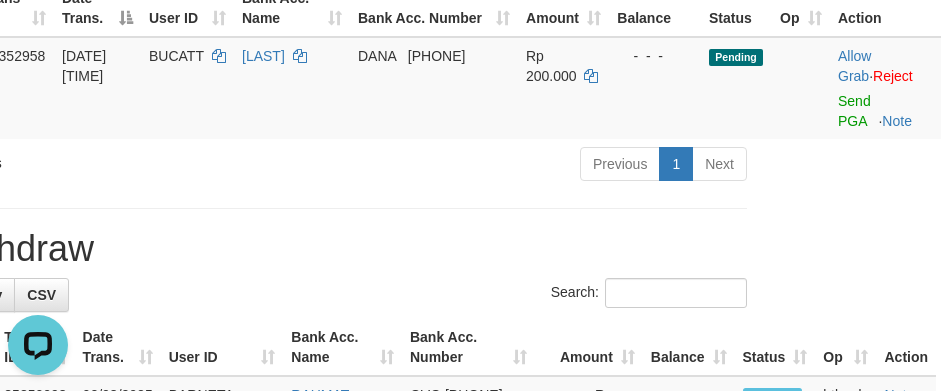 click on "Latest Withdraw" at bounding box center [291, 249] 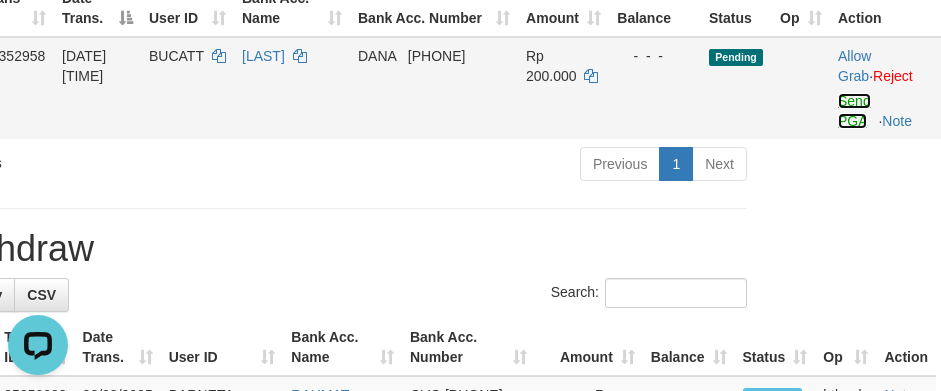 click on "Send PGA" at bounding box center (854, 111) 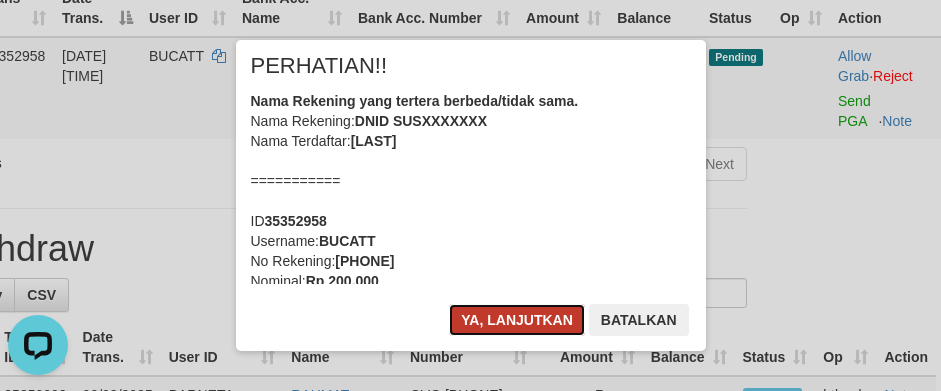 click on "Ya, lanjutkan" at bounding box center (517, 320) 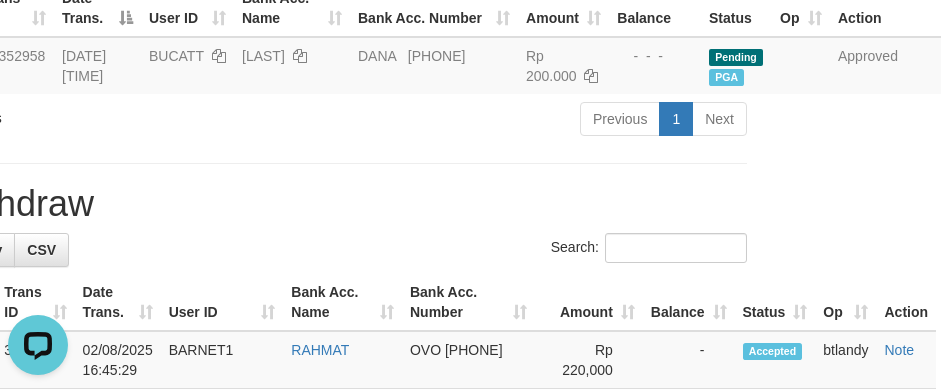 click on "**********" at bounding box center (291, 846) 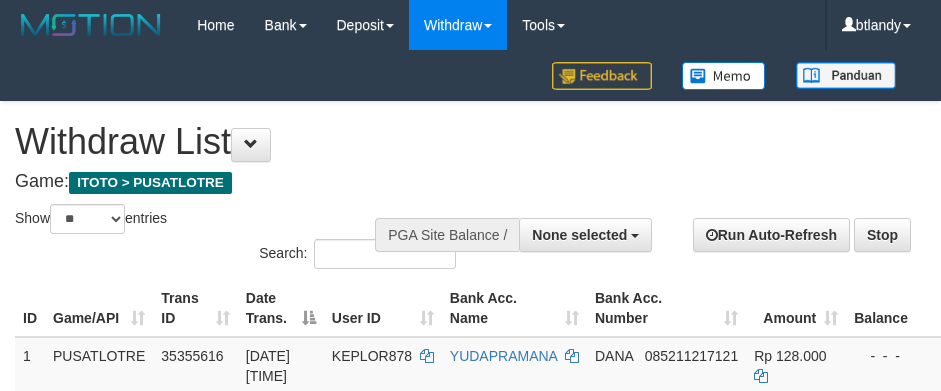 select 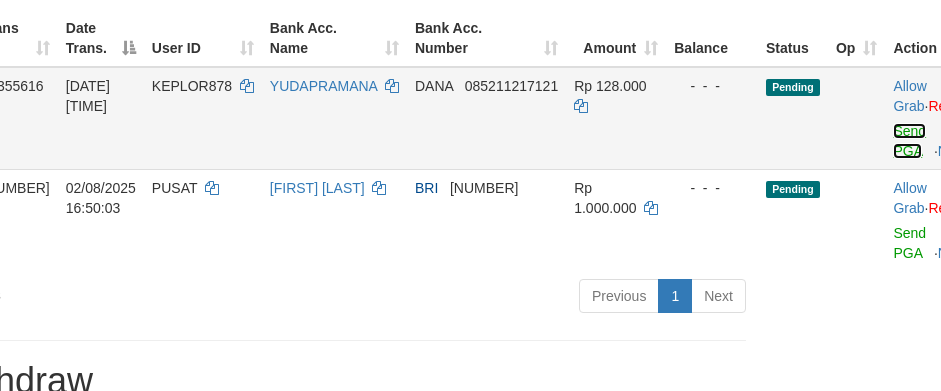 click on "Send PGA" at bounding box center (909, 141) 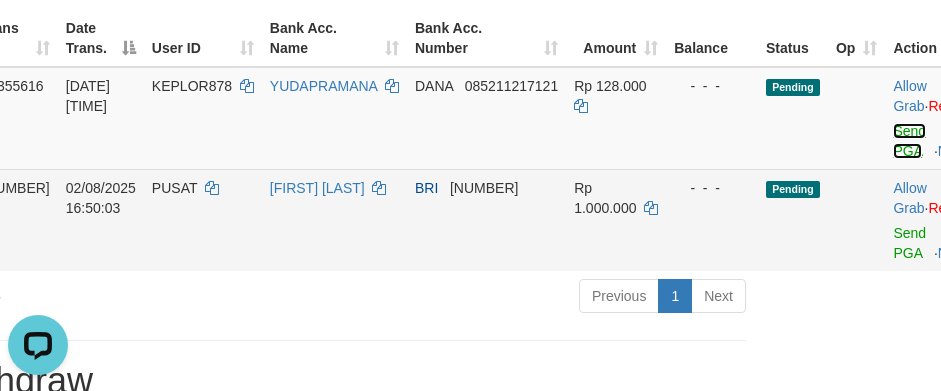 scroll, scrollTop: 0, scrollLeft: 0, axis: both 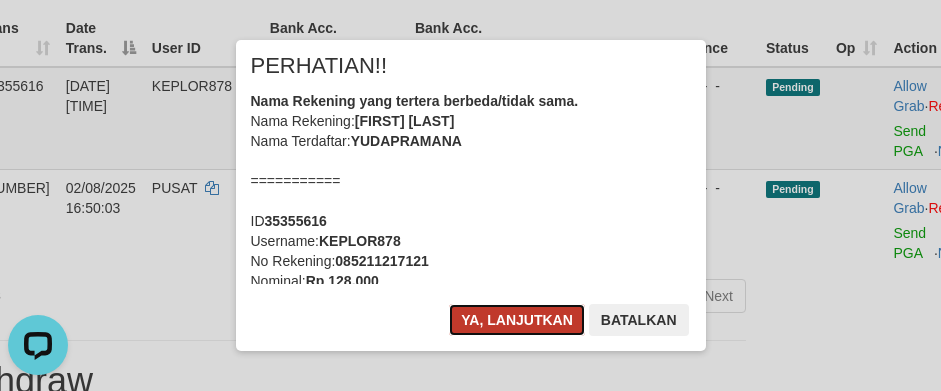 click on "Ya, lanjutkan" at bounding box center [517, 320] 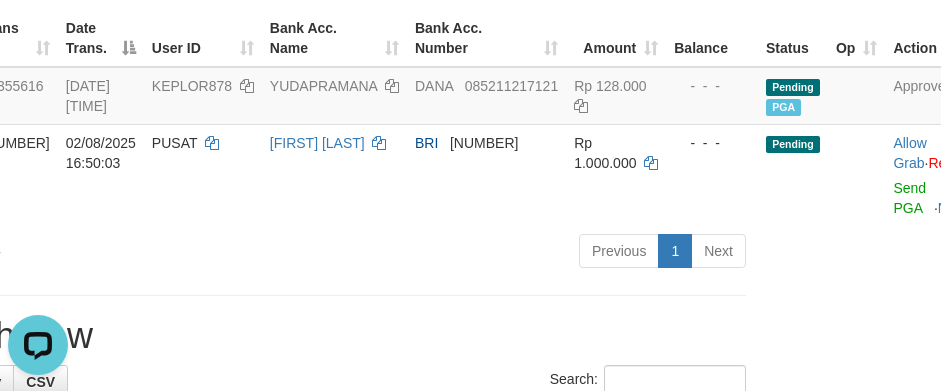 click on "Previous 1 Next" at bounding box center (486, 253) 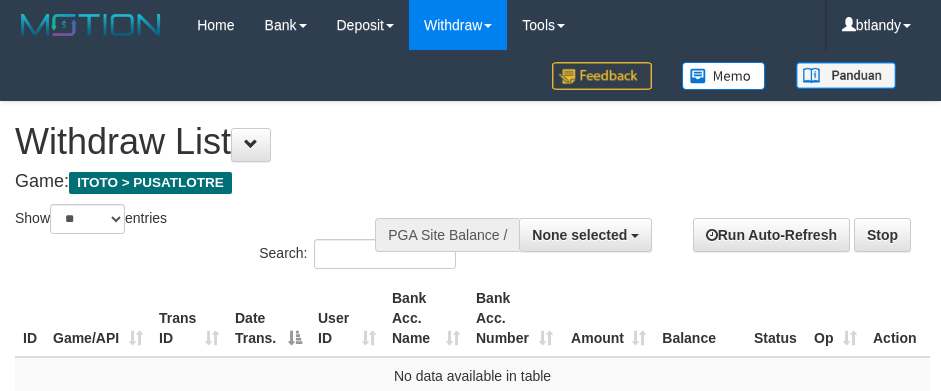 select 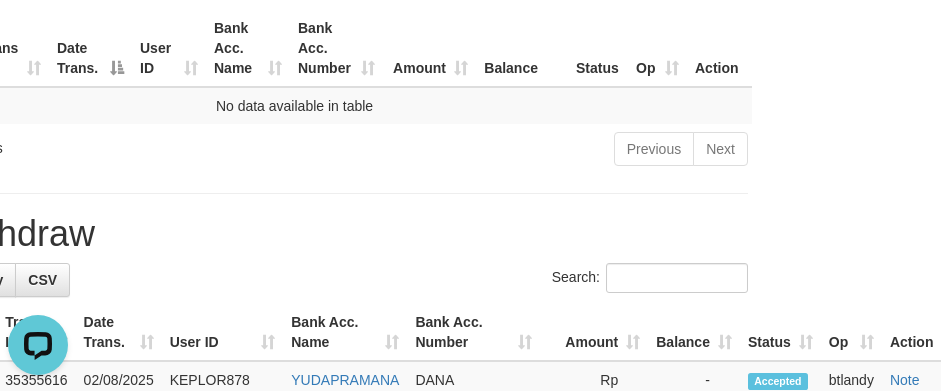 scroll, scrollTop: 0, scrollLeft: 0, axis: both 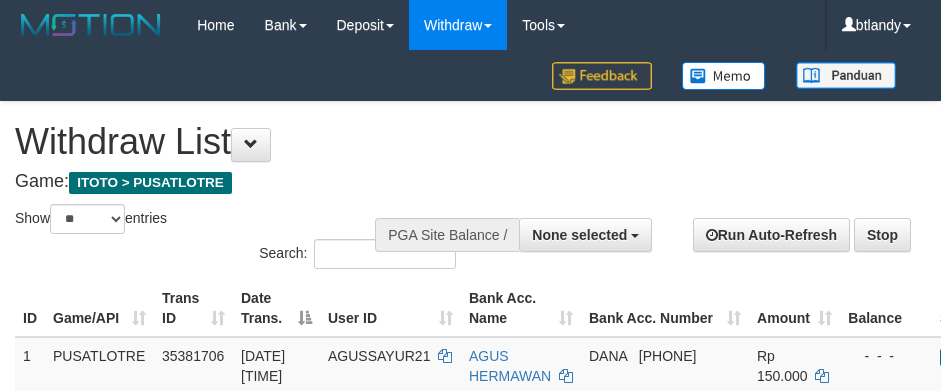 select 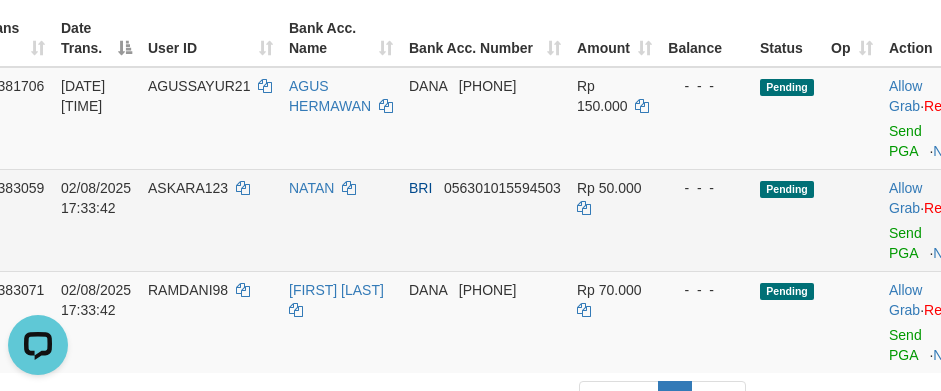 scroll, scrollTop: 0, scrollLeft: 0, axis: both 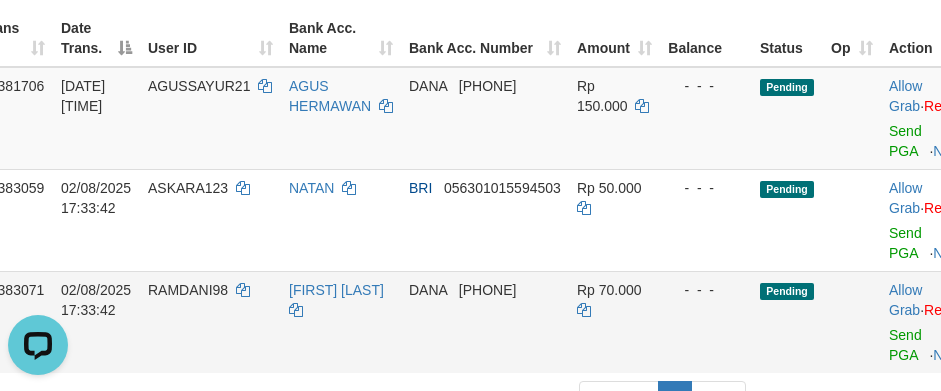 click on "-  -  -" at bounding box center (706, 322) 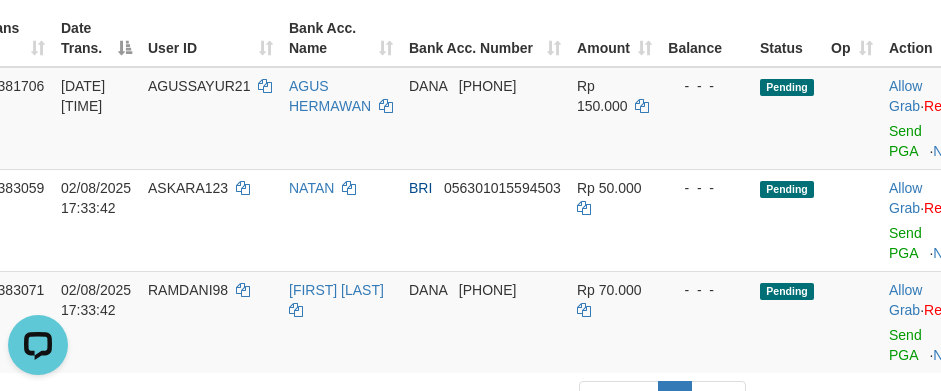 scroll, scrollTop: 270, scrollLeft: 231, axis: both 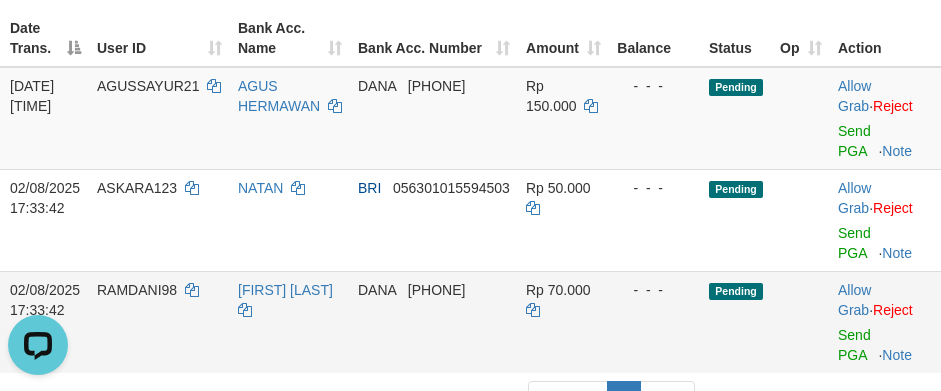 click on "Pending" at bounding box center [736, 322] 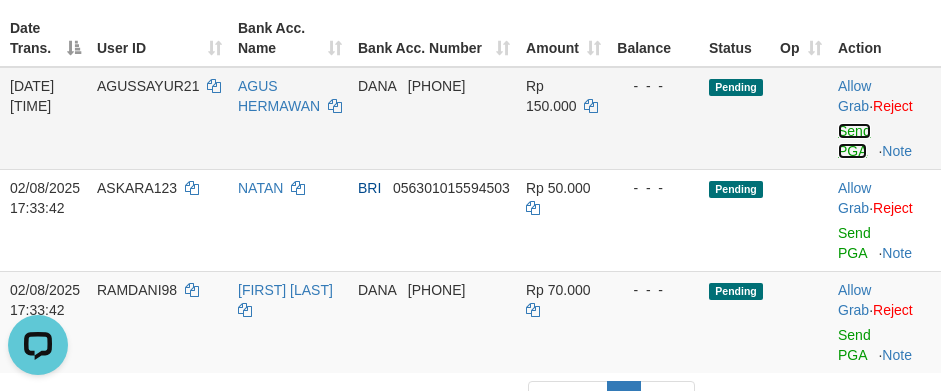 click on "Send PGA" at bounding box center [854, 141] 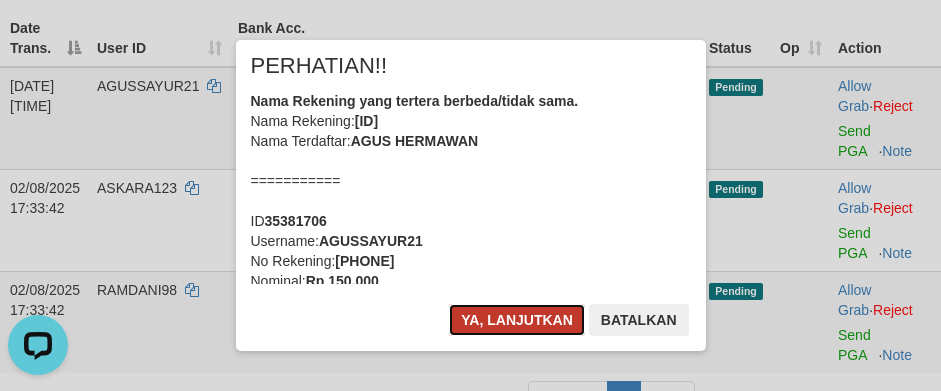 click on "Ya, lanjutkan" at bounding box center [517, 320] 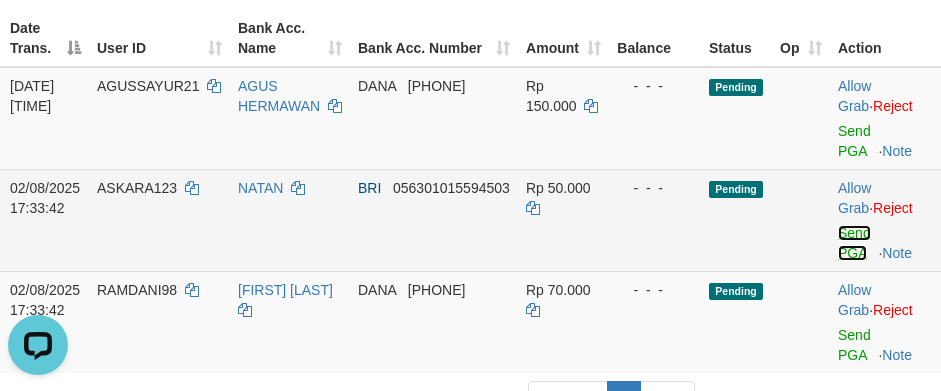click on "Send PGA" at bounding box center (854, 243) 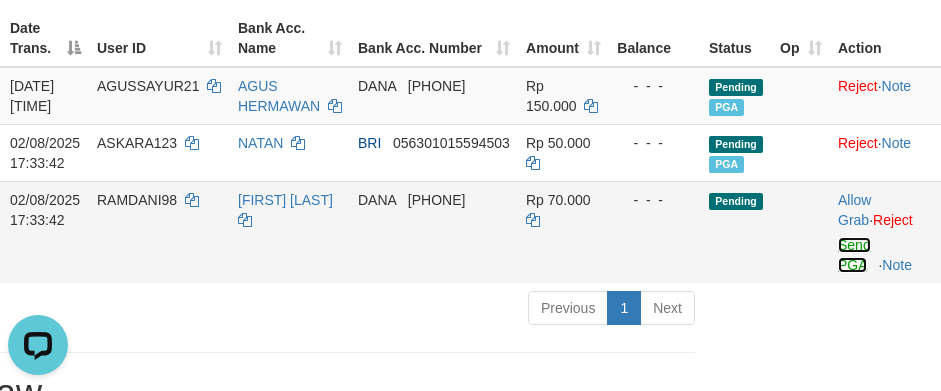 click on "Send PGA" at bounding box center [854, 255] 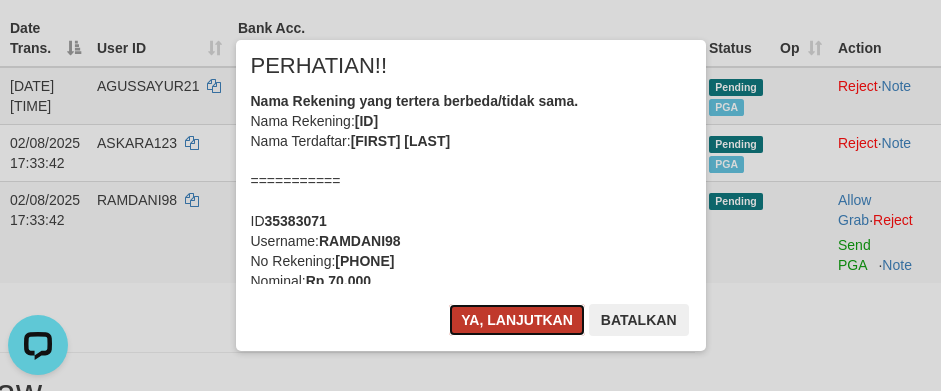 click on "Ya, lanjutkan" at bounding box center [517, 320] 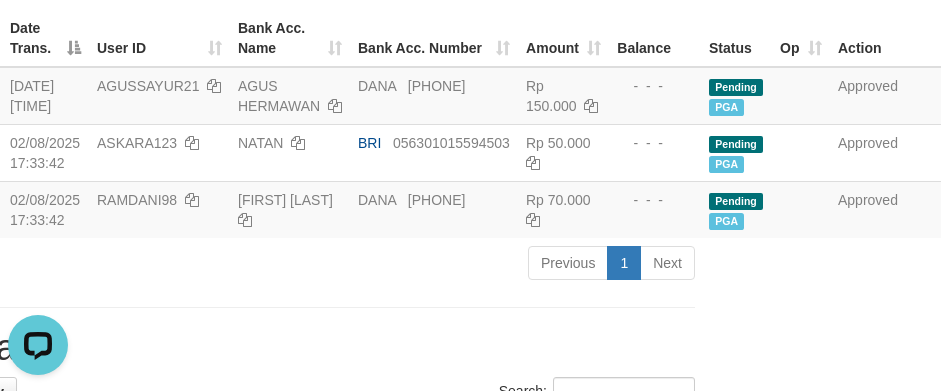 click on "Latest Withdraw" at bounding box center (239, 348) 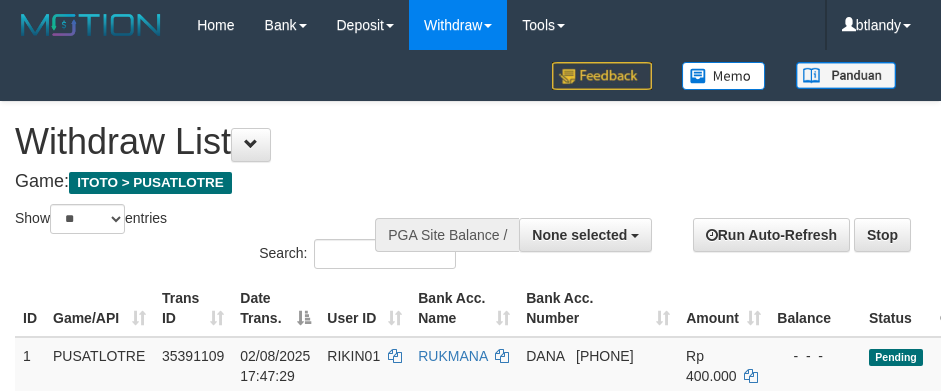 select 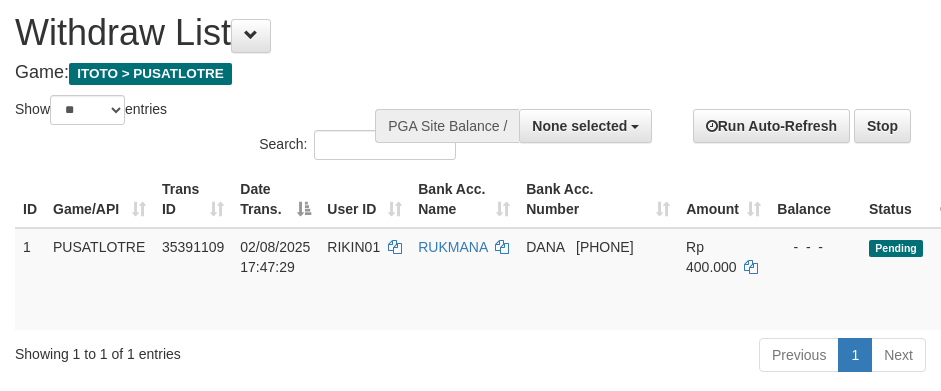 scroll, scrollTop: 100, scrollLeft: 0, axis: vertical 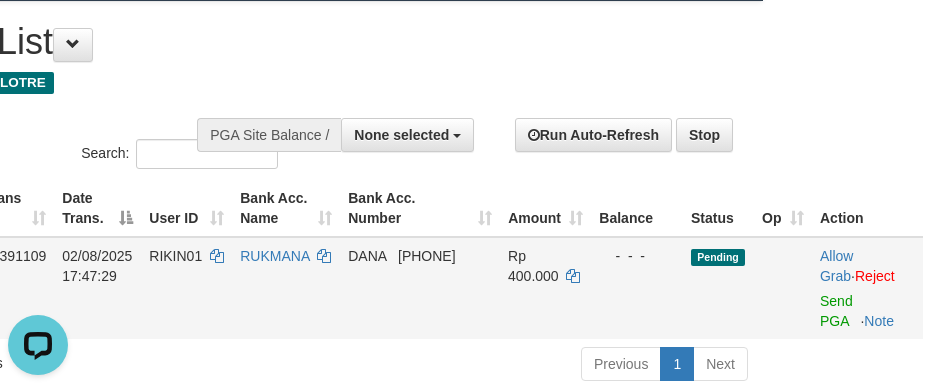 click on "Allow Grab   ·    Reject Send PGA     ·    Note" at bounding box center (867, 288) 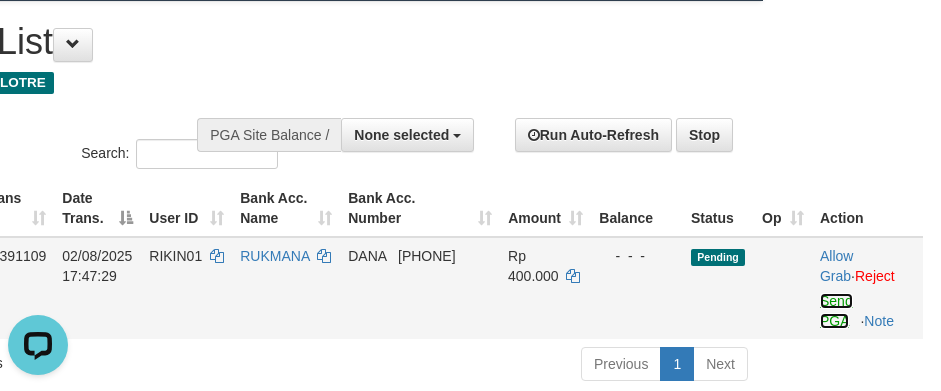 click on "Send PGA" at bounding box center [836, 311] 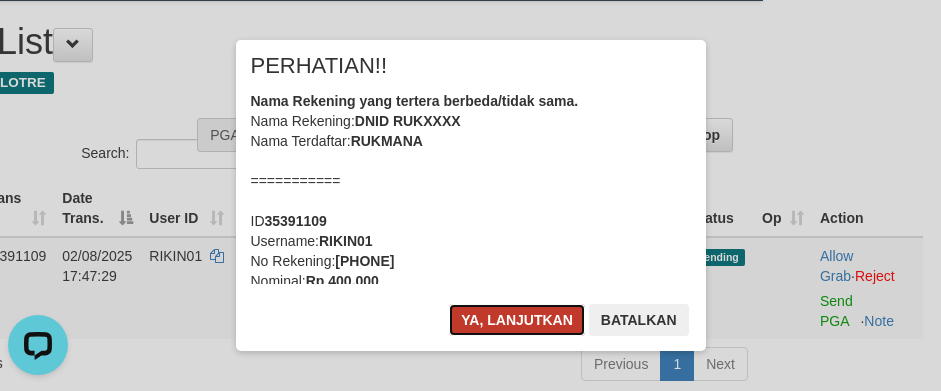 click on "Ya, lanjutkan" at bounding box center [517, 320] 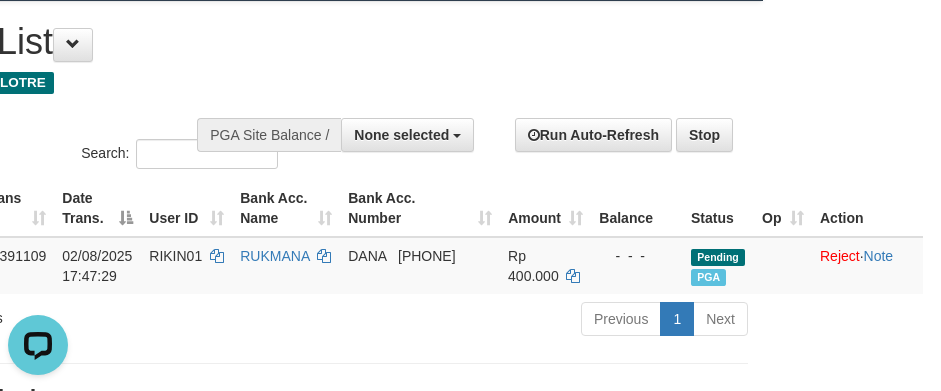 drag, startPoint x: 589, startPoint y: 50, endPoint x: 603, endPoint y: 38, distance: 18.439089 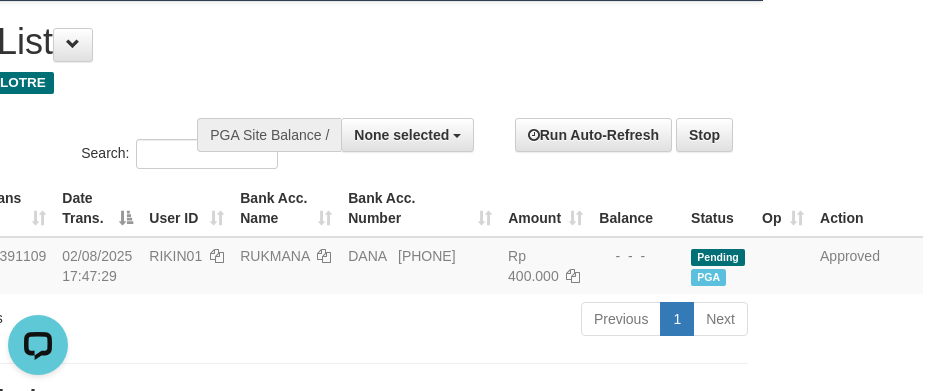 click on "Toggle navigation
Home
Bank
Account List
Load
By Website
Group
[ITOTO]													PUSATLOTRE
Mutasi Bank
Search
Sync
Note Mutasi
Deposit
DPS Fetch
DPS List
History
PGA History
Note DPS -" at bounding box center (292, 1050) 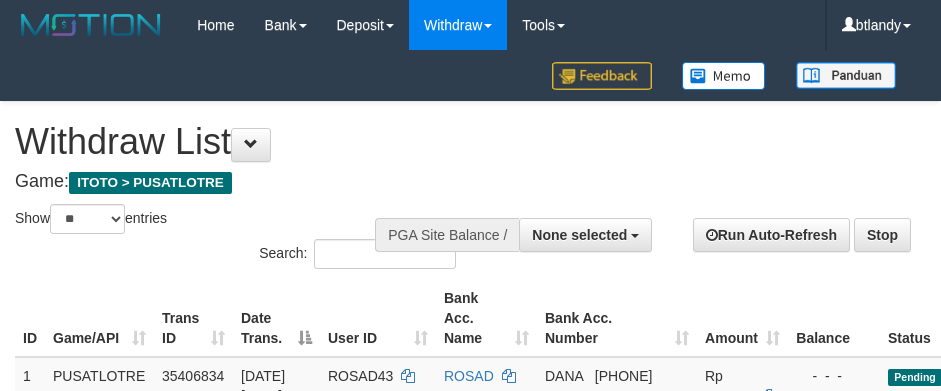 select 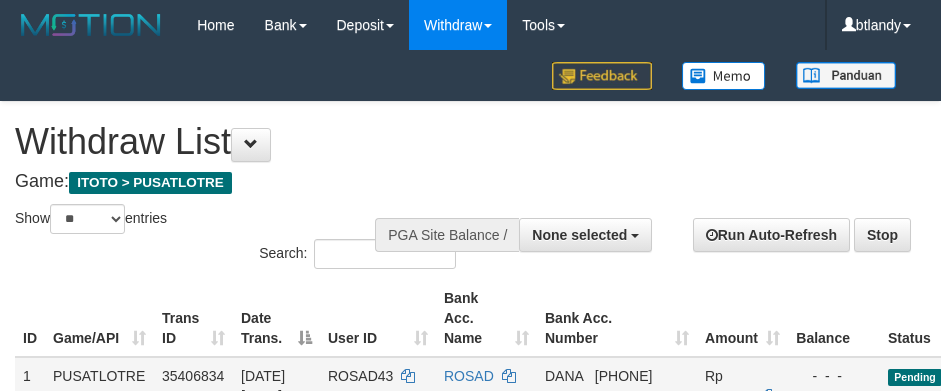 scroll, scrollTop: 100, scrollLeft: 203, axis: both 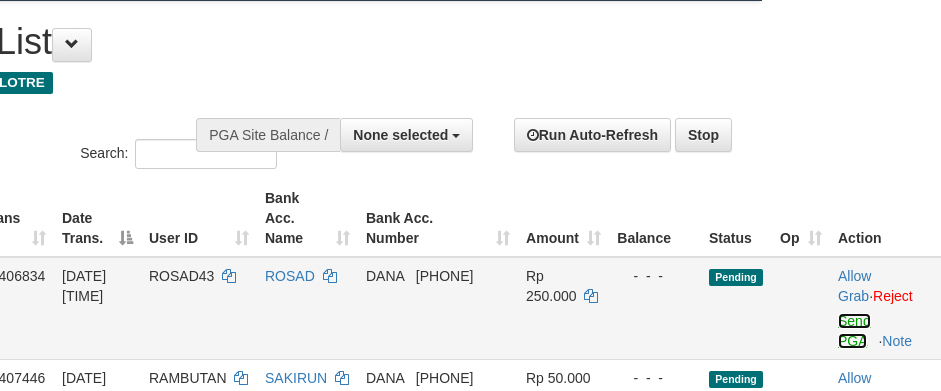 click on "Send PGA" at bounding box center [854, 331] 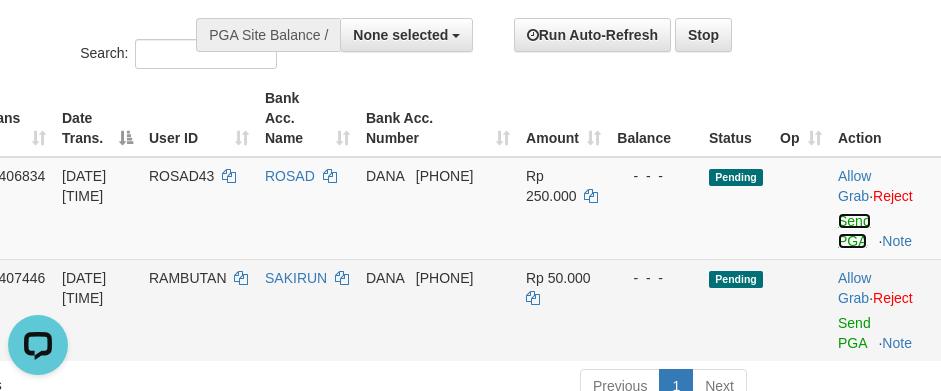 scroll, scrollTop: 0, scrollLeft: 0, axis: both 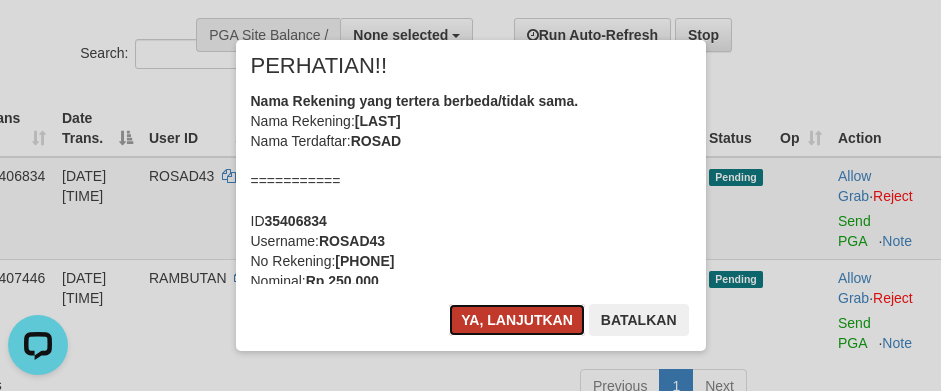 click on "Ya, lanjutkan" at bounding box center (517, 320) 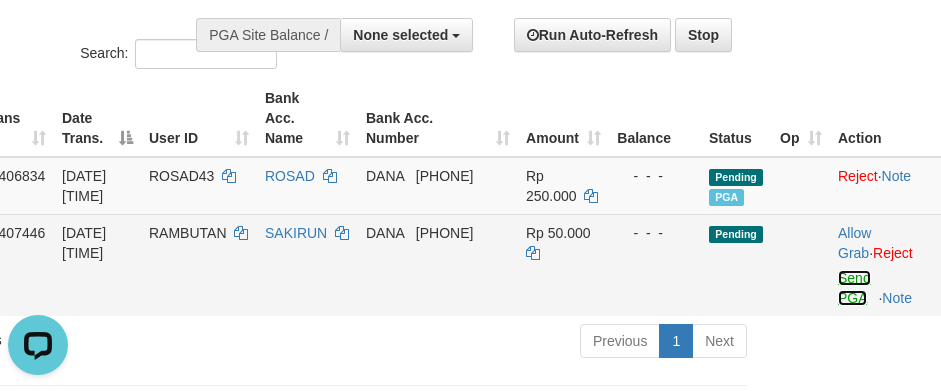 click on "Send PGA" at bounding box center (854, 288) 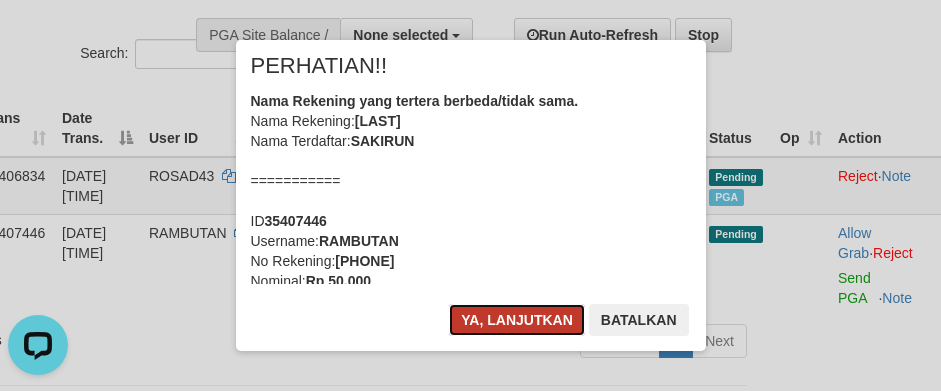 click on "Ya, lanjutkan" at bounding box center [517, 320] 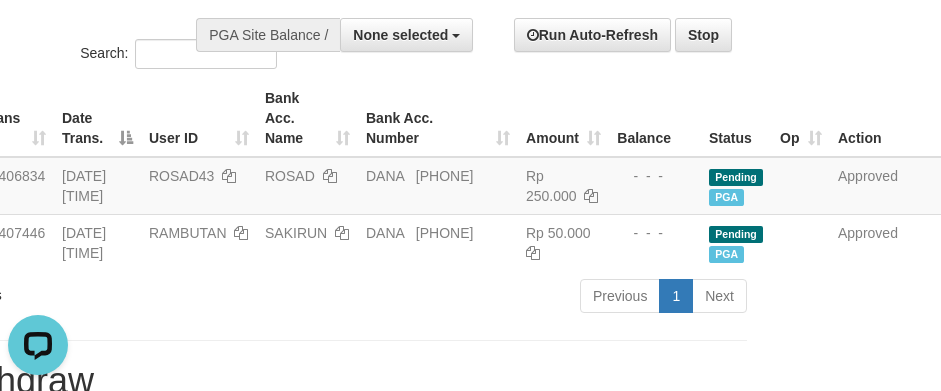 click on "Latest Withdraw" at bounding box center [291, 381] 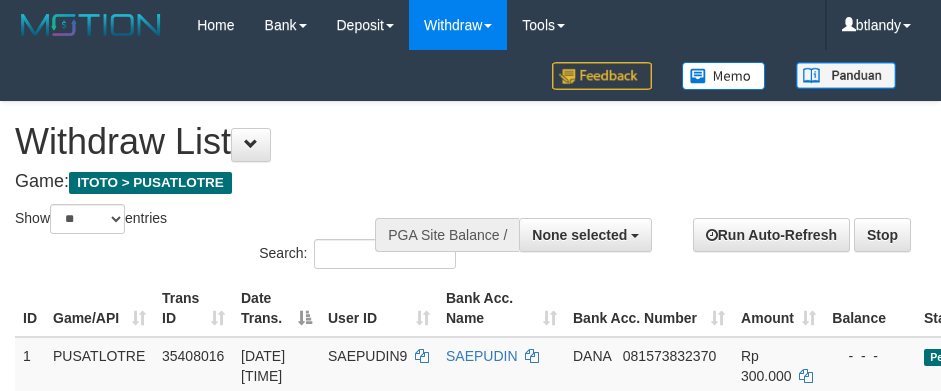 select 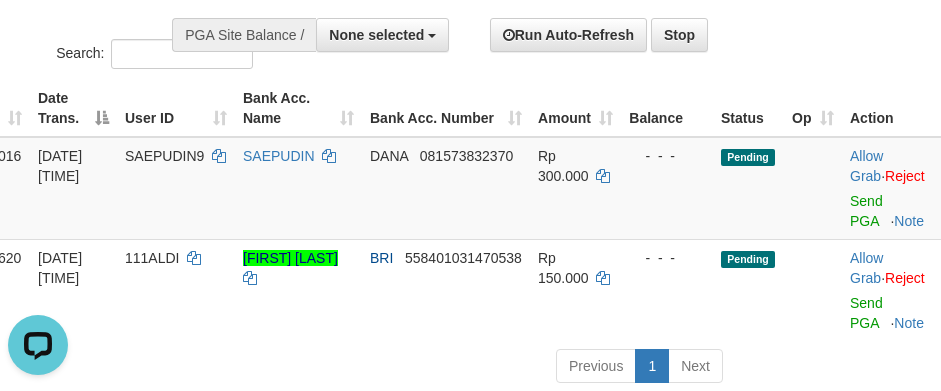 scroll, scrollTop: 0, scrollLeft: 0, axis: both 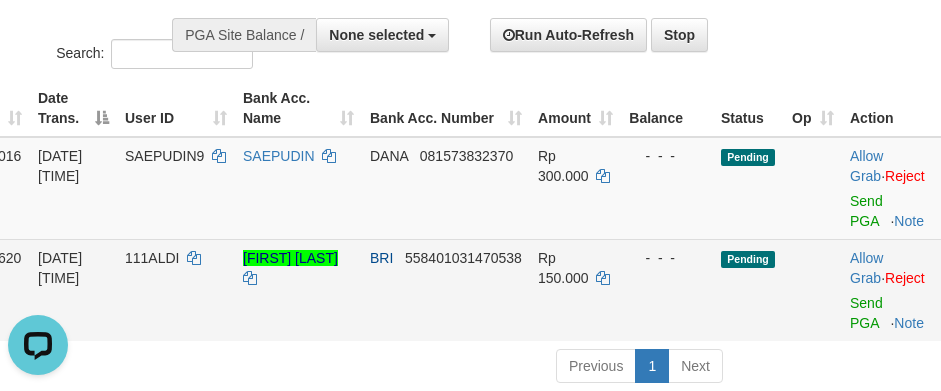 click on "Pending" at bounding box center [748, 290] 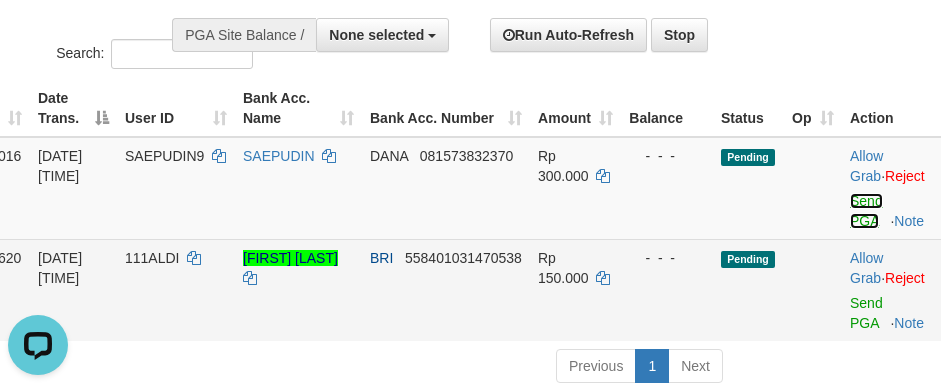 drag, startPoint x: 866, startPoint y: 221, endPoint x: 547, endPoint y: 242, distance: 319.69046 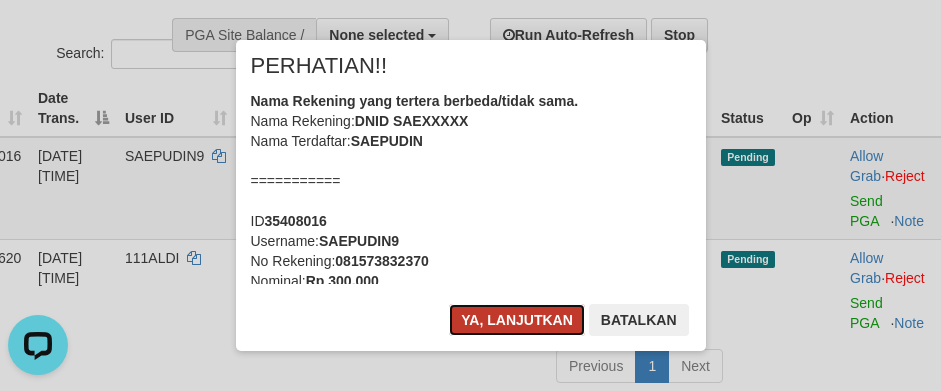 click on "Ya, lanjutkan" at bounding box center [517, 320] 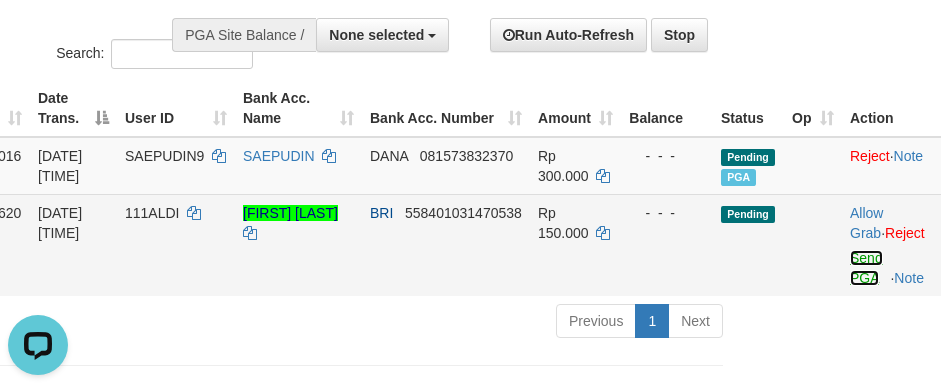 click on "Send PGA" at bounding box center [866, 268] 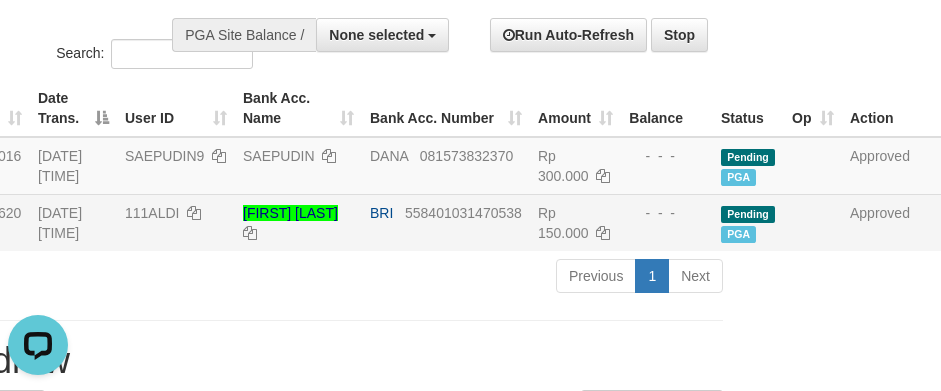 drag, startPoint x: 693, startPoint y: 327, endPoint x: 714, endPoint y: 319, distance: 22.472204 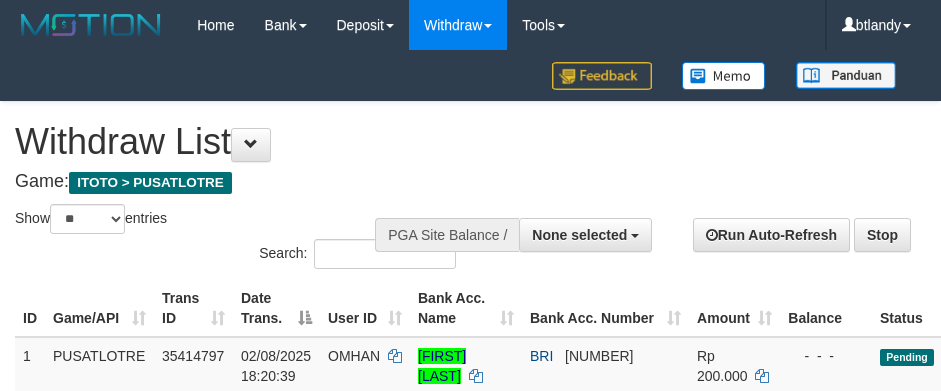 select 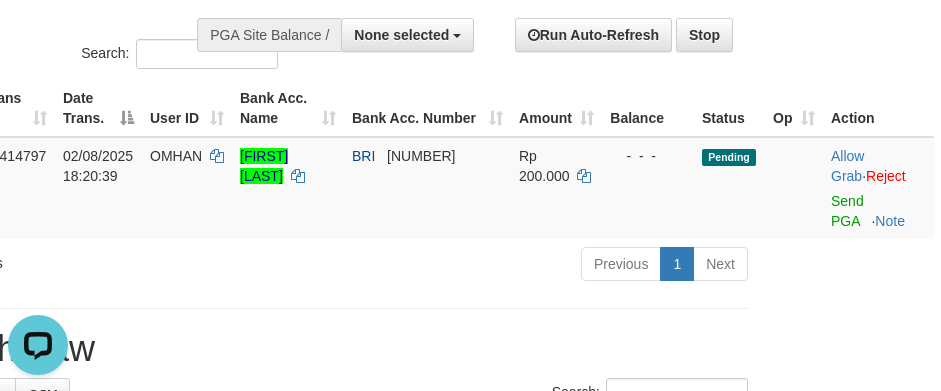 scroll, scrollTop: 0, scrollLeft: 0, axis: both 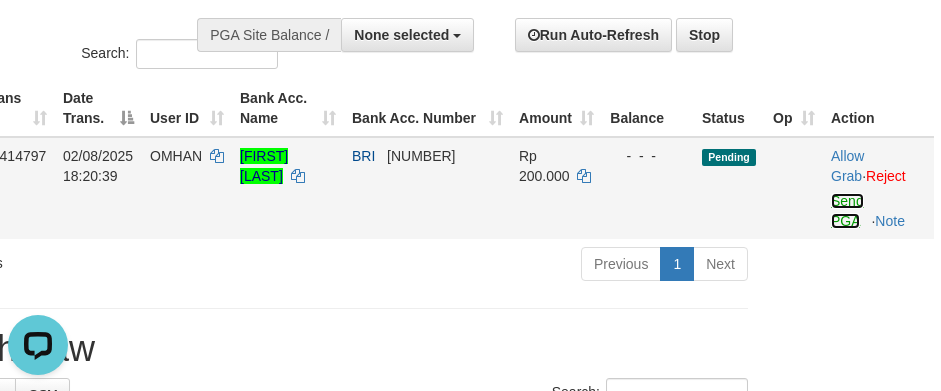 click on "Send PGA" at bounding box center [847, 211] 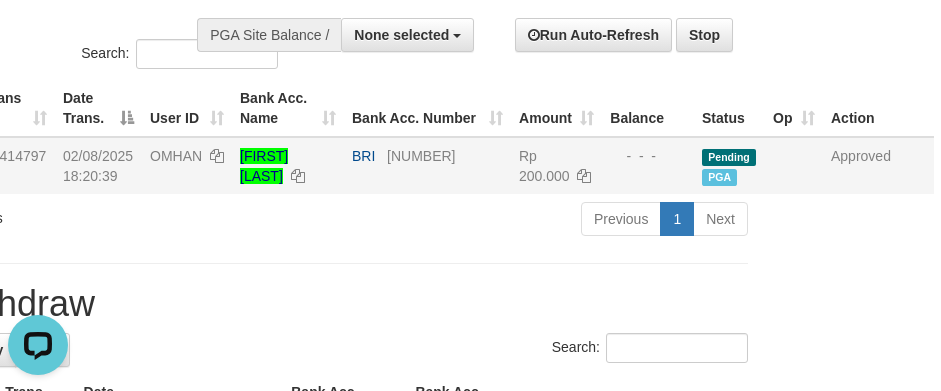 click on "Toggle navigation
Home
Bank
Account List
Load
By Website
Group
[ITOTO]													PUSATLOTRE
Mutasi Bank
Search
Sync
Note Mutasi
Deposit
DPS Fetch
DPS List
History
PGA History
Note DPS -" at bounding box center (292, 950) 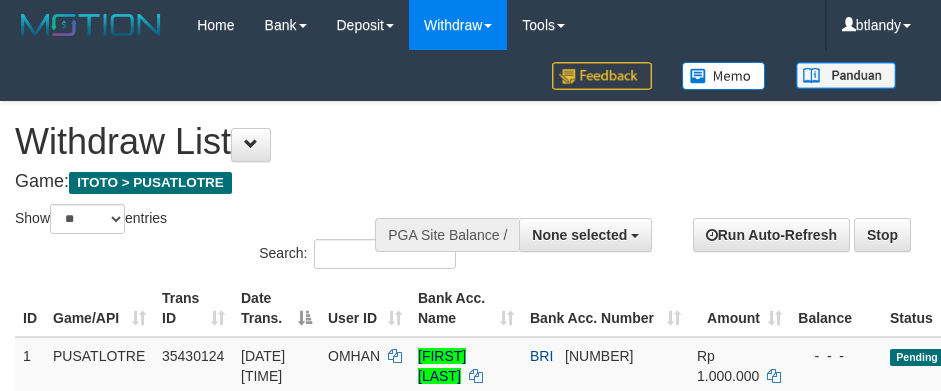 select 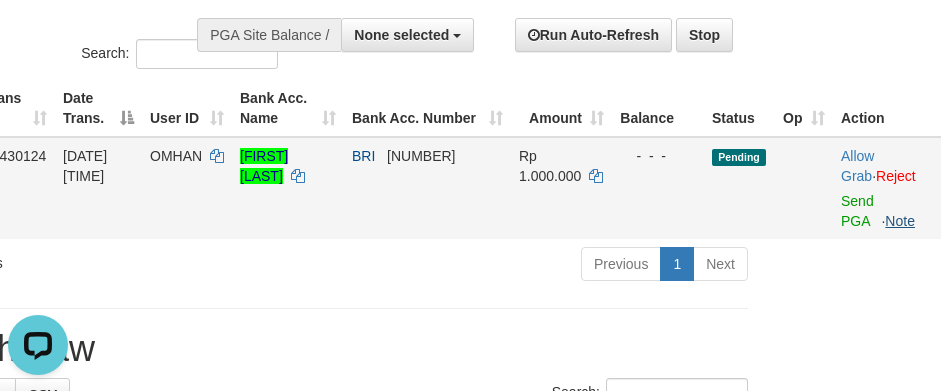 scroll, scrollTop: 0, scrollLeft: 0, axis: both 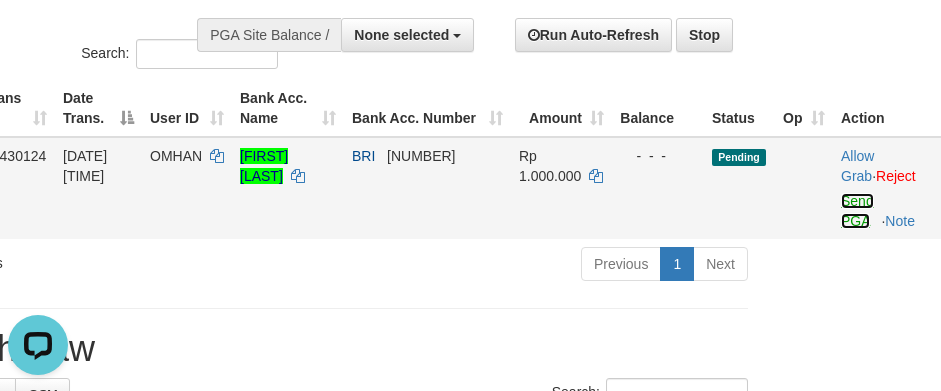 click on "Send PGA" at bounding box center [857, 211] 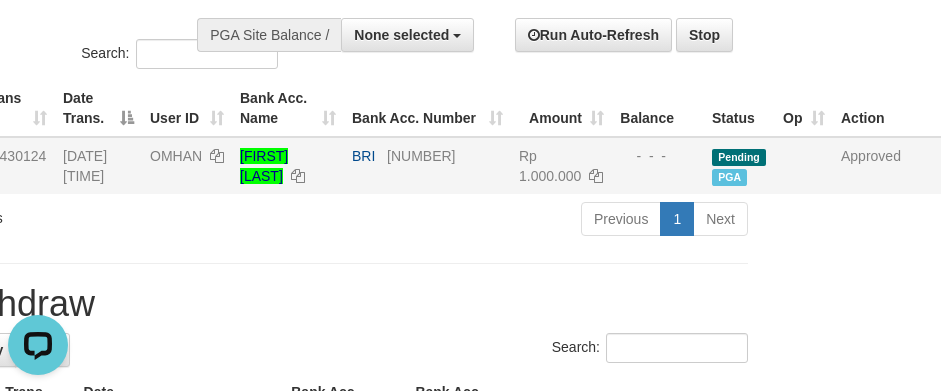click on "Latest Withdraw" at bounding box center (292, 304) 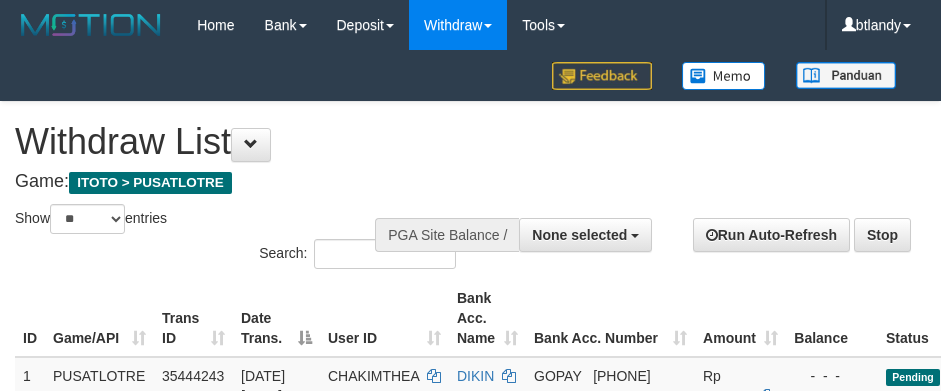 select 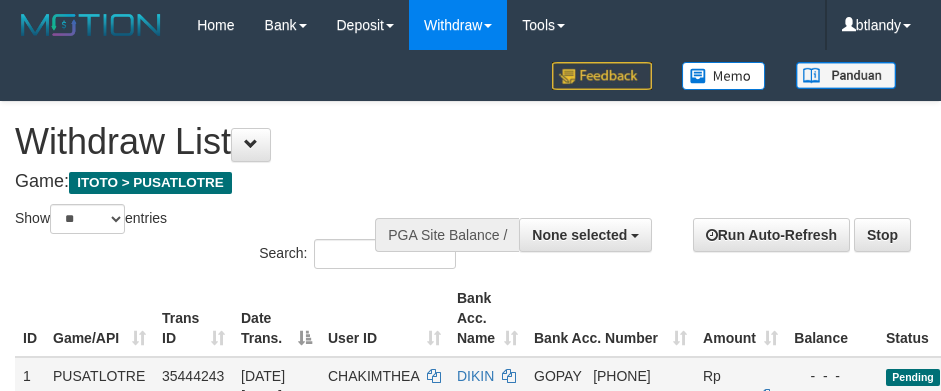 scroll, scrollTop: 200, scrollLeft: 178, axis: both 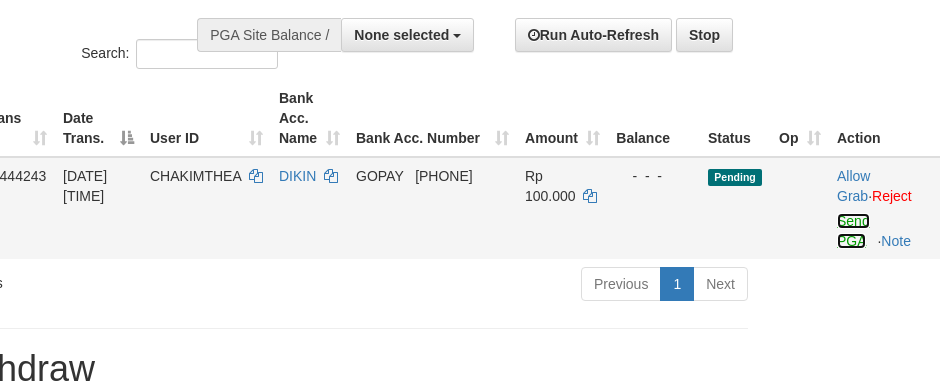 click on "Send PGA" at bounding box center [853, 231] 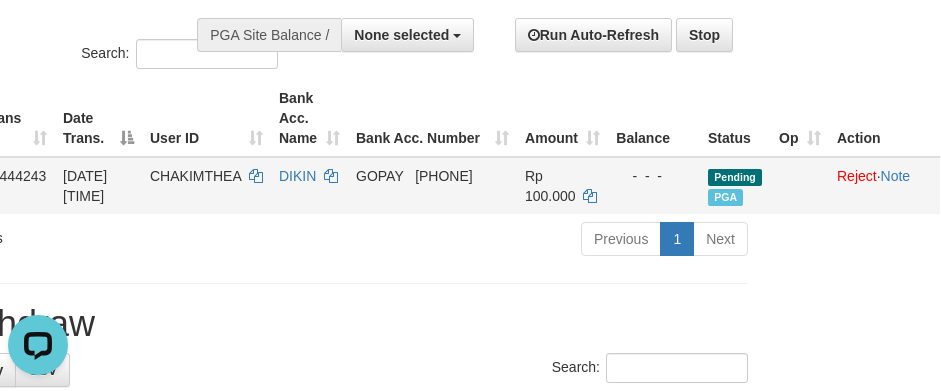 scroll, scrollTop: 0, scrollLeft: 0, axis: both 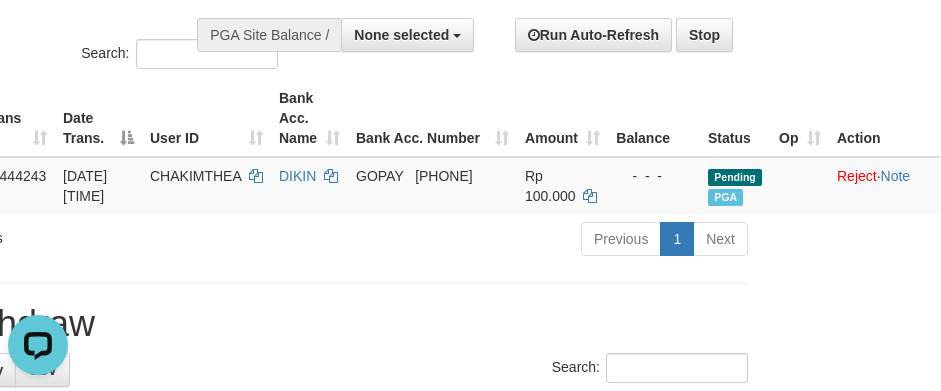 click on "**********" at bounding box center [292, 956] 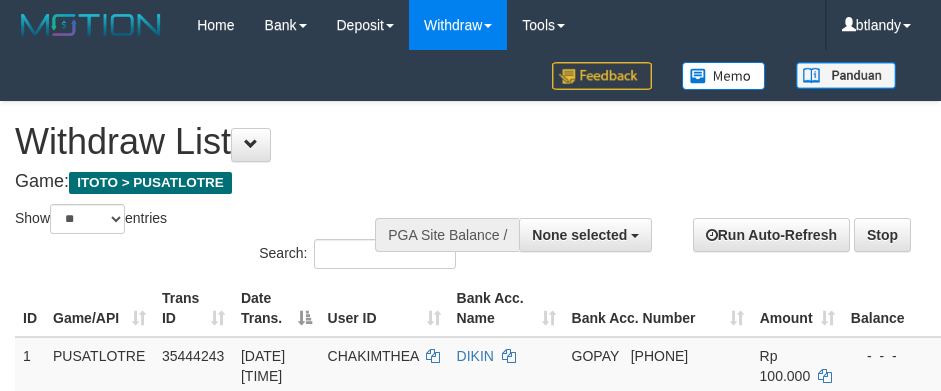 select 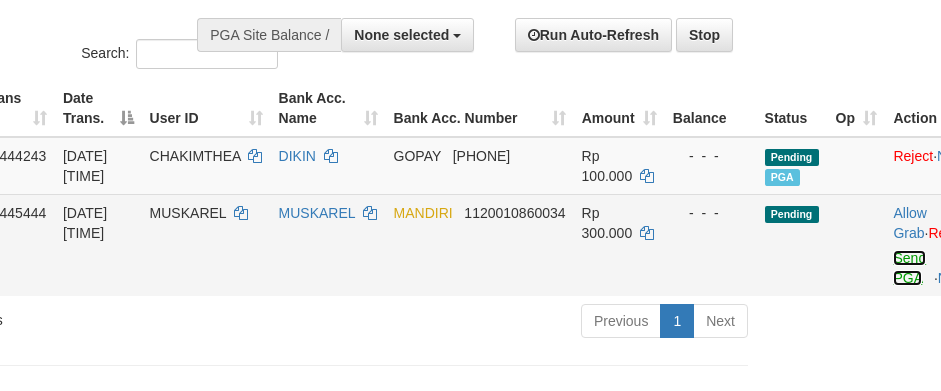 click on "Send PGA" at bounding box center [909, 268] 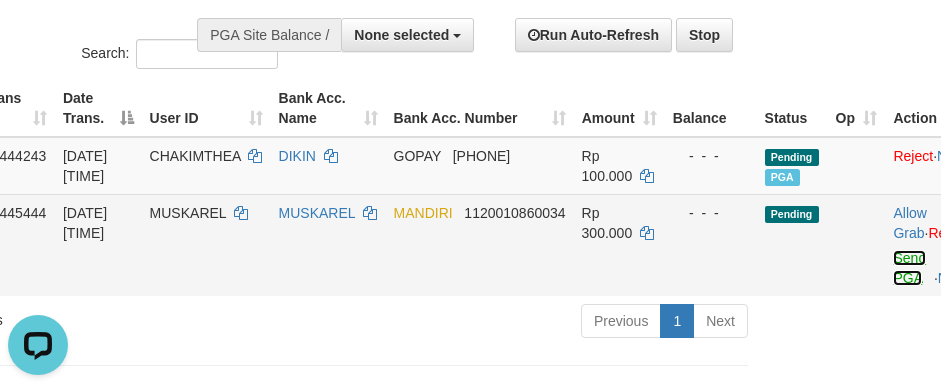 scroll, scrollTop: 0, scrollLeft: 0, axis: both 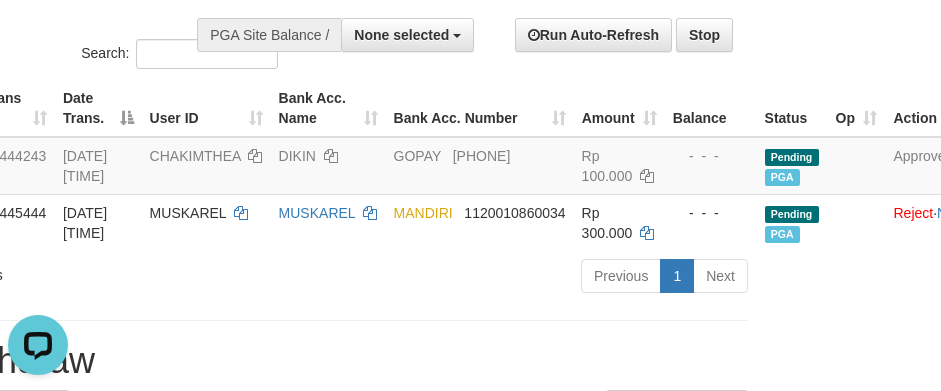 click on "Toggle navigation
Home
Bank
Account List
Load
By Website
Group
[ITOTO]													PUSATLOTRE
Mutasi Bank
Search
Sync
Note Mutasi
Deposit
DPS Fetch
DPS List
History
PGA History
Note DPS -" at bounding box center (292, 979) 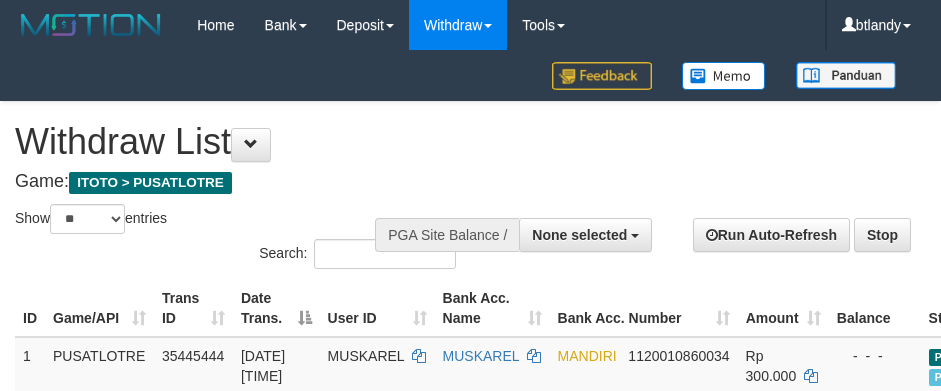 select 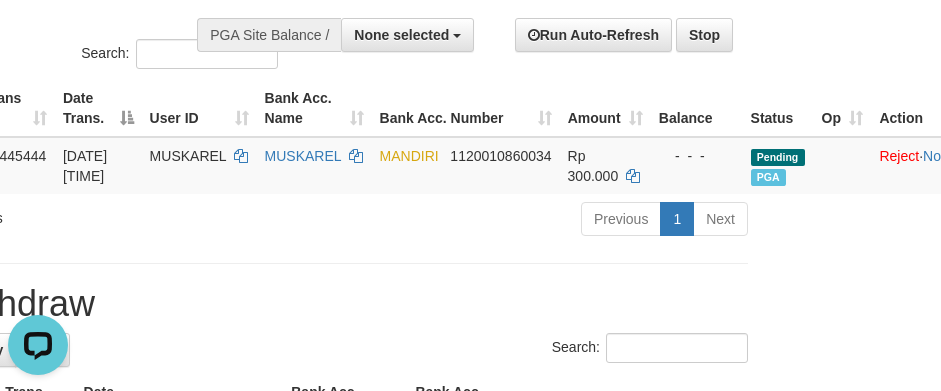scroll, scrollTop: 0, scrollLeft: 0, axis: both 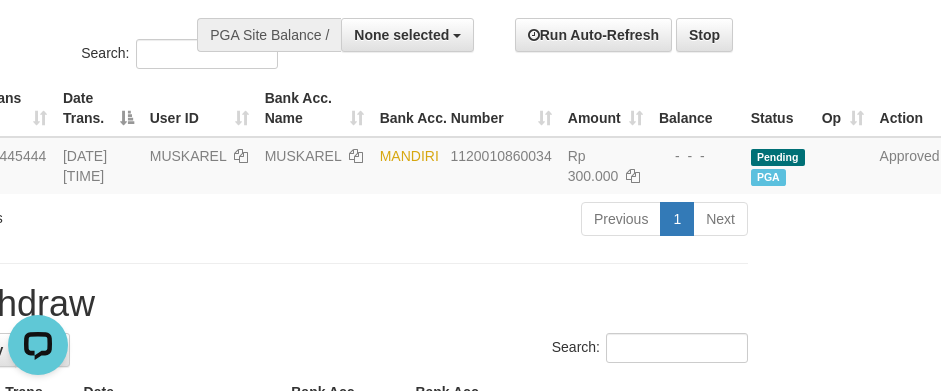 click on "**********" at bounding box center (292, 946) 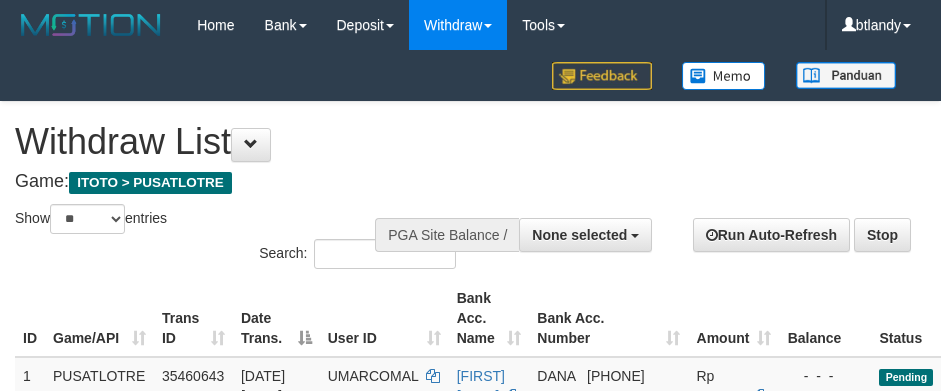 select 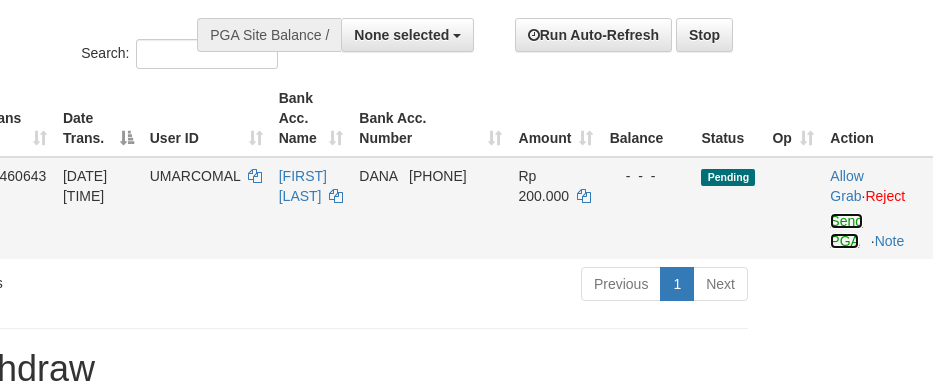 click on "Send PGA" at bounding box center [846, 231] 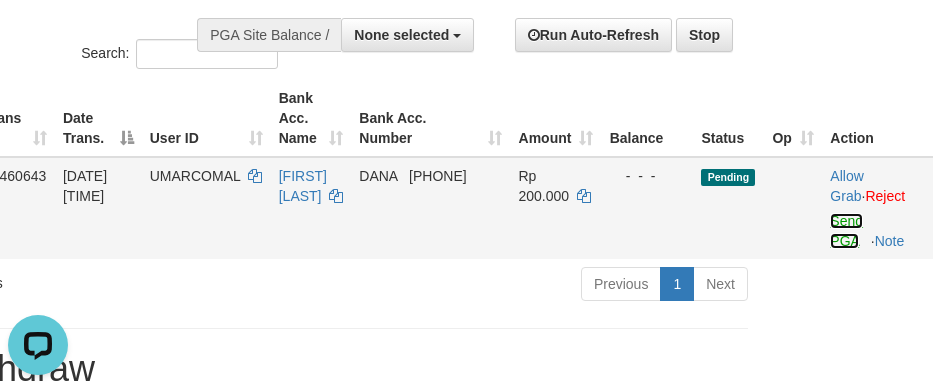 scroll, scrollTop: 0, scrollLeft: 0, axis: both 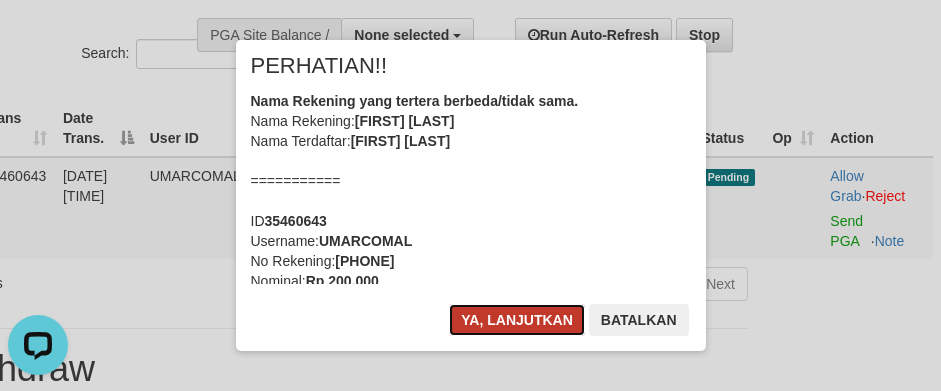 click on "Ya, lanjutkan" at bounding box center (517, 320) 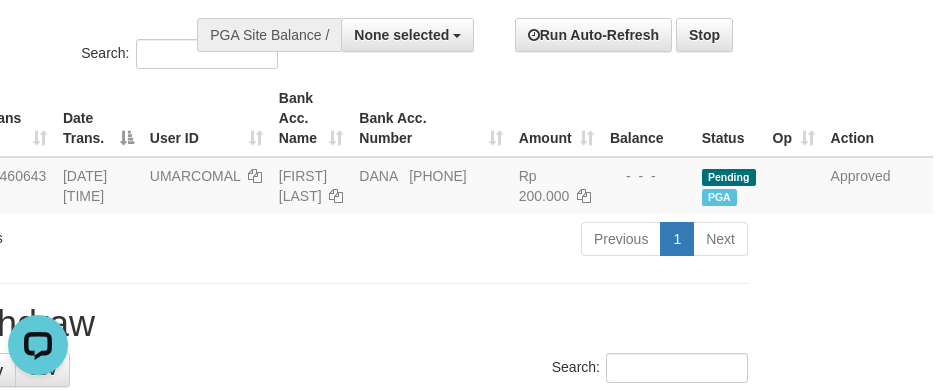 click on "Toggle navigation
Home
Bank
Account List
Load
By Website
Group
[ITOTO]													PUSATLOTRE
Mutasi Bank
Search
Sync
Note Mutasi
Deposit
DPS Fetch
DPS List
History
PGA History
Note DPS -" at bounding box center [292, 960] 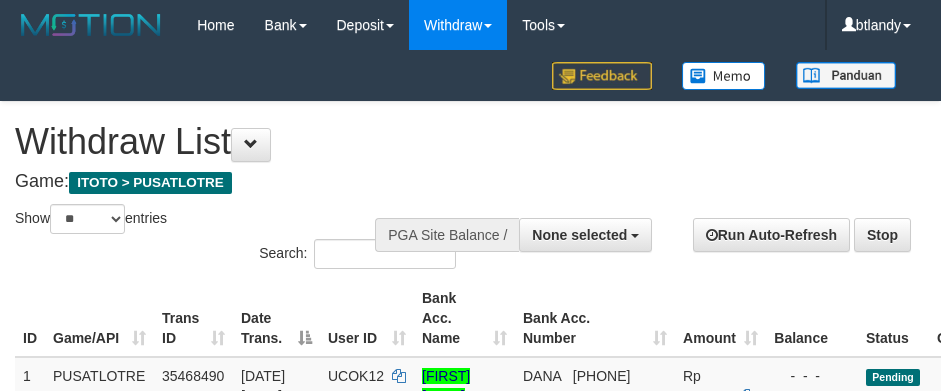 select 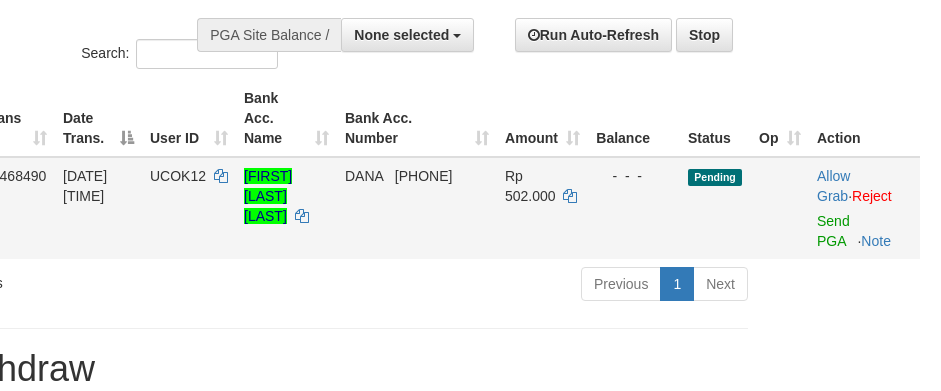 drag, startPoint x: 829, startPoint y: 231, endPoint x: 805, endPoint y: 230, distance: 24.020824 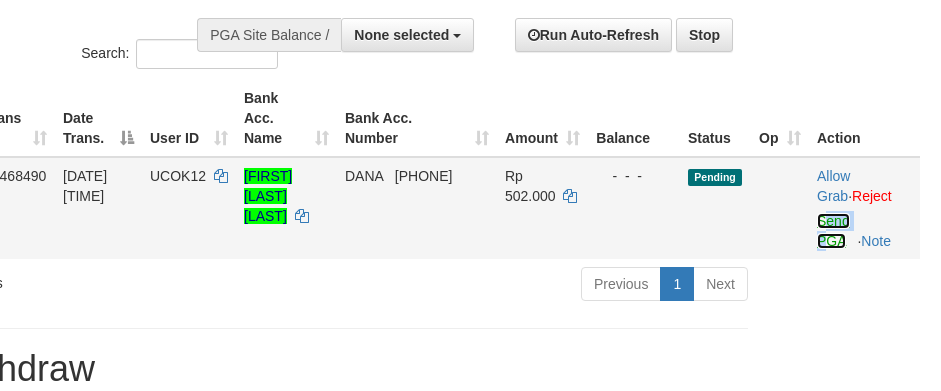 click on "Send PGA" at bounding box center [833, 231] 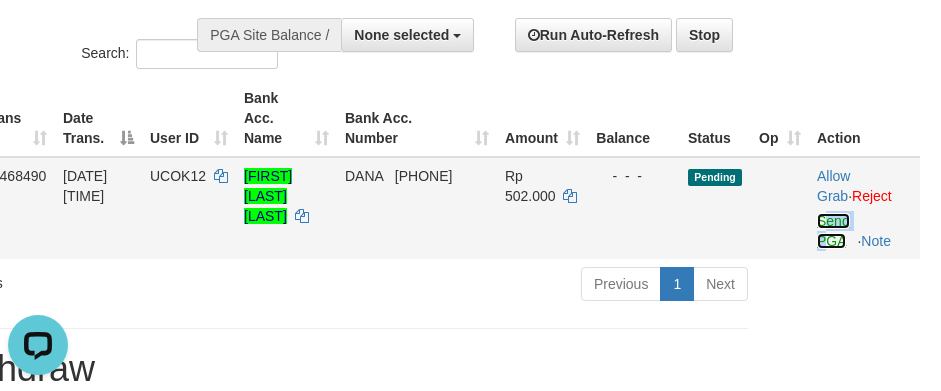 scroll, scrollTop: 0, scrollLeft: 0, axis: both 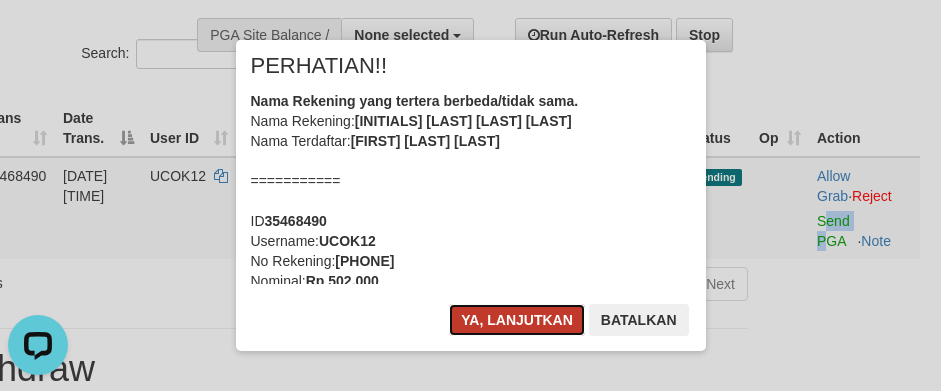 click on "Ya, lanjutkan" at bounding box center [517, 320] 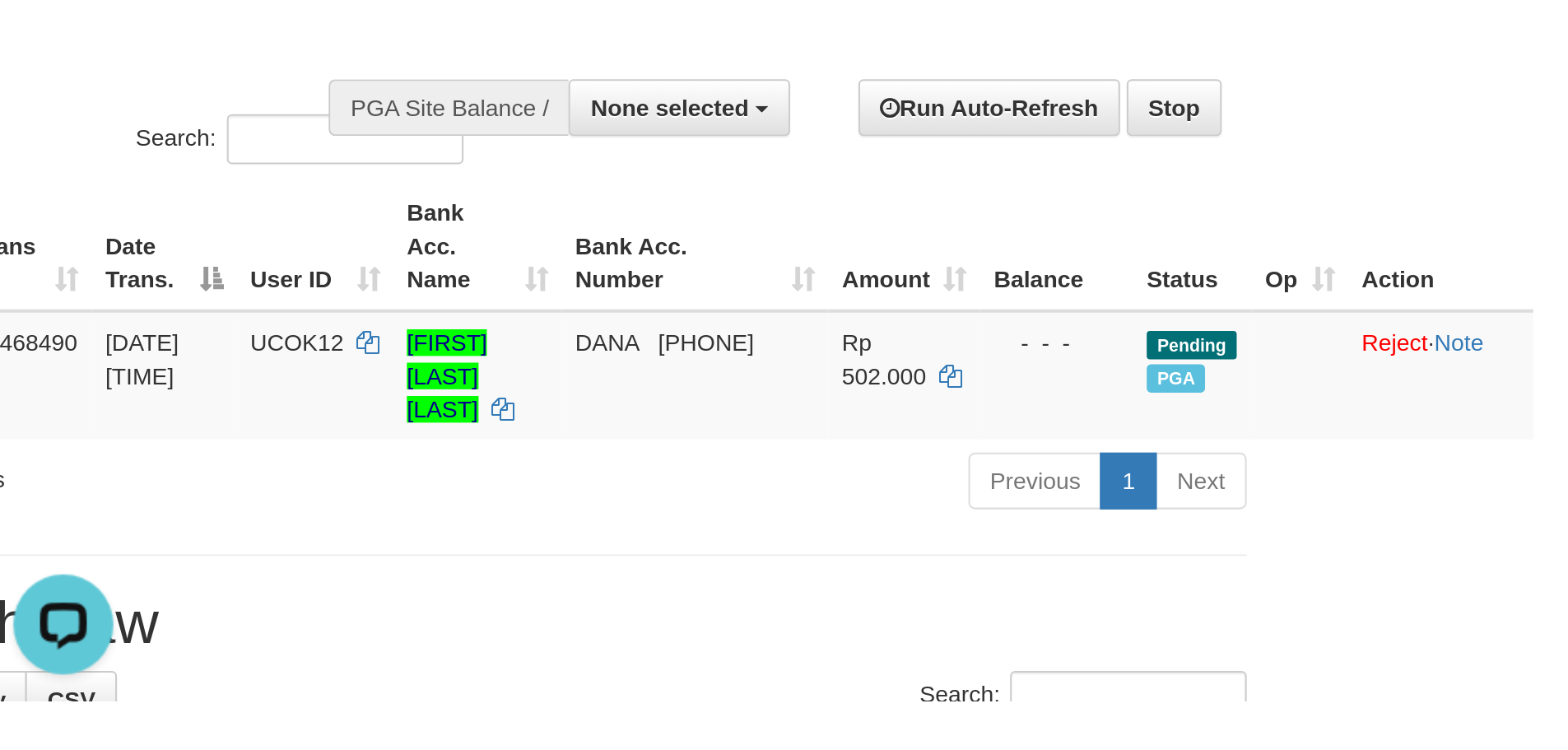 scroll, scrollTop: 165, scrollLeft: 0, axis: vertical 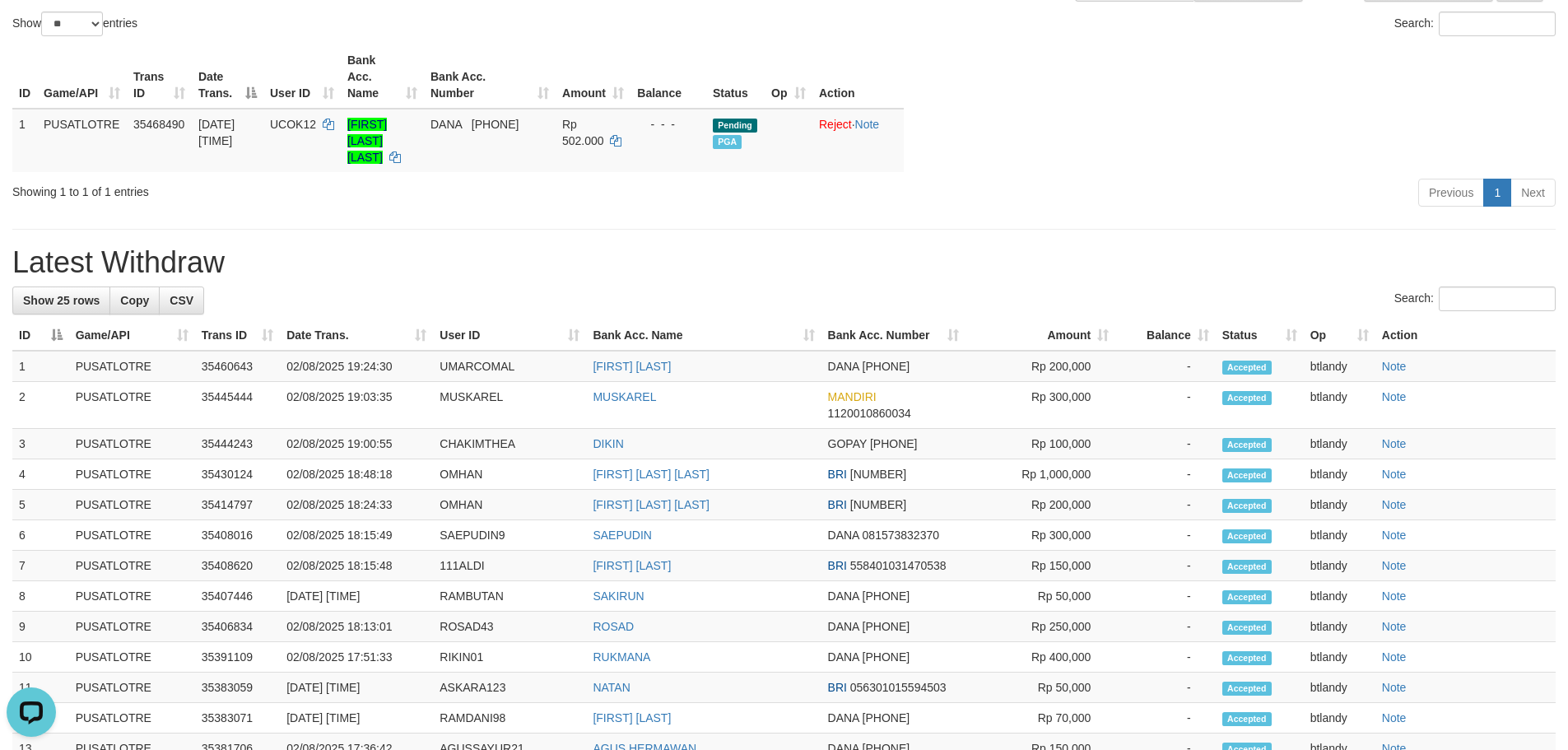 click on "**********" at bounding box center (784, 575) 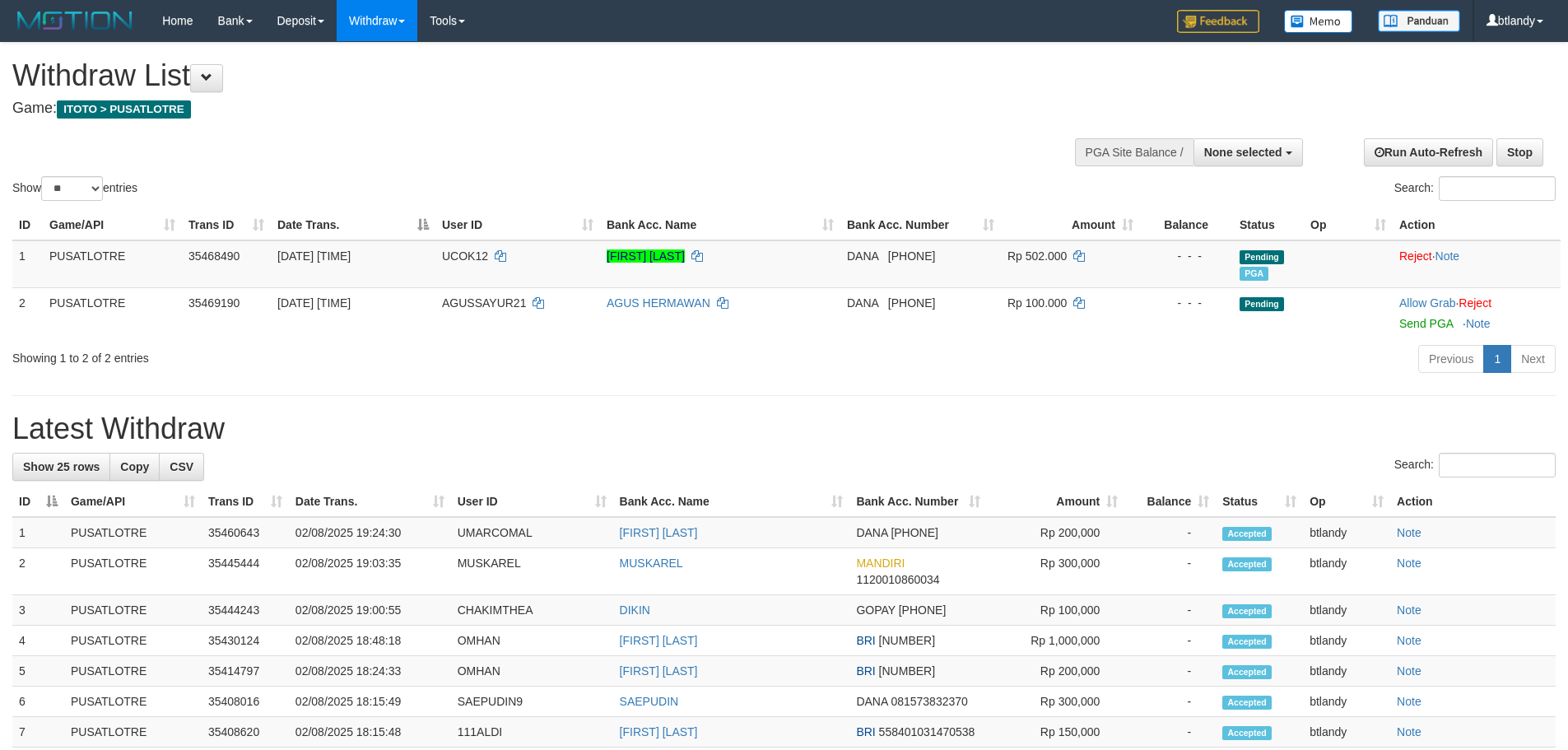 select 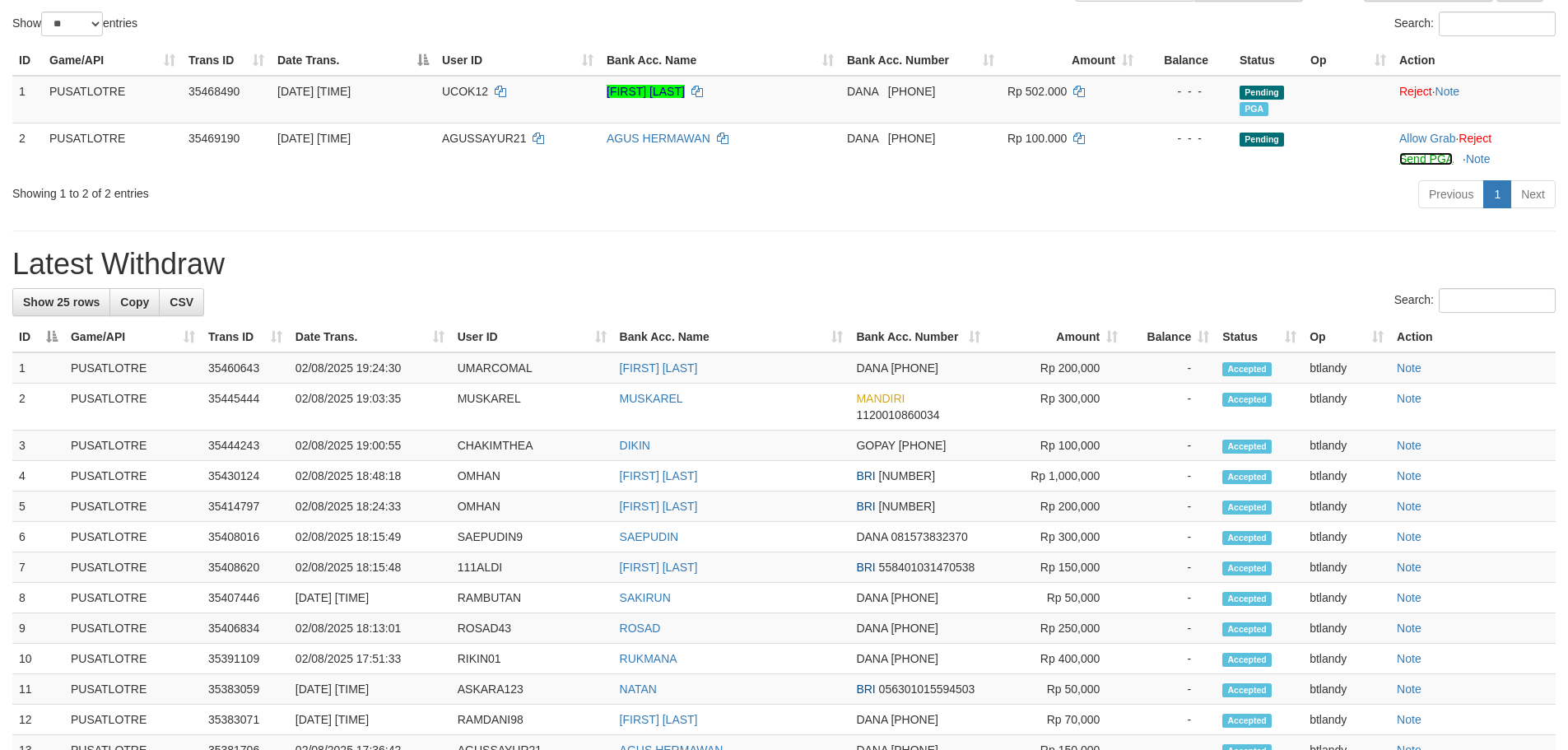 drag, startPoint x: 1432, startPoint y: 155, endPoint x: 863, endPoint y: 200, distance: 570.77666 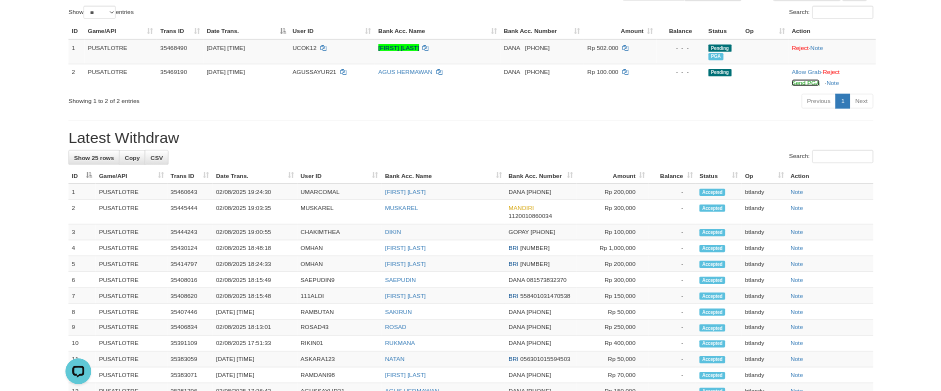 scroll, scrollTop: 0, scrollLeft: 0, axis: both 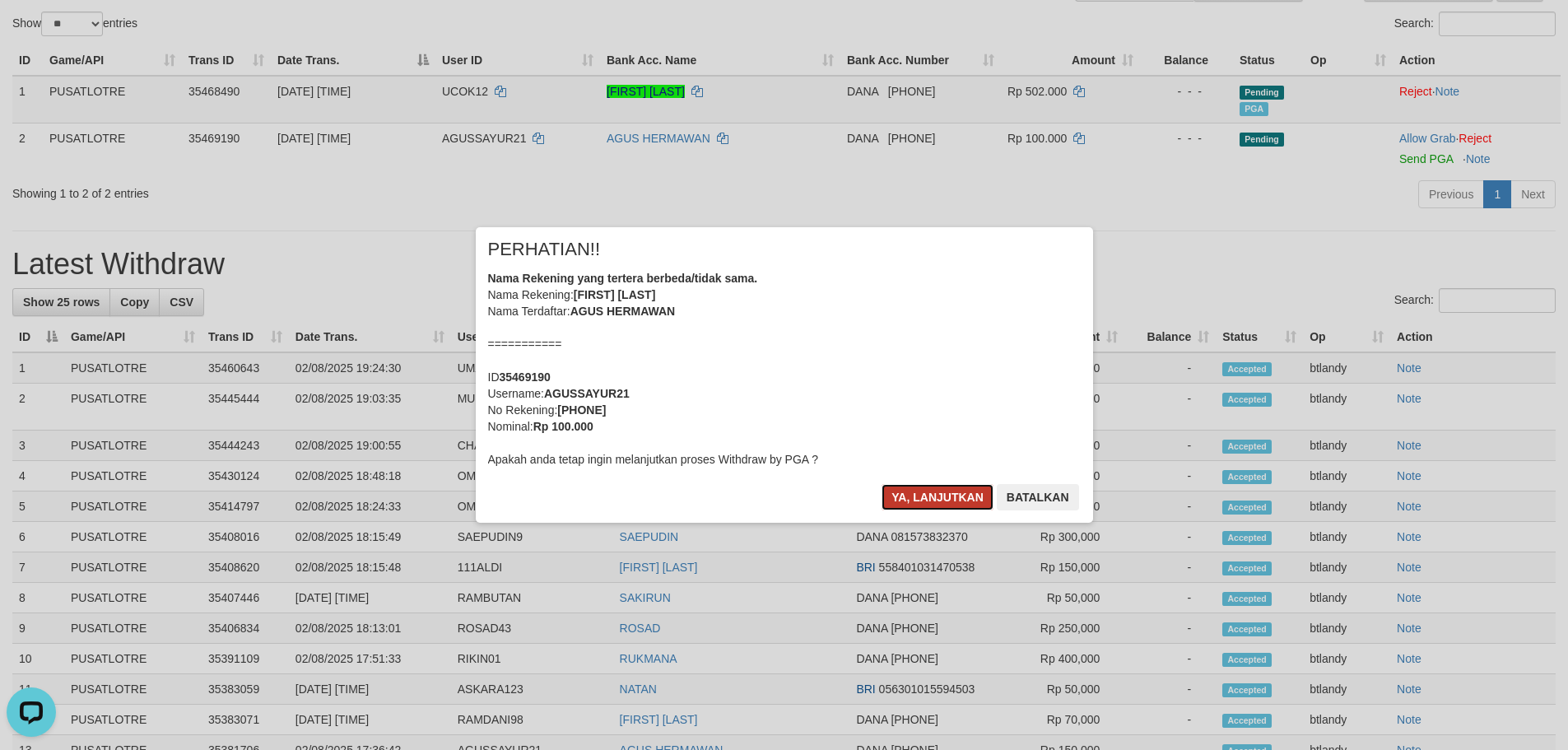 click on "Ya, lanjutkan" at bounding box center (938, 497) 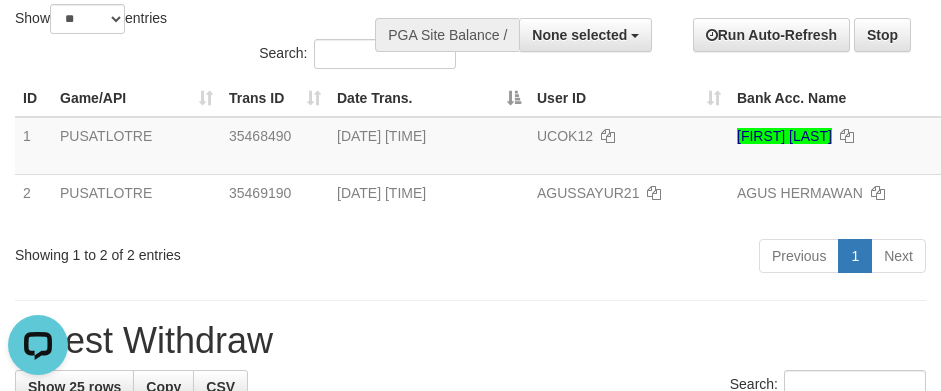 click on "Latest Withdraw" at bounding box center (470, 341) 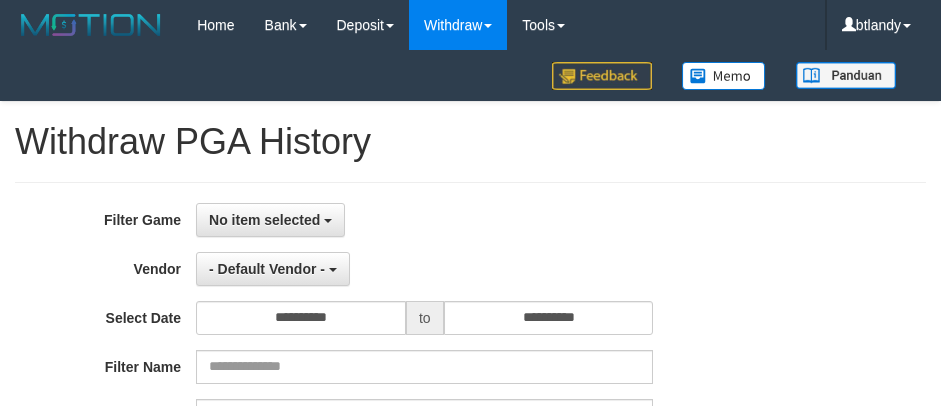 select on "**" 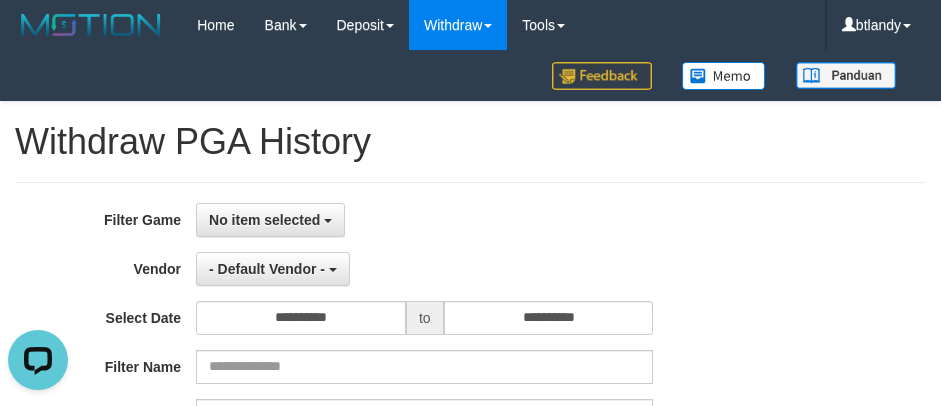 scroll, scrollTop: 0, scrollLeft: 0, axis: both 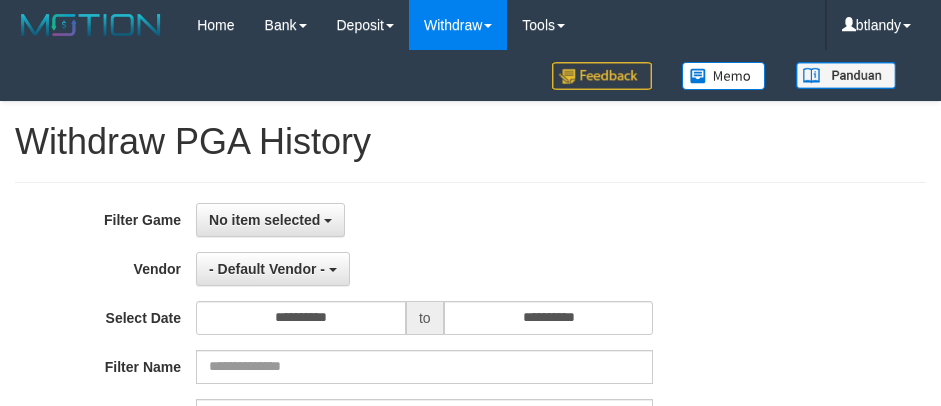 select 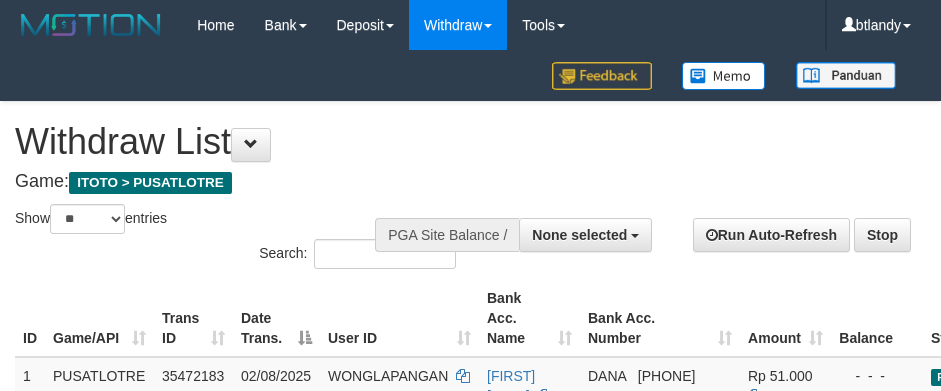 select 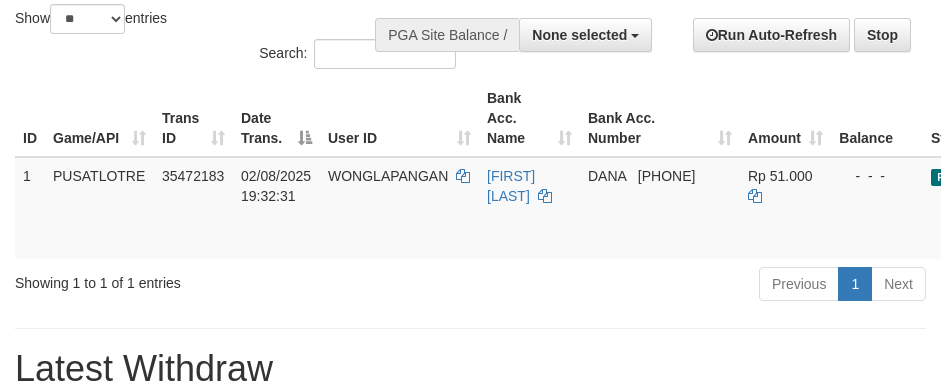 scroll, scrollTop: 200, scrollLeft: 222, axis: both 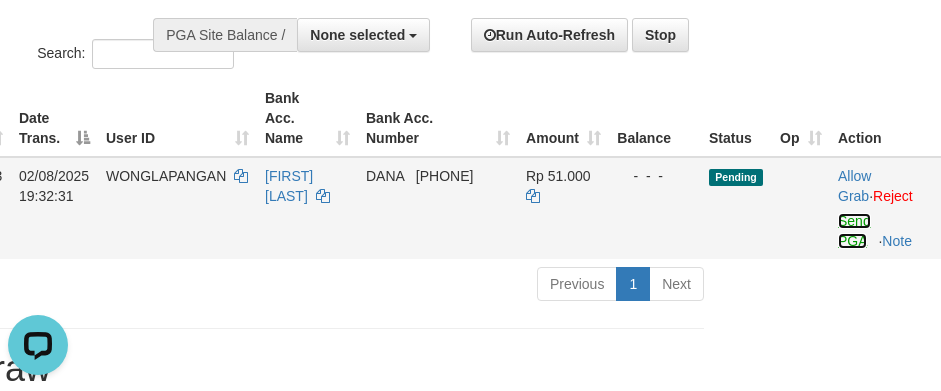click on "Send PGA" at bounding box center [854, 231] 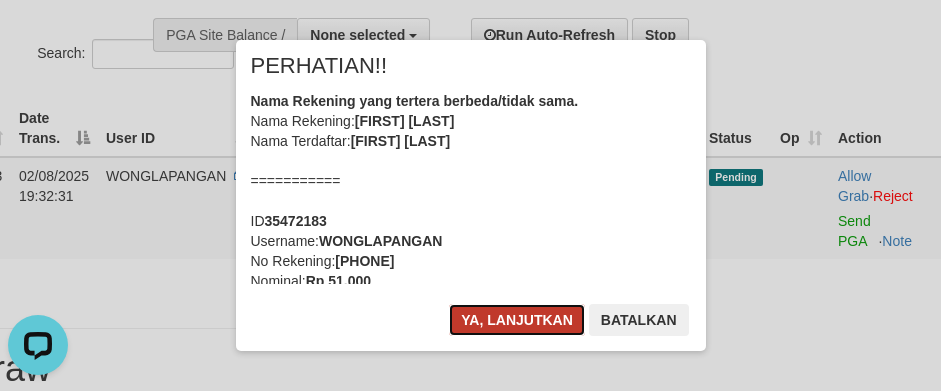 click on "Ya, lanjutkan" at bounding box center [517, 320] 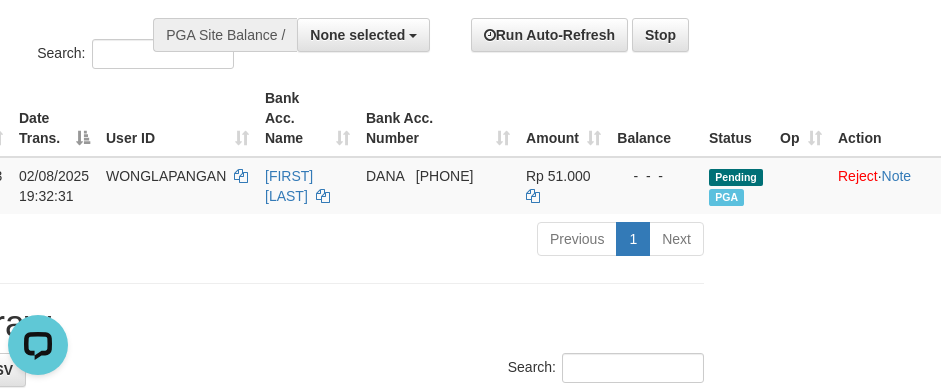 click on "Toggle navigation
Home
Bank
Account List
Load
By Website
Group
[ITOTO]													PUSATLOTRE
Mutasi Bank
Search
Sync
Note Mutasi
Deposit
DPS Fetch
DPS List
History
PGA History
Note DPS -" at bounding box center (248, 960) 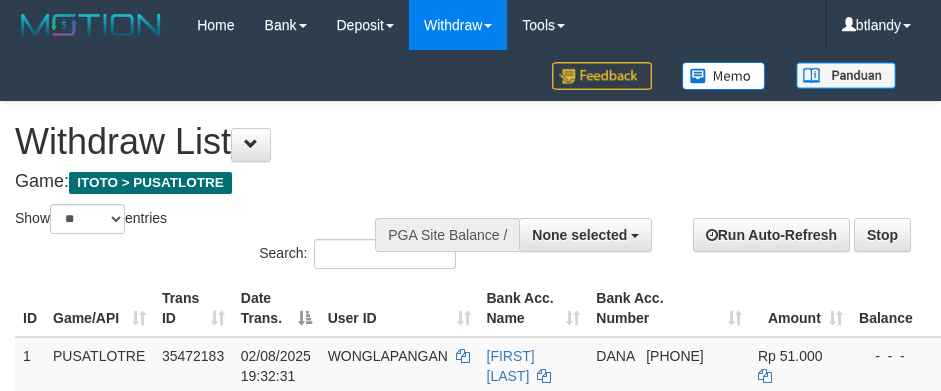 select 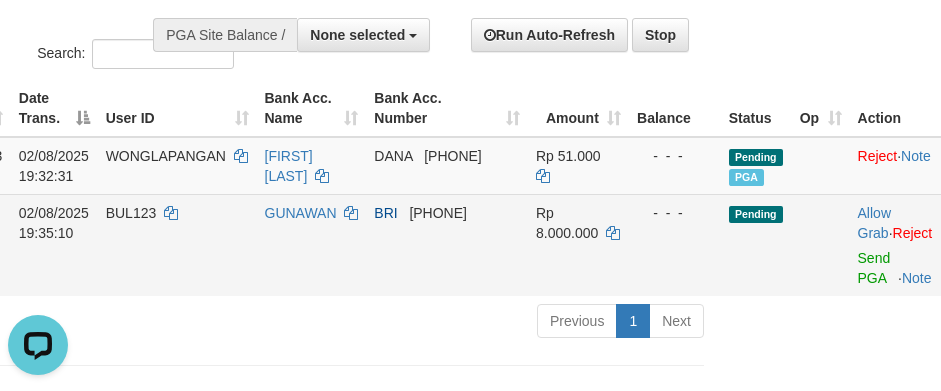 scroll, scrollTop: 0, scrollLeft: 0, axis: both 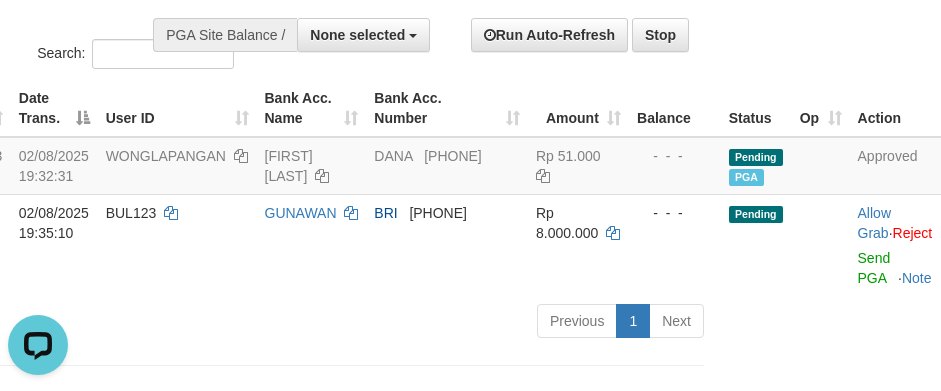 click on "Toggle navigation
Home
Bank
Account List
Load
By Website
Group
[ITOTO]													PUSATLOTRE
Mutasi Bank
Search
Sync
Note Mutasi
Deposit
DPS Fetch
DPS List
History
PGA History
Note DPS -" at bounding box center [248, 1001] 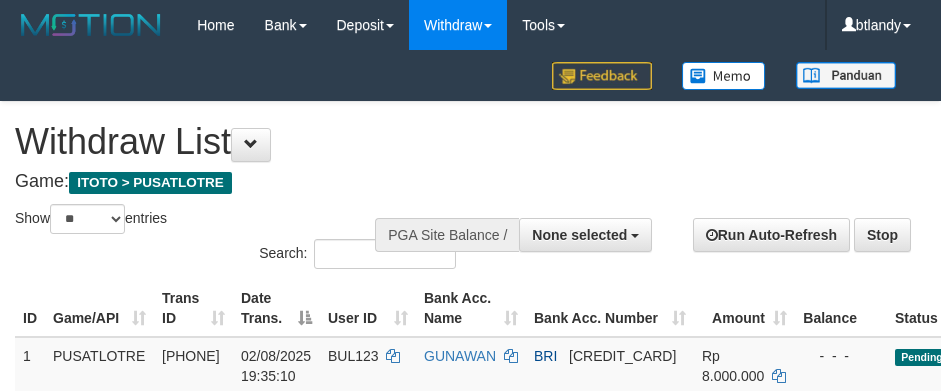 select 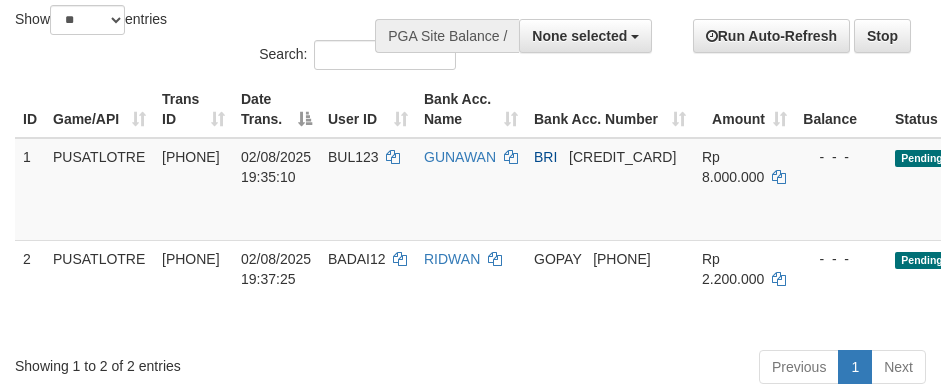 scroll, scrollTop: 200, scrollLeft: 0, axis: vertical 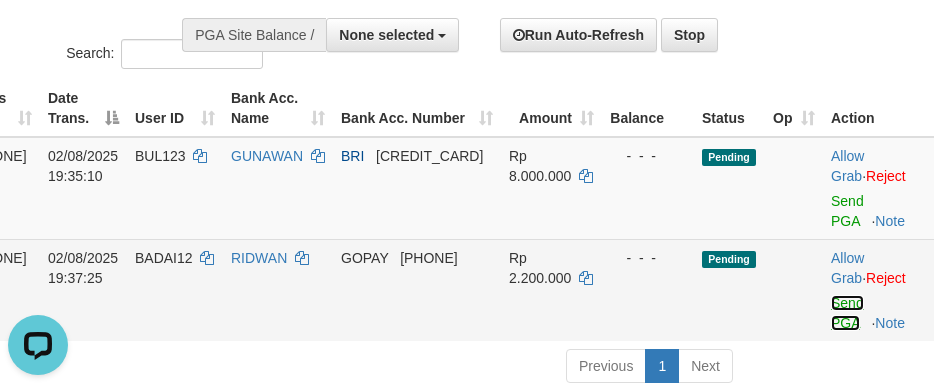 click on "Send PGA" at bounding box center (847, 313) 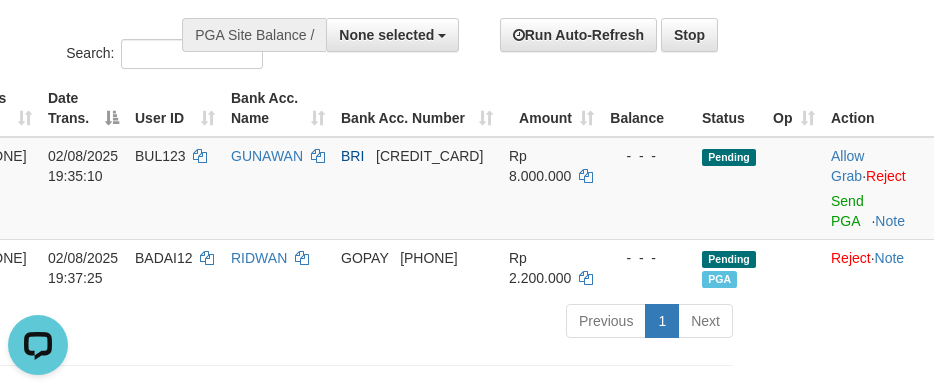 click on "**********" at bounding box center [277, 997] 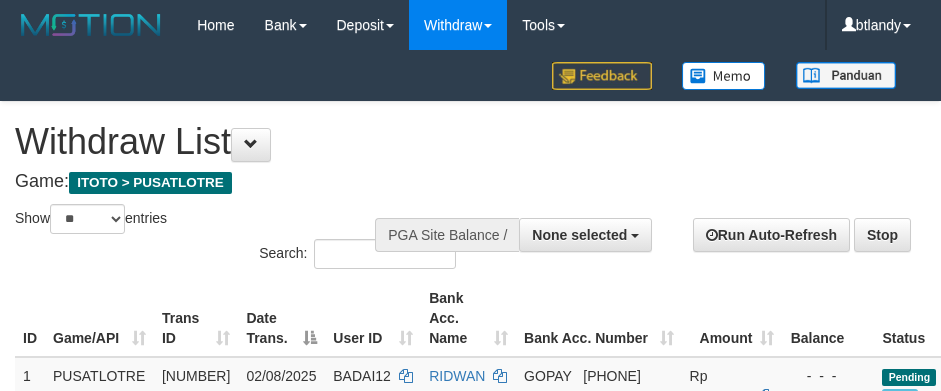 select 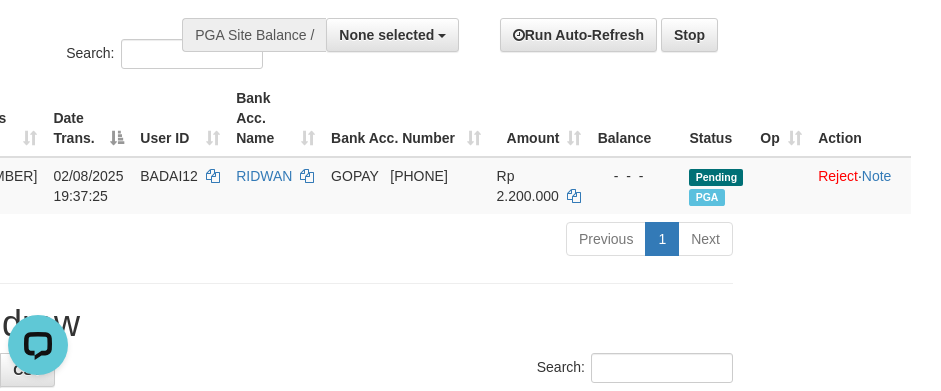 scroll, scrollTop: 0, scrollLeft: 0, axis: both 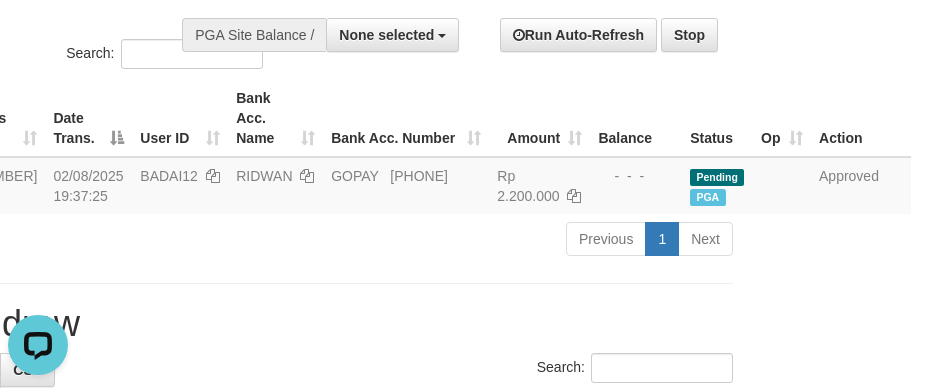 click on "Latest Withdraw" at bounding box center (277, 324) 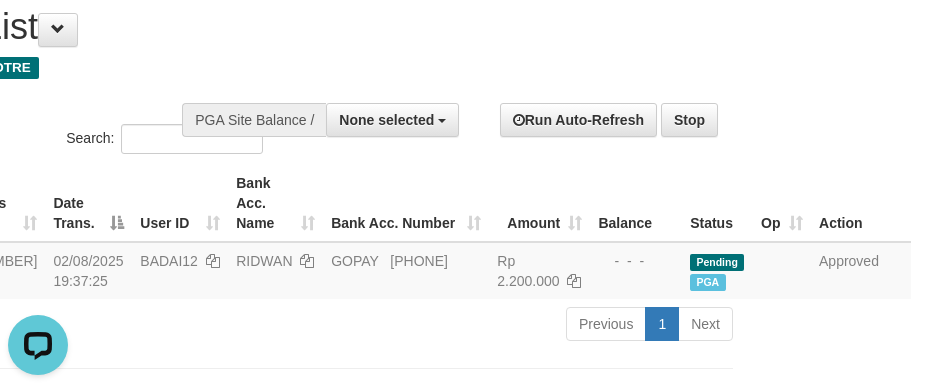 scroll, scrollTop: 0, scrollLeft: 193, axis: horizontal 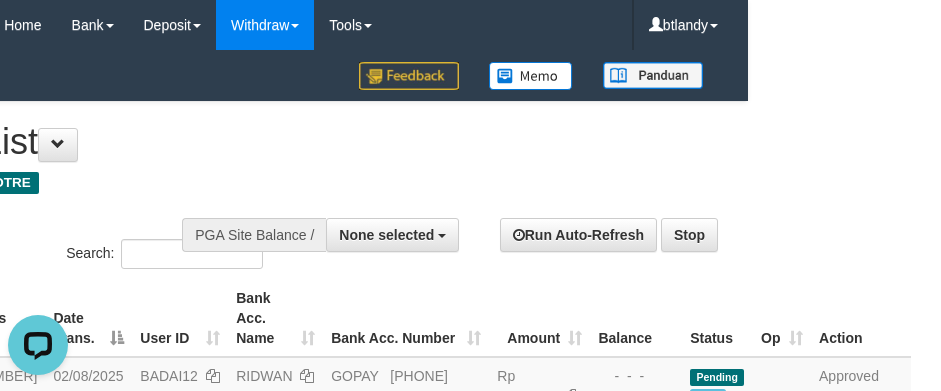 click on "Toggle navigation
Home
Bank
Account List
Load
By Website
Group
[ITOTO]													PUSATLOTRE
Mutasi Bank
Search
Sync
Note Mutasi
Deposit
DPS Fetch
DPS List
History
PGA History
Note DPS -" at bounding box center [277, 1160] 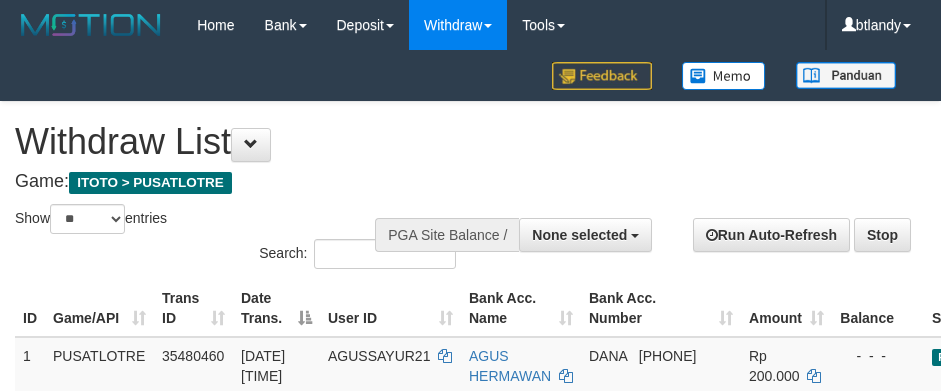 select 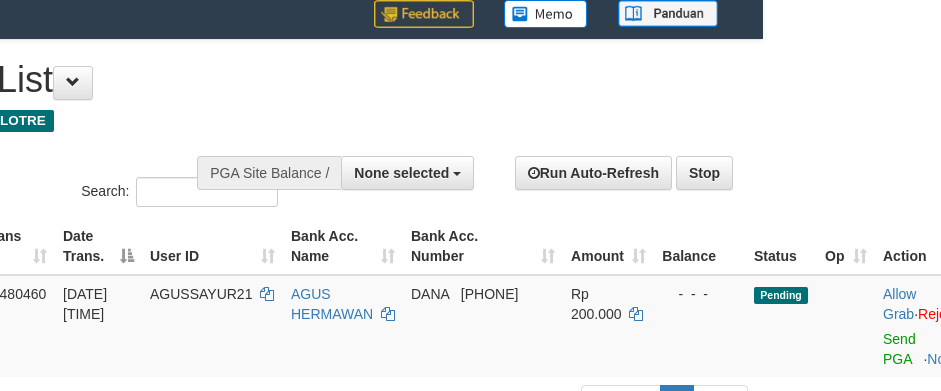 scroll, scrollTop: 300, scrollLeft: 178, axis: both 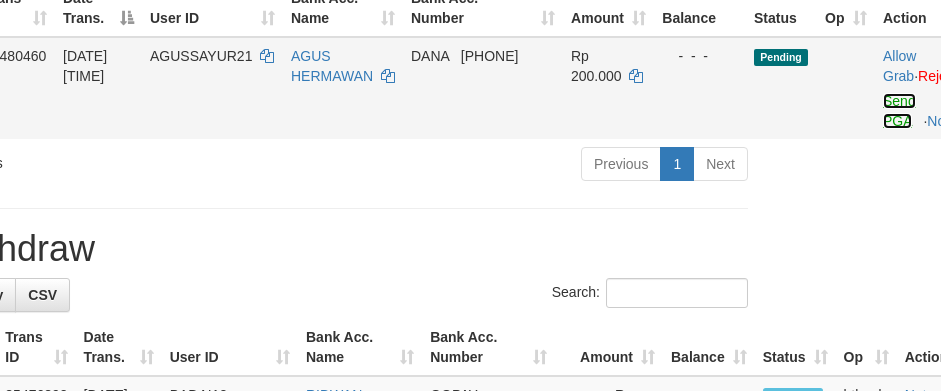 click on "Send PGA" at bounding box center (899, 111) 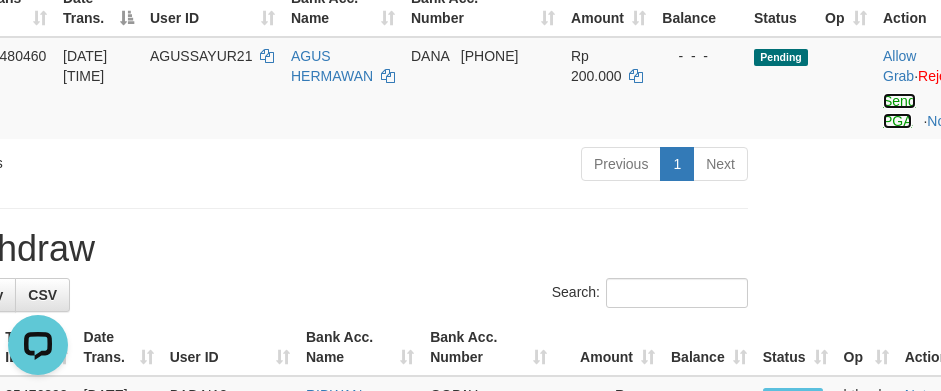 scroll, scrollTop: 0, scrollLeft: 0, axis: both 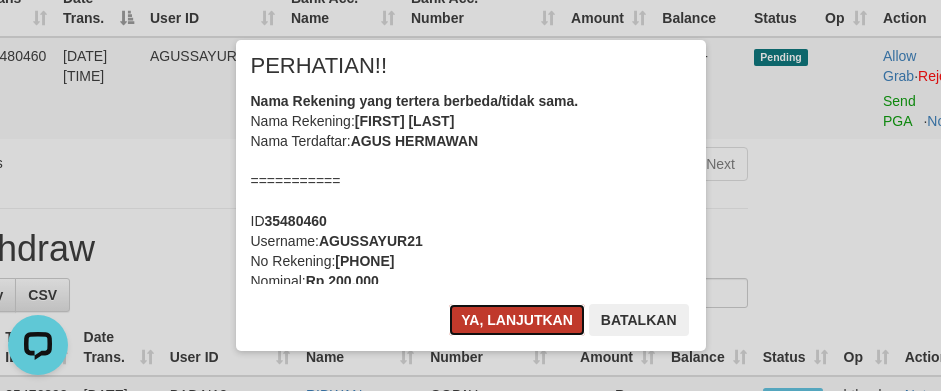 click on "Ya, lanjutkan" at bounding box center [517, 320] 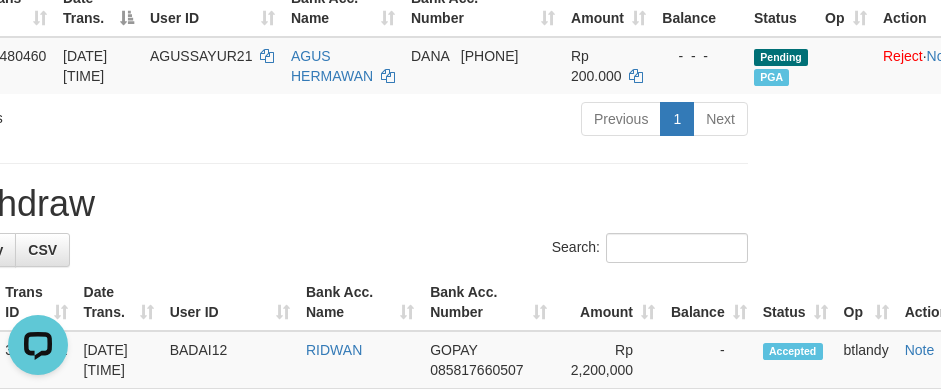 click on "Search:" at bounding box center [292, 250] 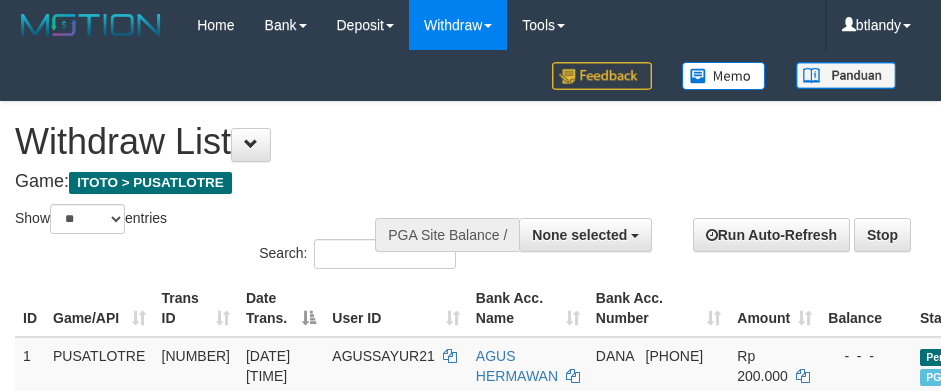 select 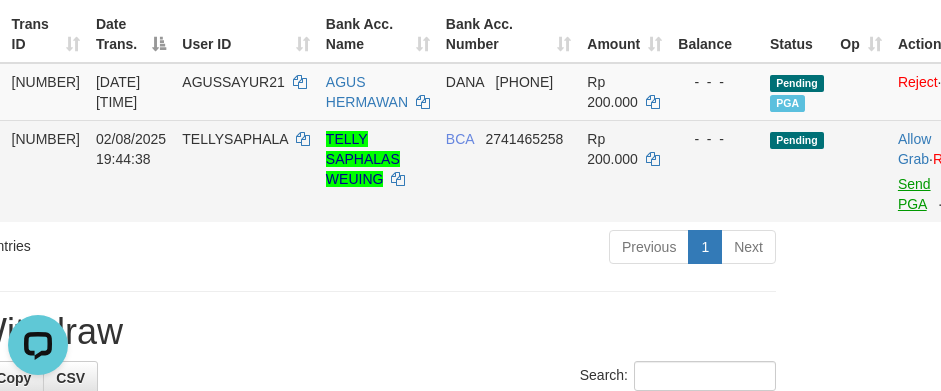 scroll, scrollTop: 0, scrollLeft: 0, axis: both 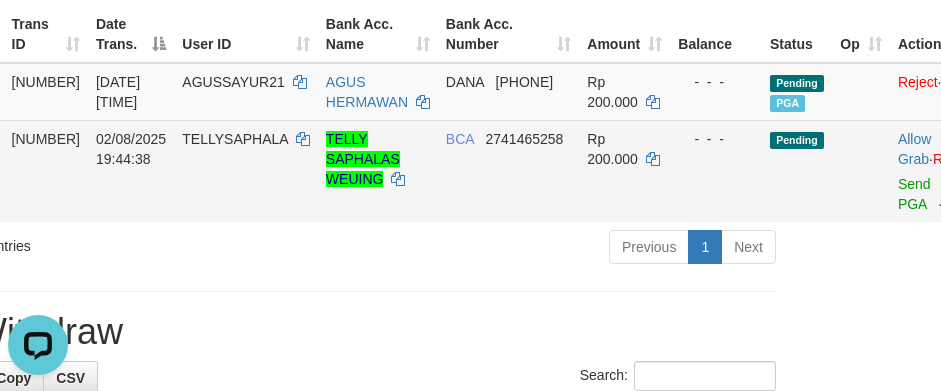 click on "Allow Grab   ·    Reject Send PGA     ·    Note" at bounding box center [937, 171] 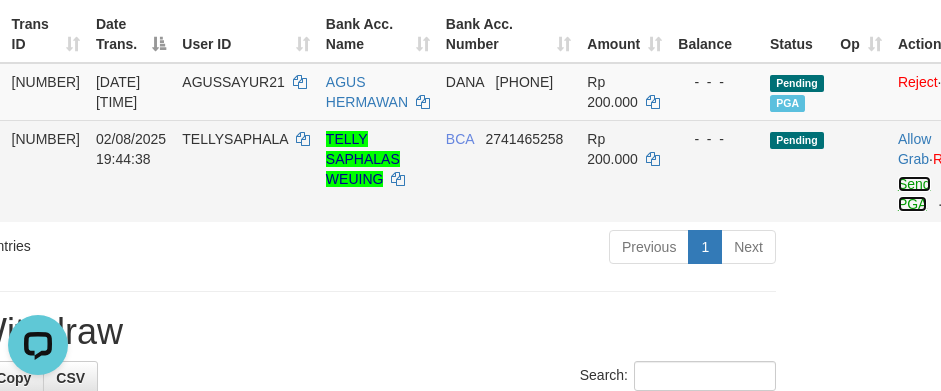 click on "Send PGA" at bounding box center (914, 194) 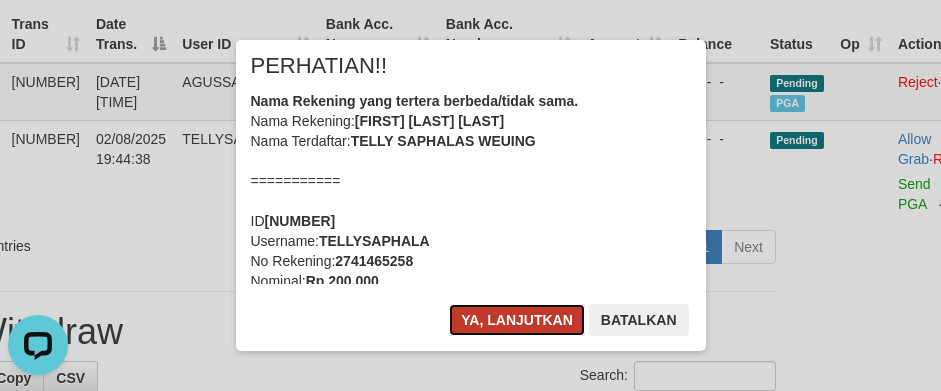 click on "Ya, lanjutkan" at bounding box center (517, 320) 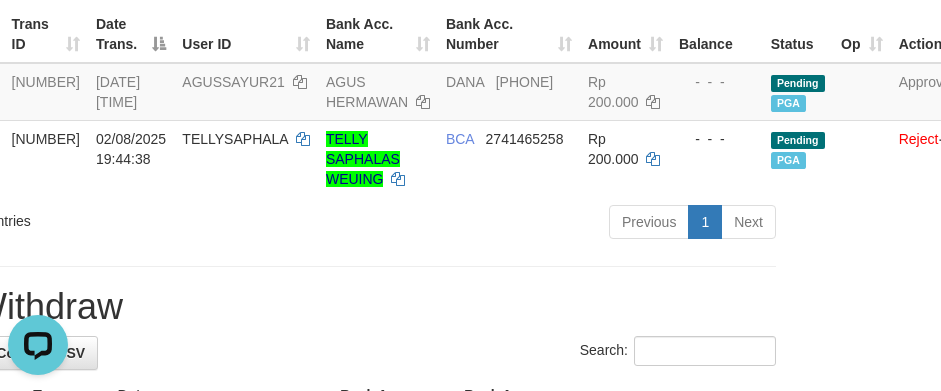 click on "Latest Withdraw" at bounding box center [320, 307] 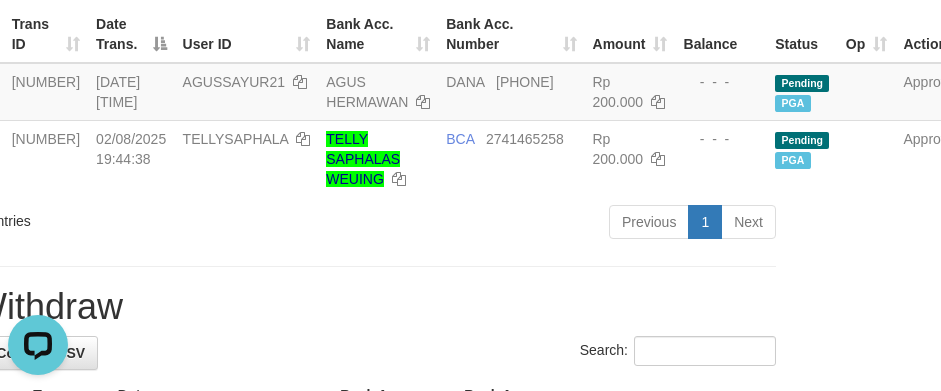 click on "Latest Withdraw" at bounding box center (320, 307) 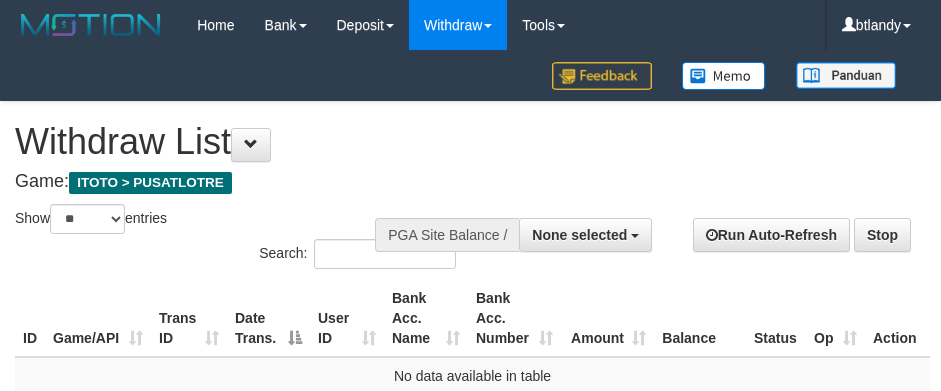 select 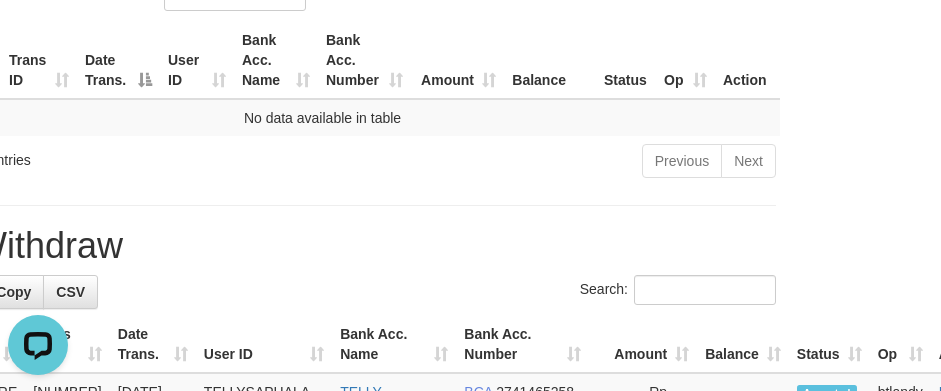 scroll, scrollTop: 0, scrollLeft: 0, axis: both 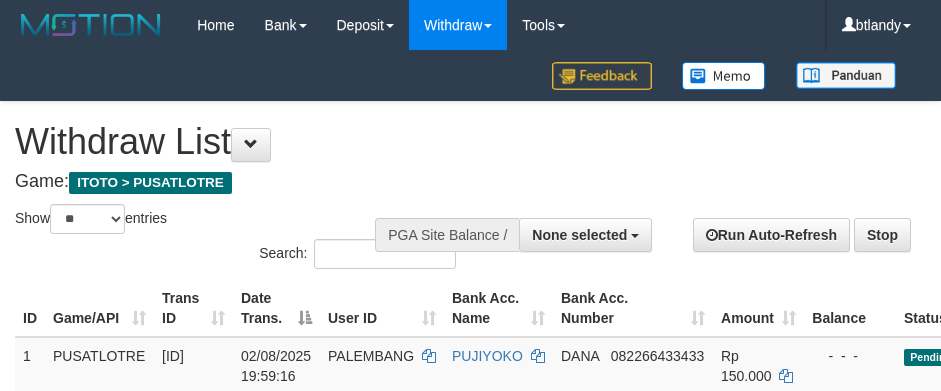 select 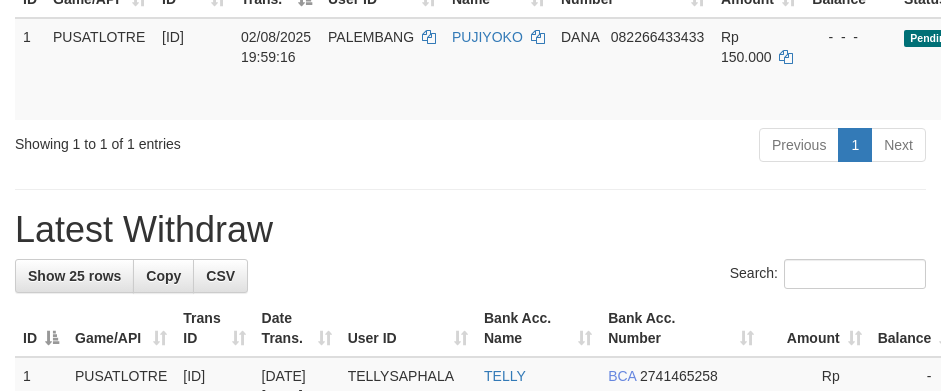 scroll, scrollTop: 319, scrollLeft: 166, axis: both 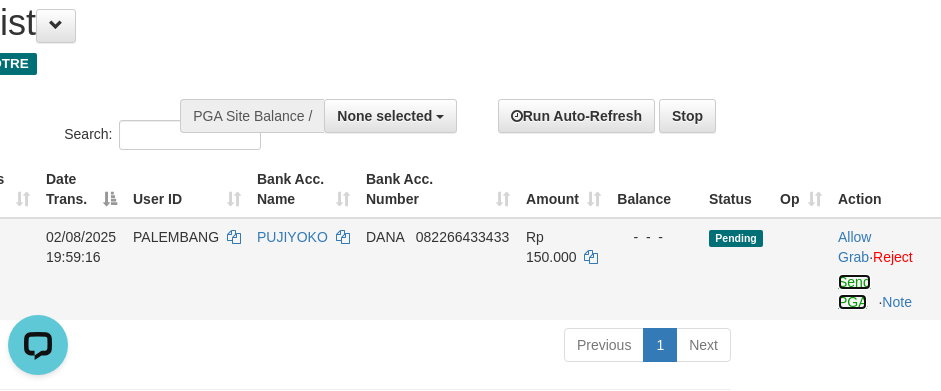 click on "Send PGA" at bounding box center (854, 292) 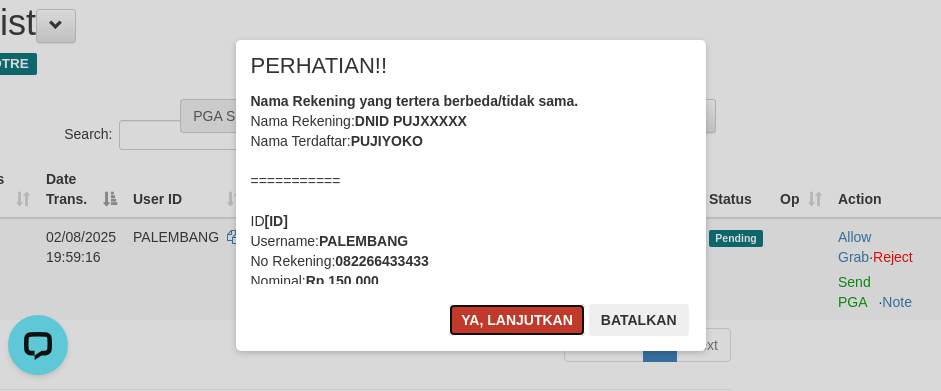 click on "Ya, lanjutkan" at bounding box center [517, 320] 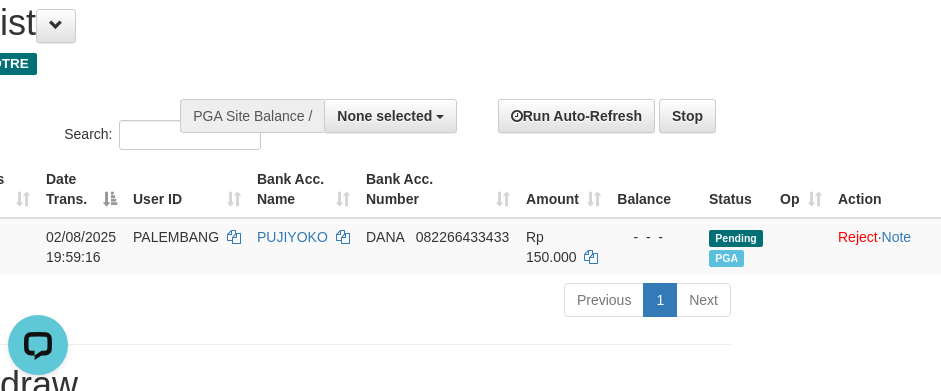 click on "**********" at bounding box center (275, 1037) 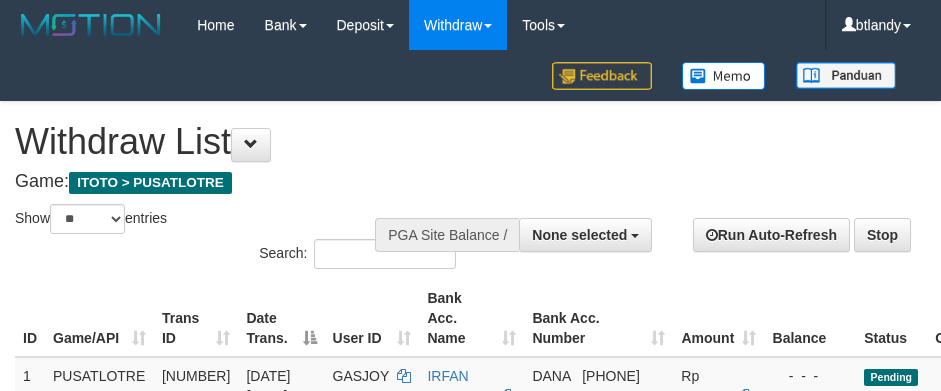 select 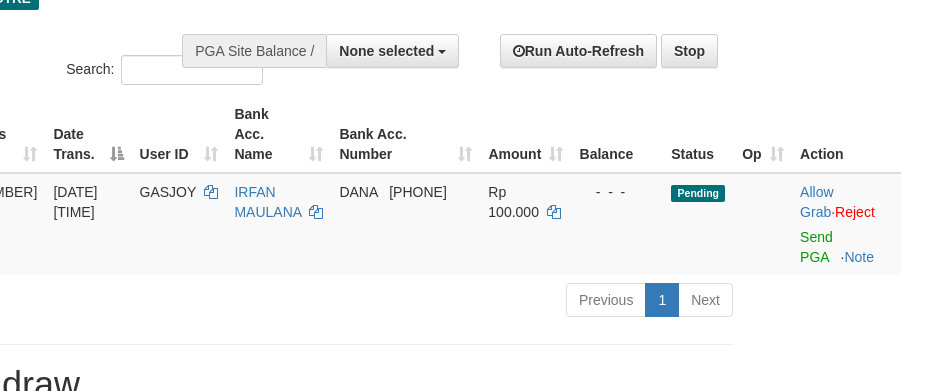 scroll, scrollTop: 220, scrollLeft: 193, axis: both 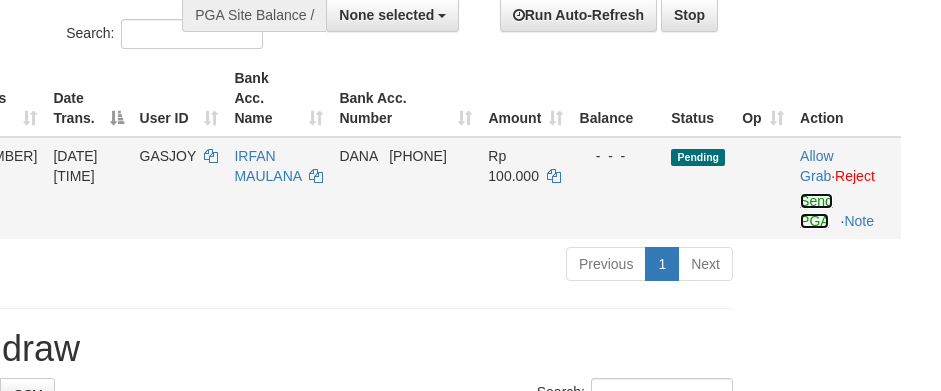 click on "Send PGA" at bounding box center (816, 211) 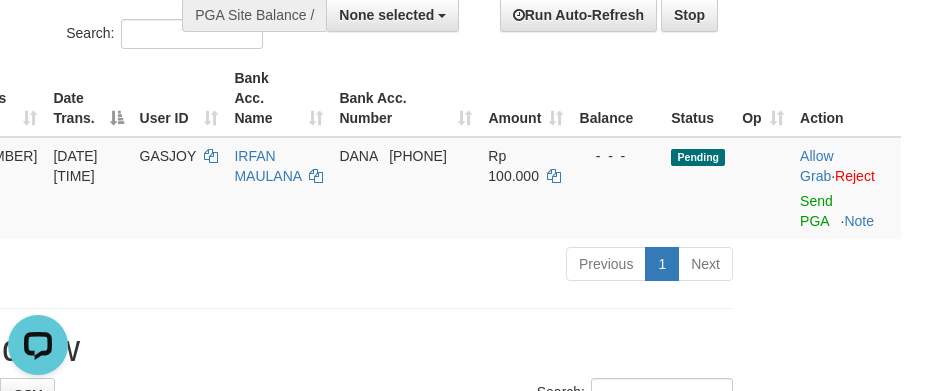 scroll, scrollTop: 0, scrollLeft: 0, axis: both 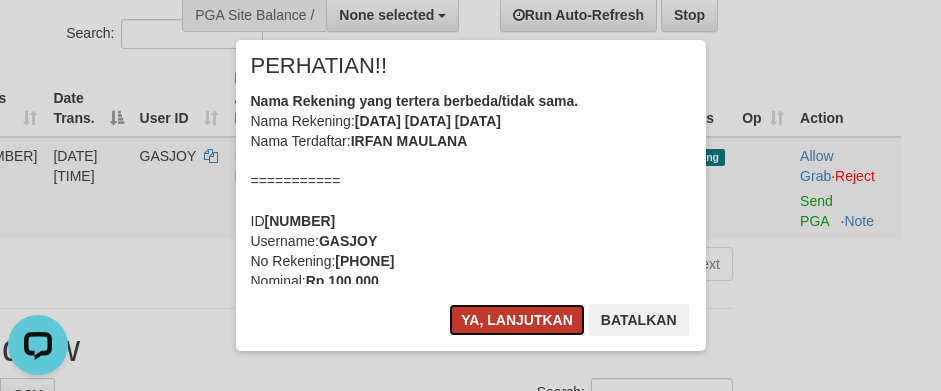 click on "Ya, lanjutkan" at bounding box center (517, 320) 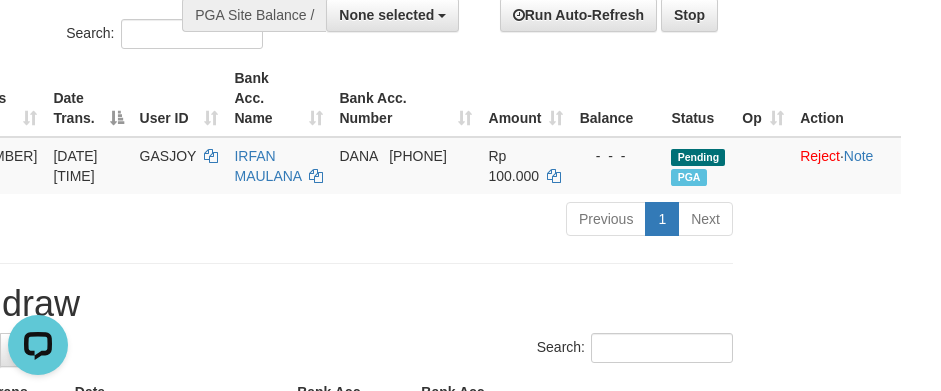 click on "Latest Withdraw" at bounding box center (277, 304) 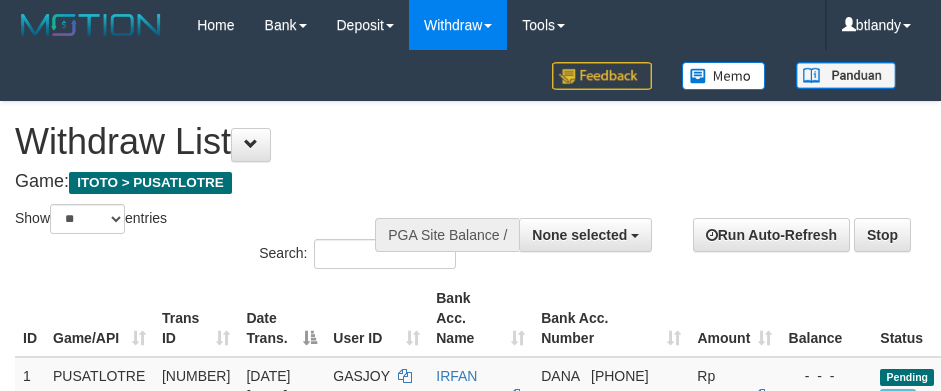 select 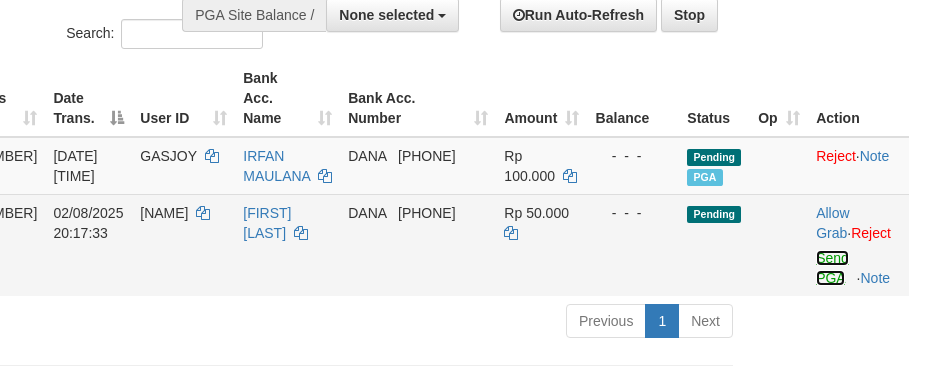 click on "Send PGA" at bounding box center (832, 268) 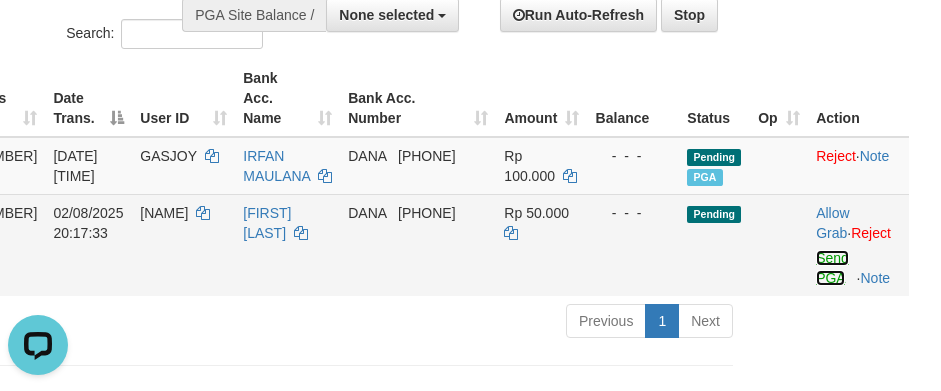 scroll, scrollTop: 0, scrollLeft: 0, axis: both 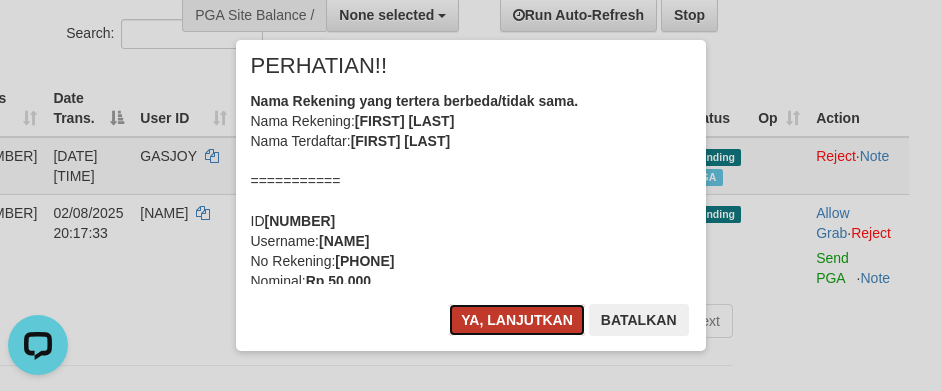 click on "Ya, lanjutkan" at bounding box center (517, 320) 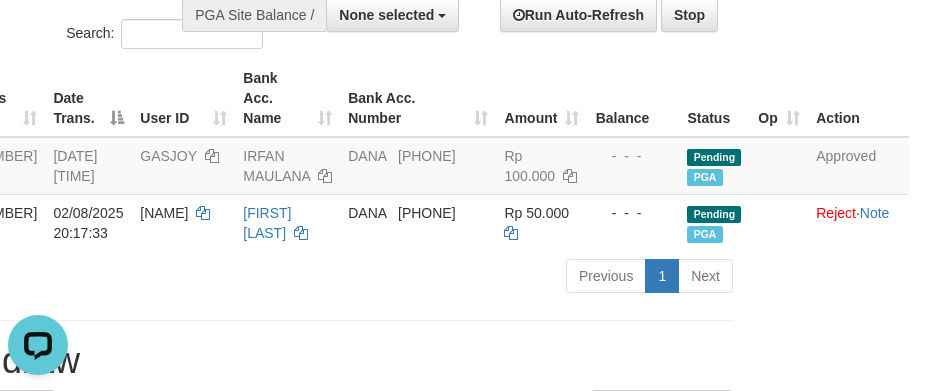 click on "Latest Withdraw" at bounding box center (277, 361) 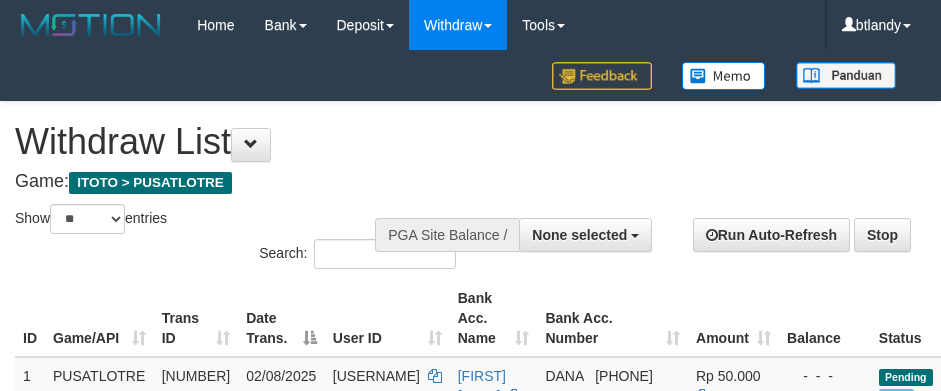 select 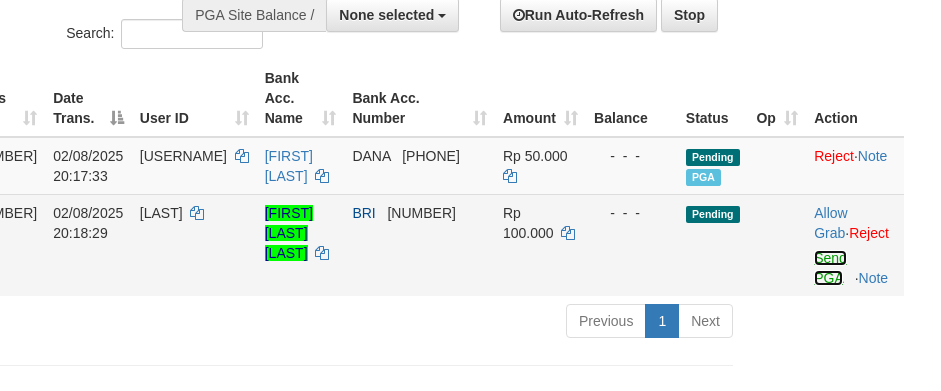 click on "Send PGA" at bounding box center (830, 268) 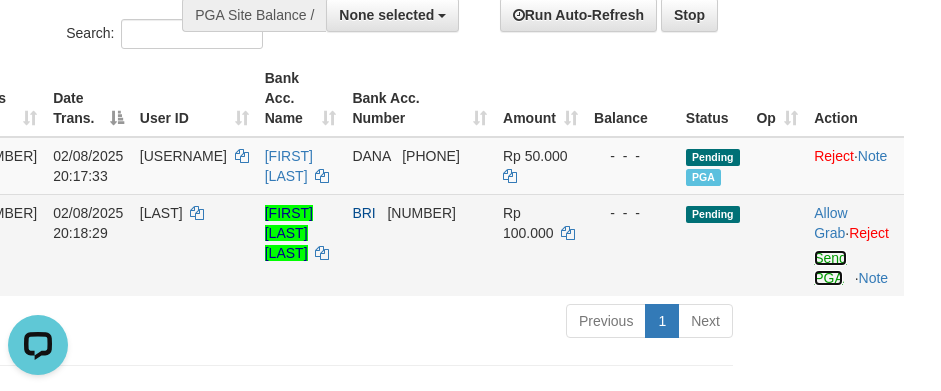 scroll, scrollTop: 0, scrollLeft: 0, axis: both 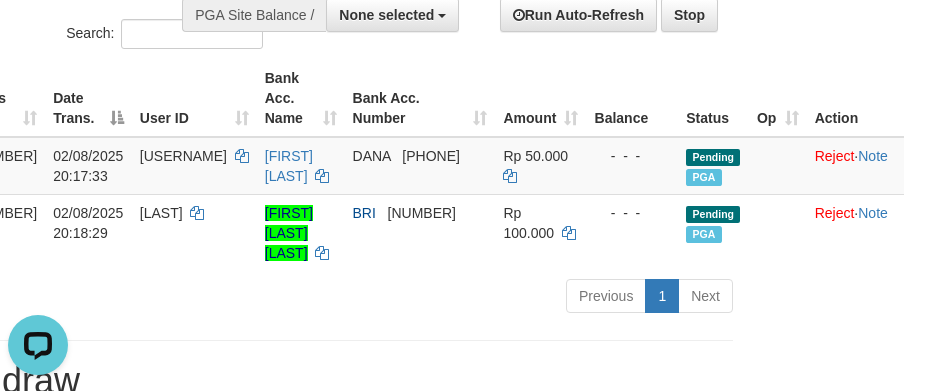 click on "**********" at bounding box center (277, 984) 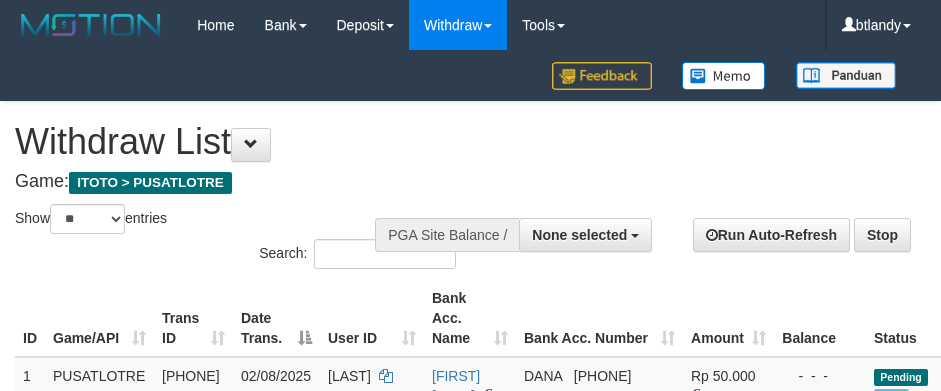 select 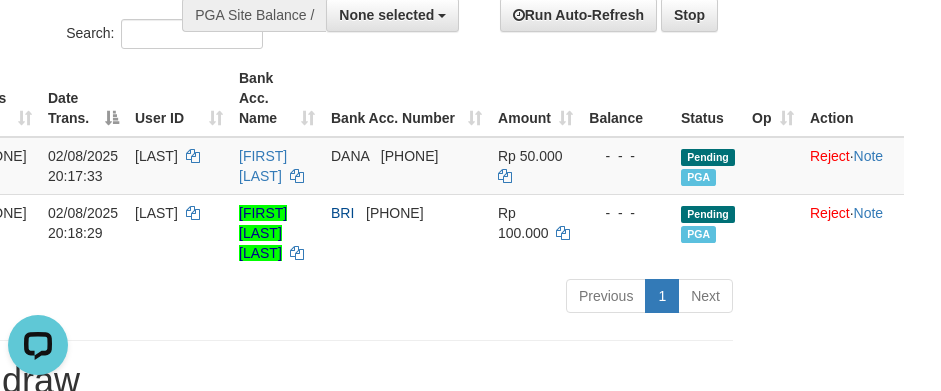 scroll, scrollTop: 0, scrollLeft: 0, axis: both 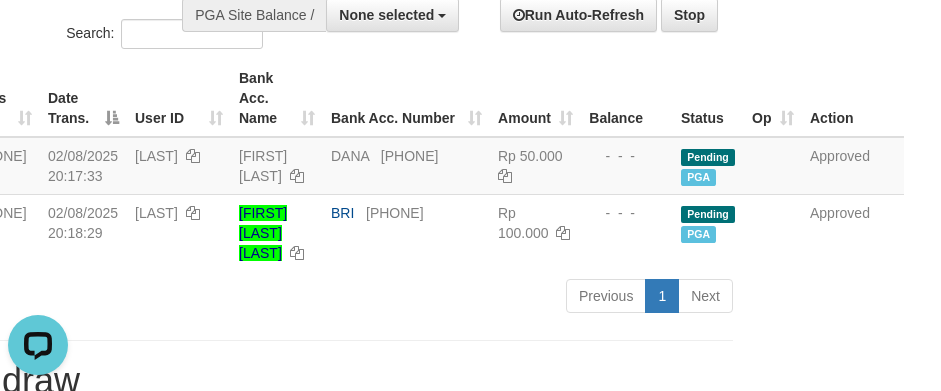 click on "**********" at bounding box center [277, 984] 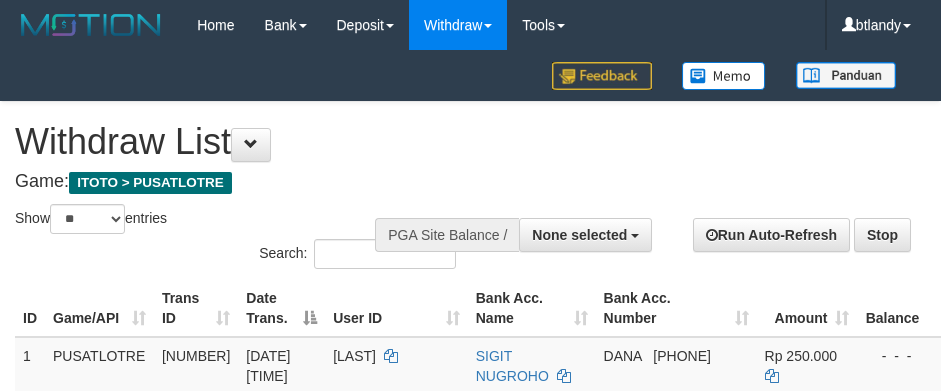 select 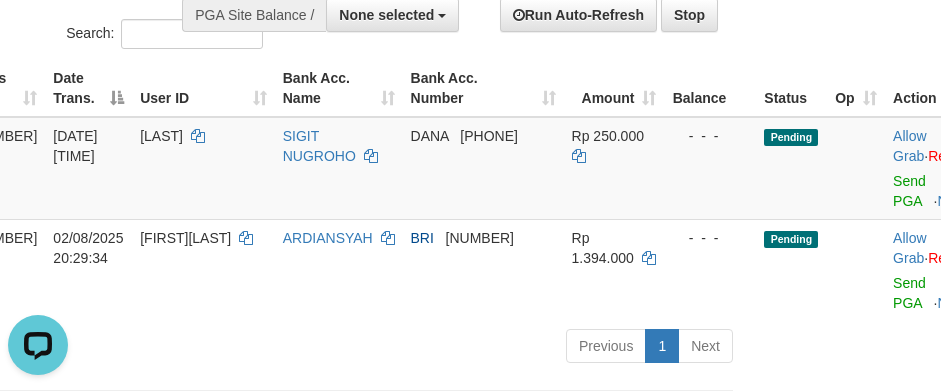 scroll, scrollTop: 0, scrollLeft: 0, axis: both 